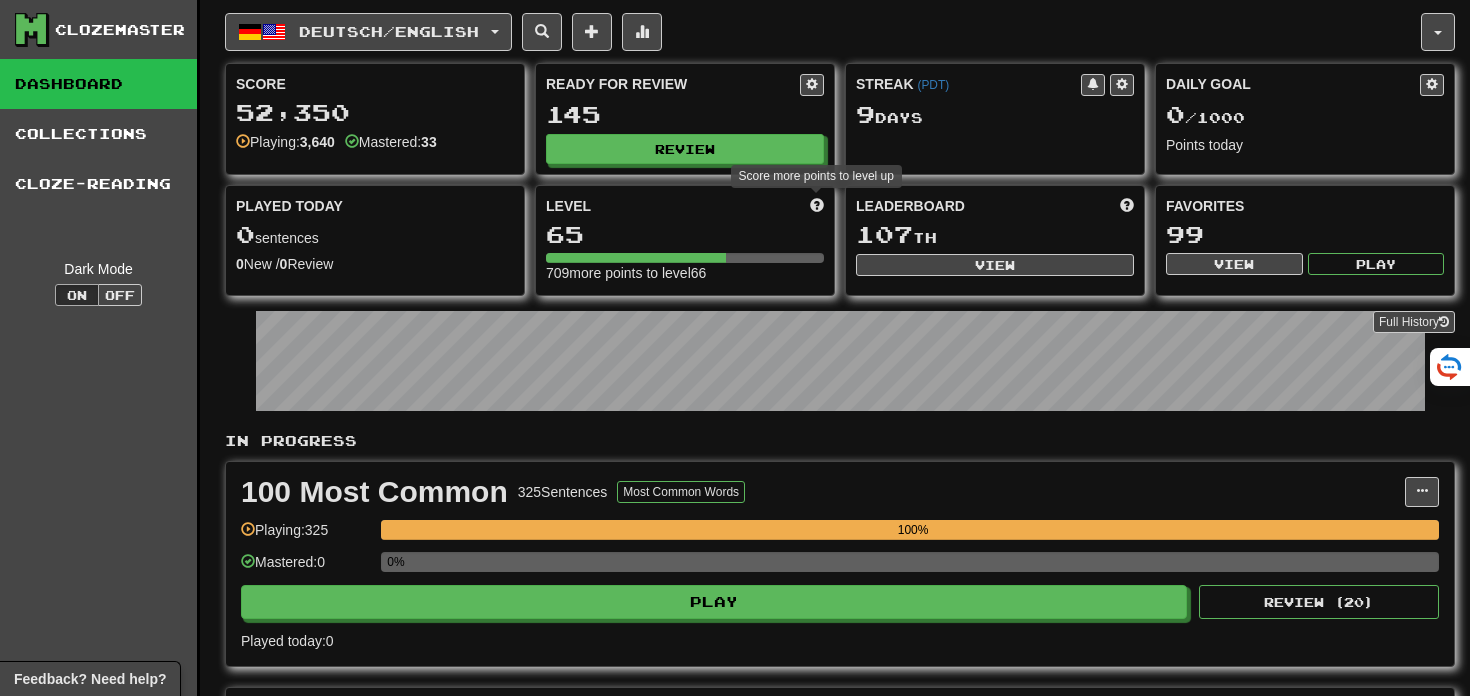 scroll, scrollTop: 0, scrollLeft: 0, axis: both 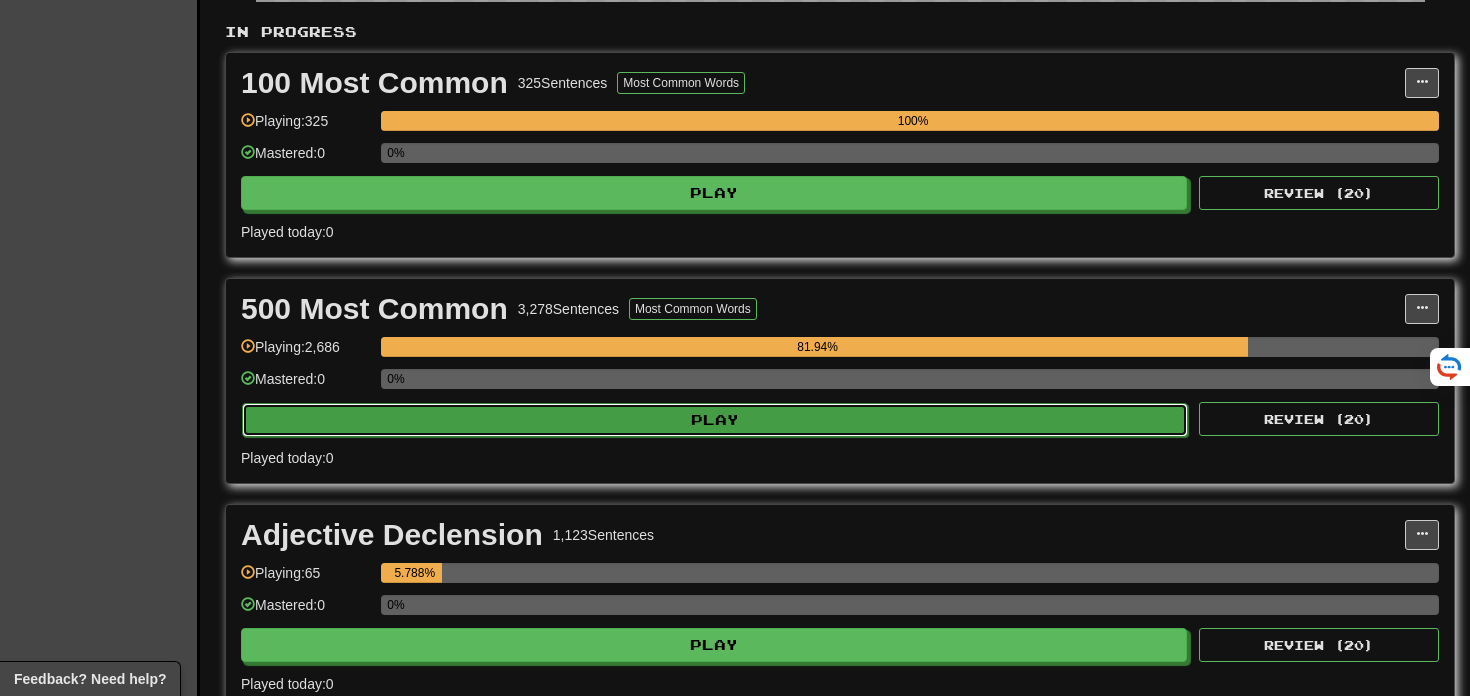 click on "Play" at bounding box center [715, 420] 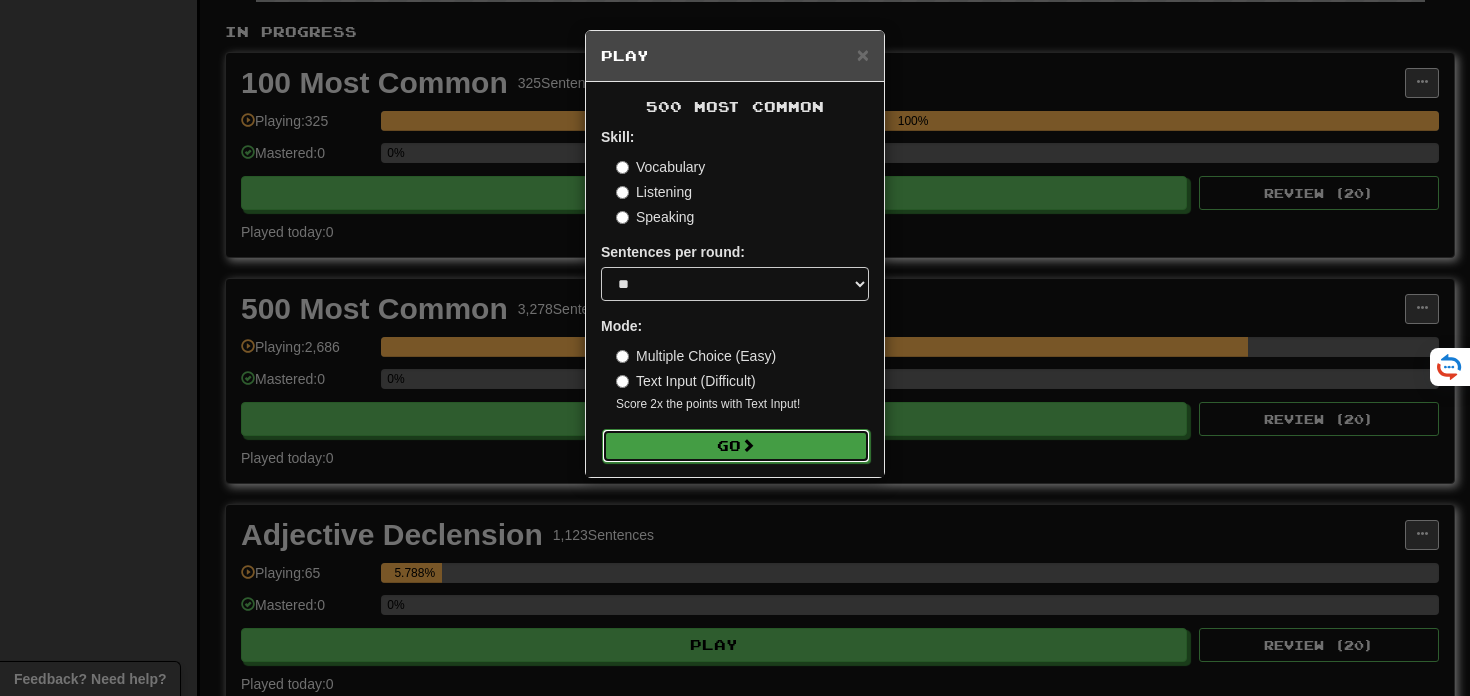 click on "Go" at bounding box center [736, 446] 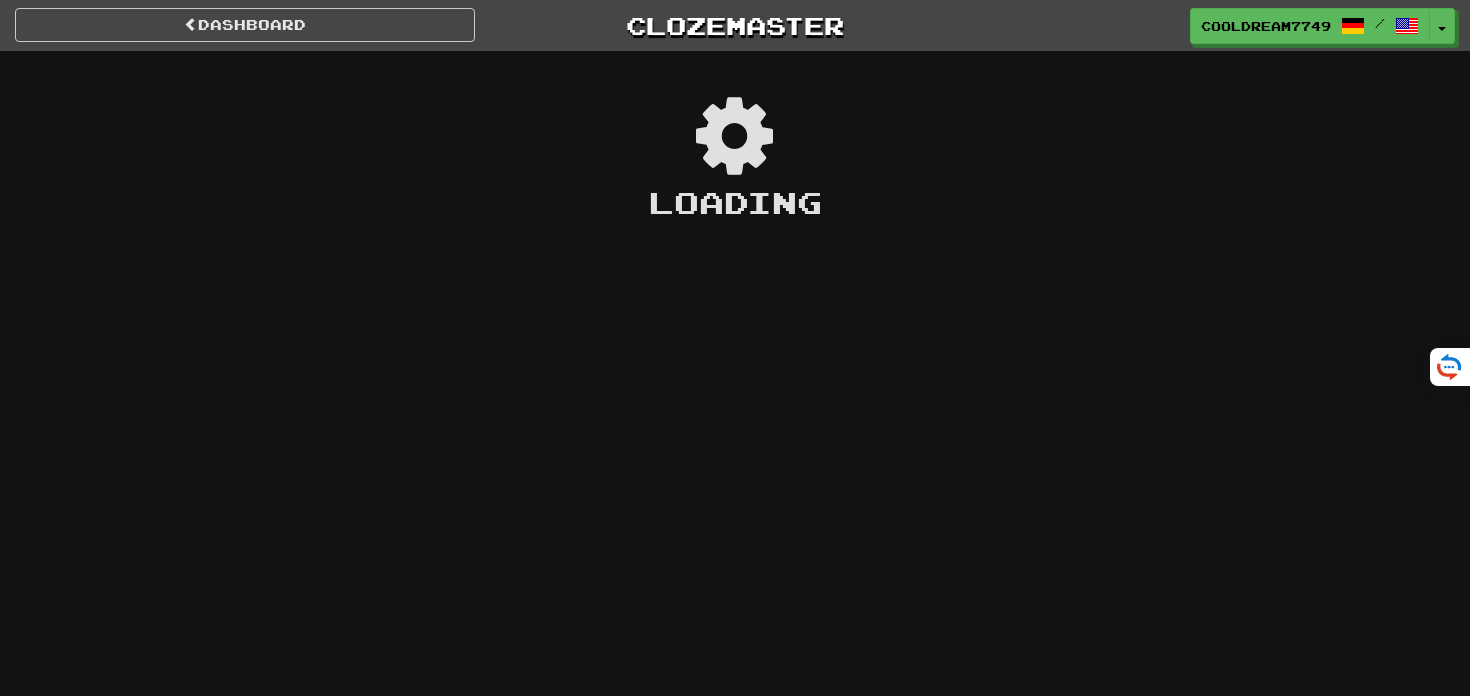scroll, scrollTop: 0, scrollLeft: 0, axis: both 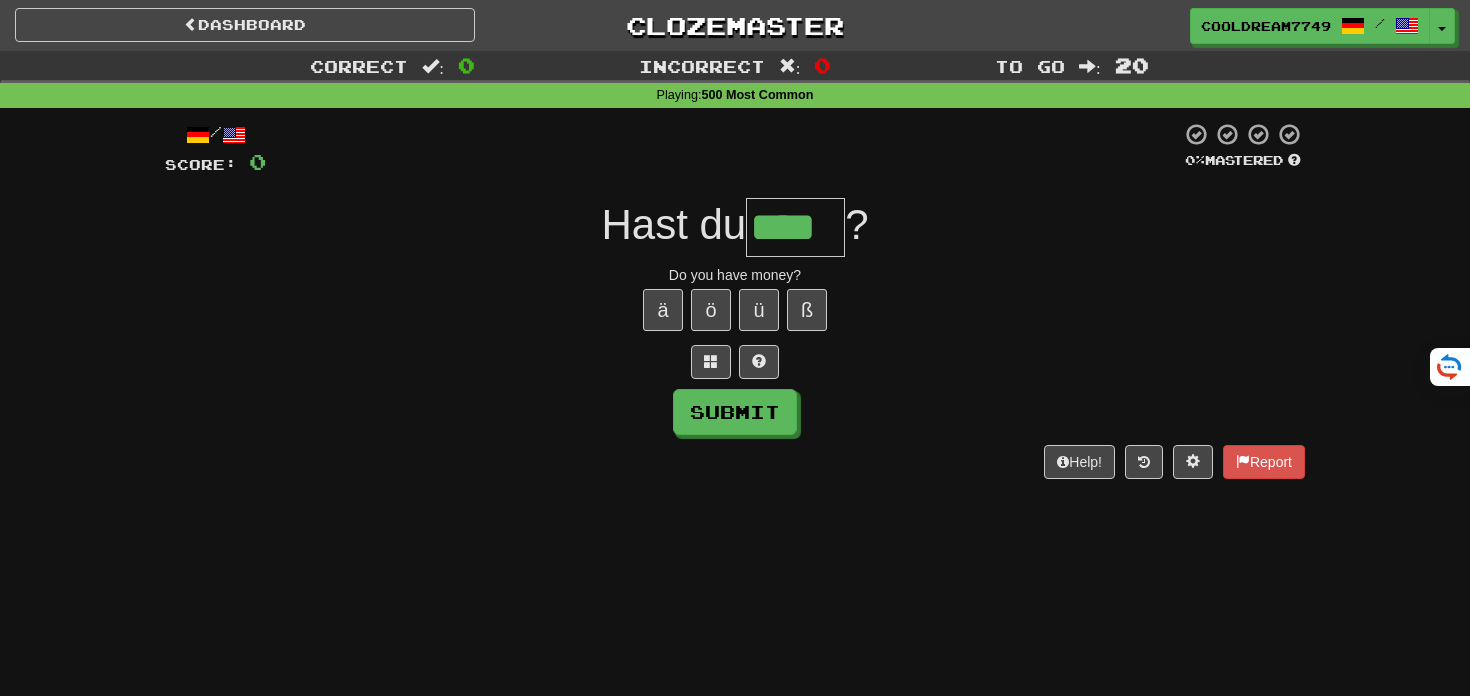 type on "****" 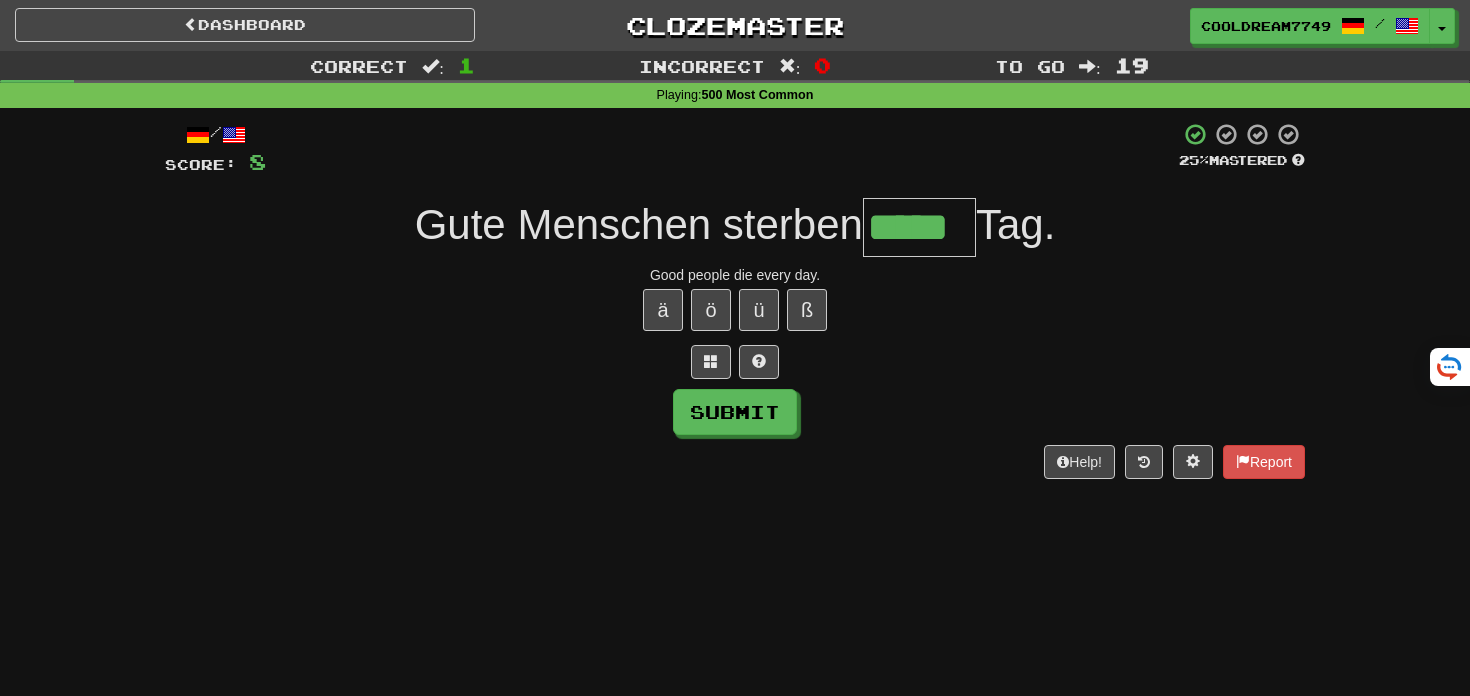 type on "*****" 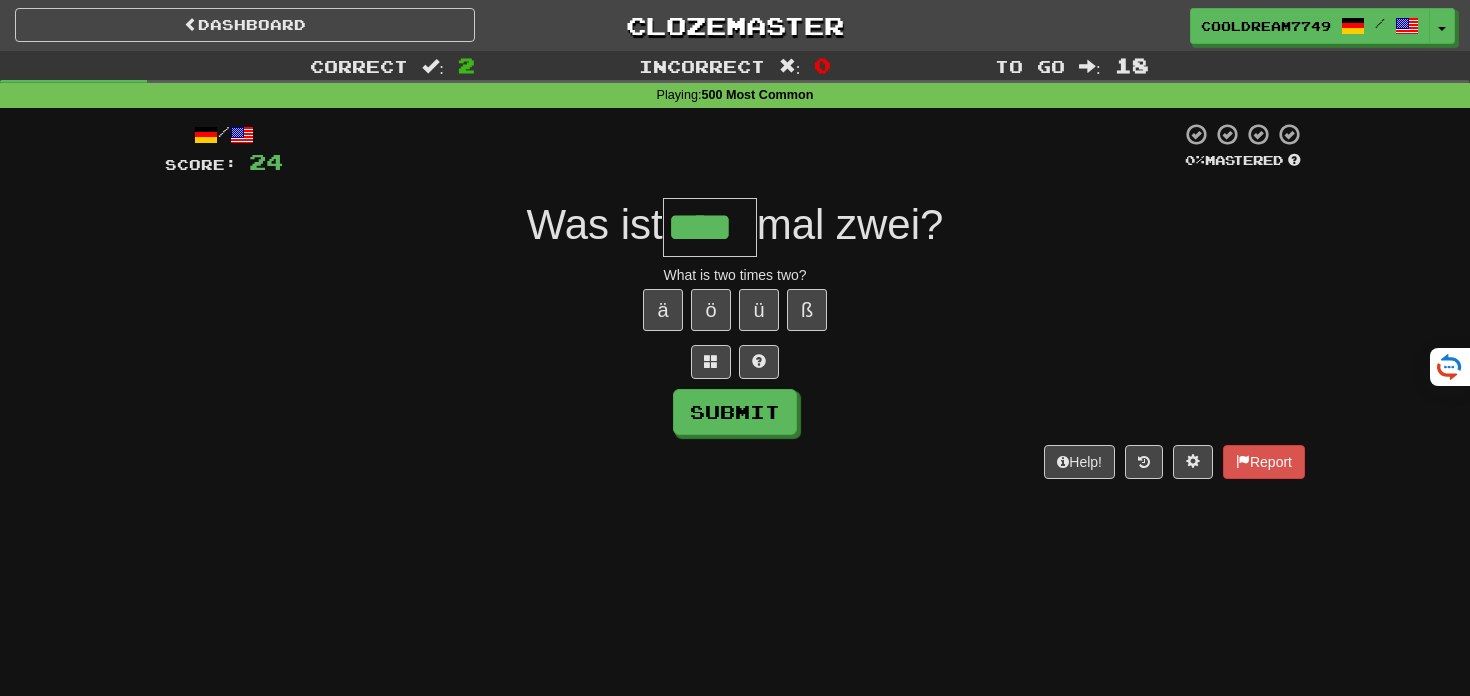 type on "****" 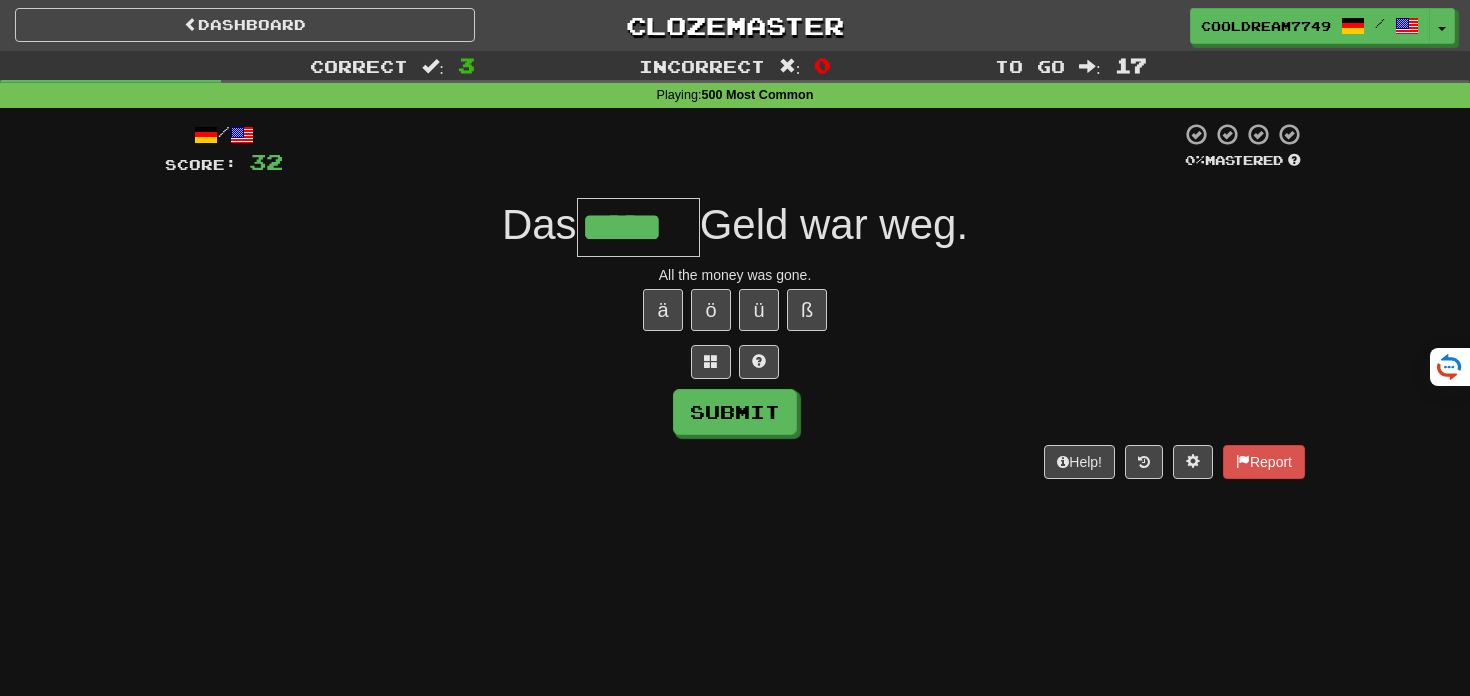 type on "*****" 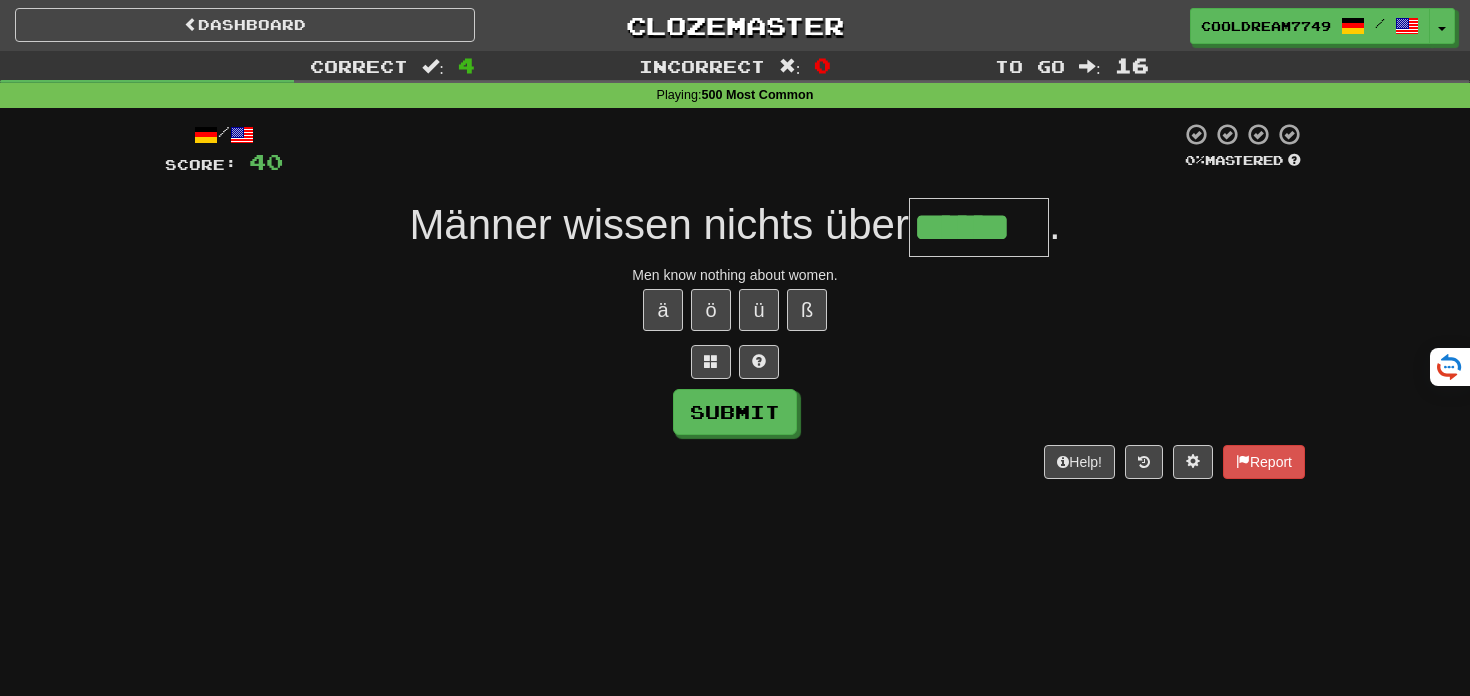 type on "******" 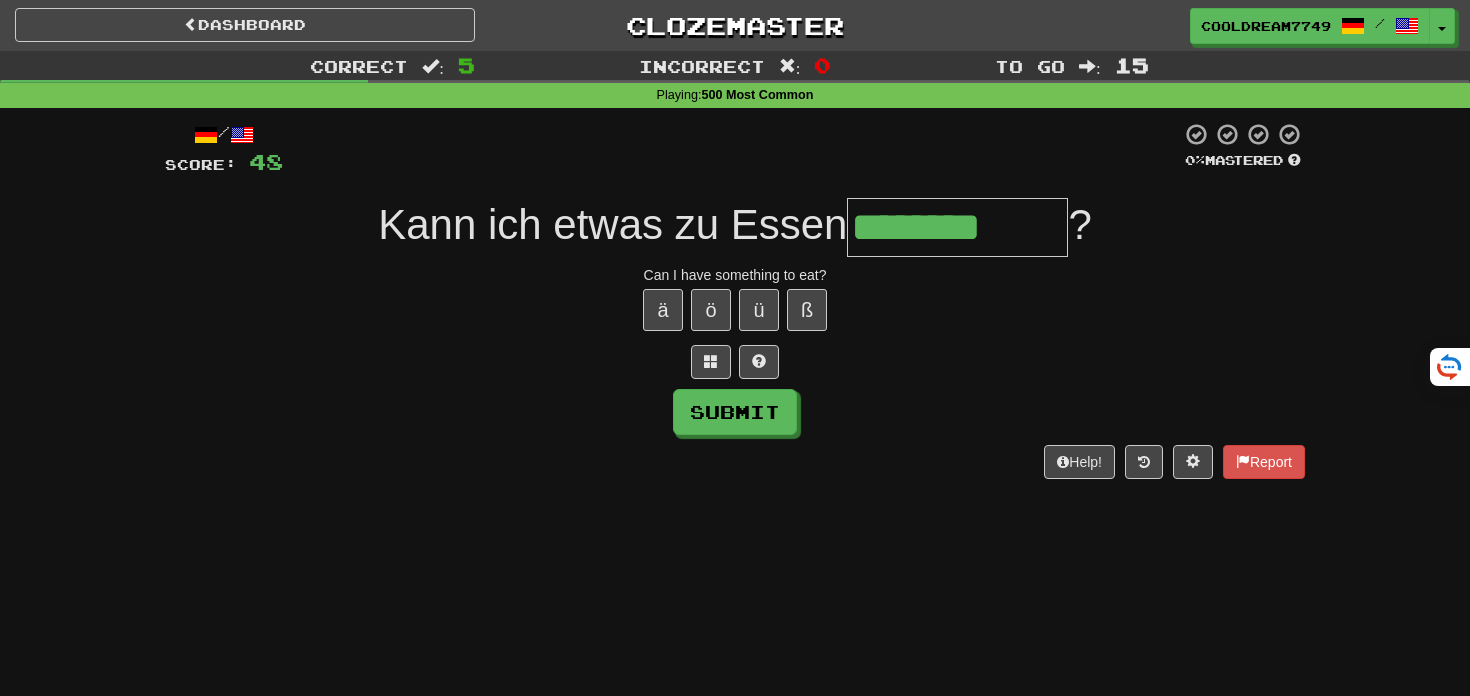 type on "********" 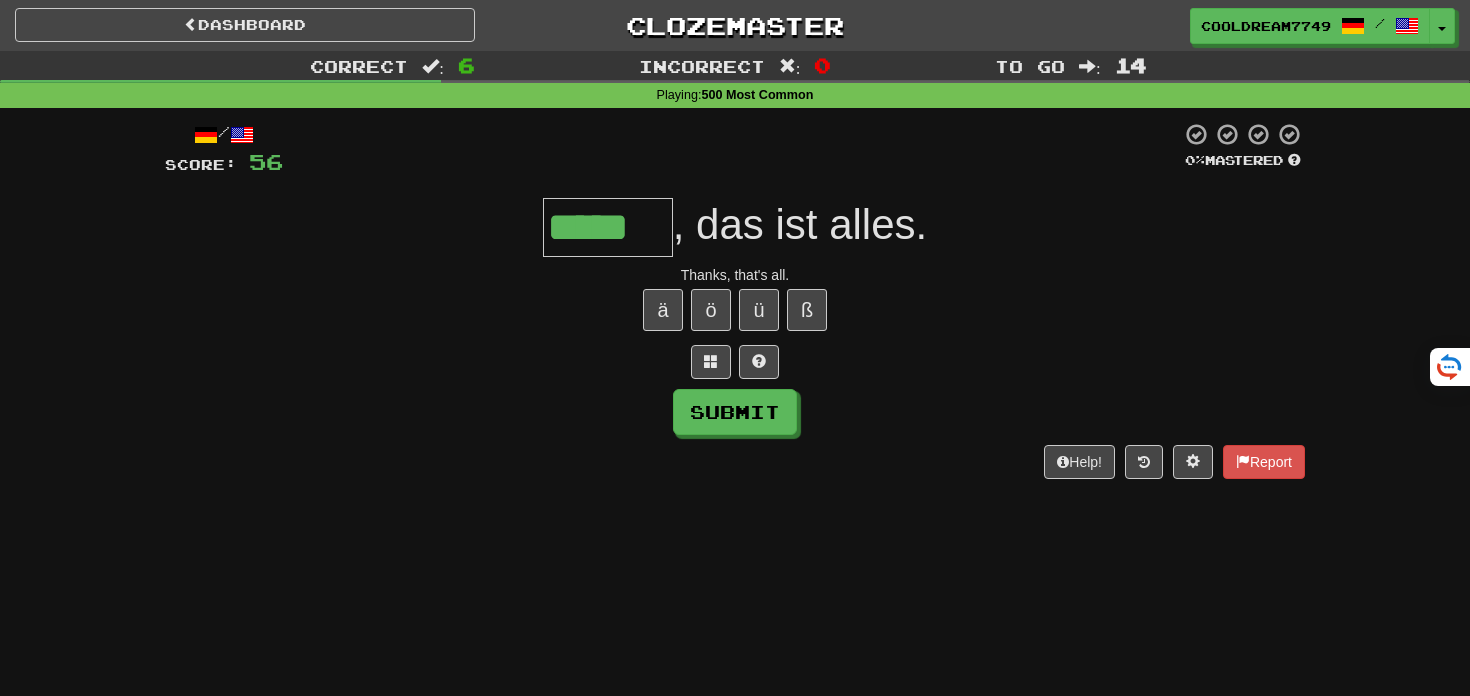 type on "*****" 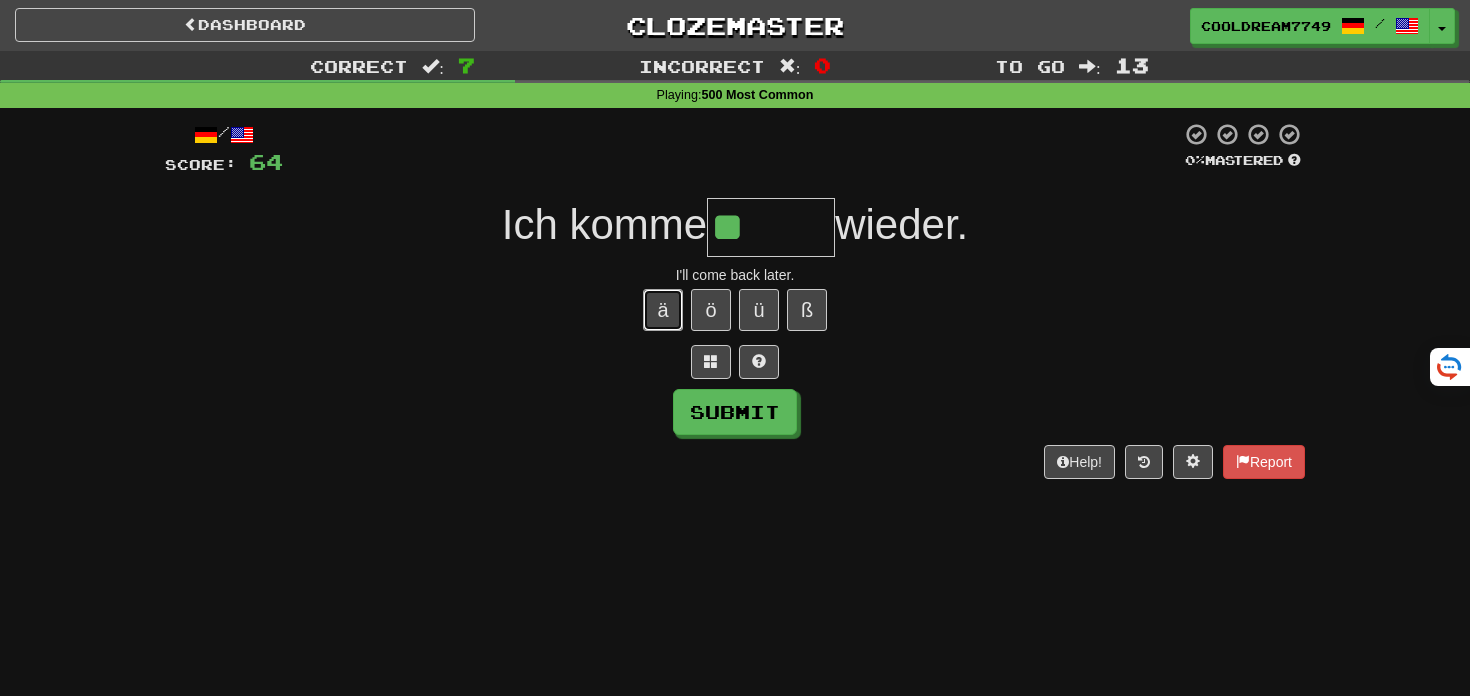 click on "ä" at bounding box center [663, 310] 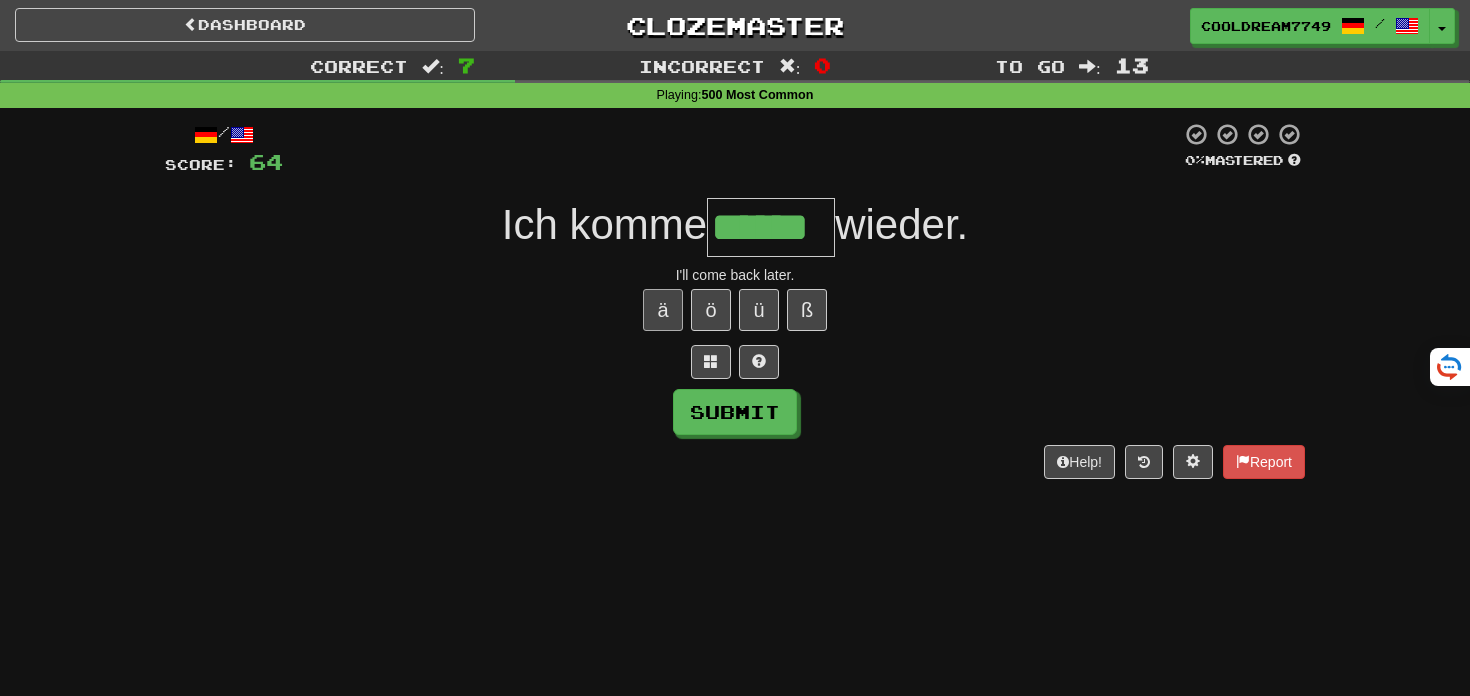 type on "******" 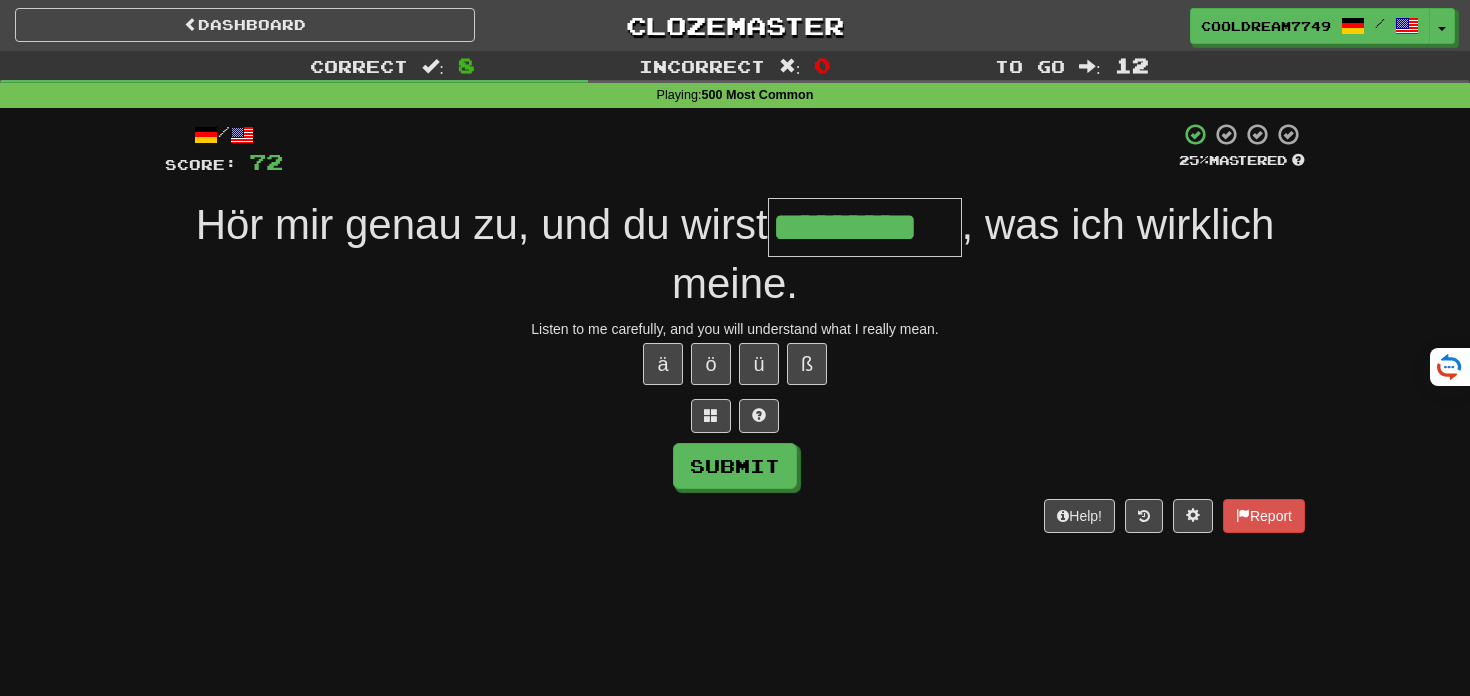 type on "*********" 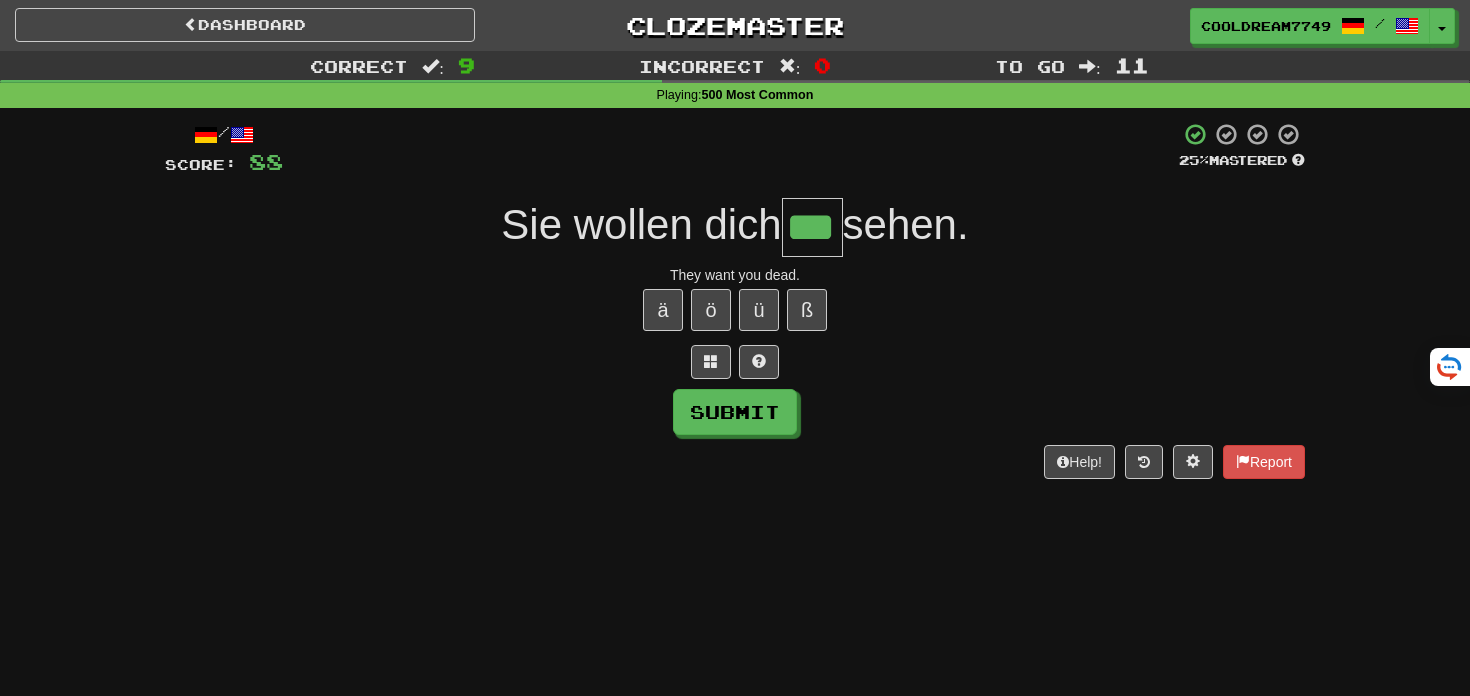 type on "***" 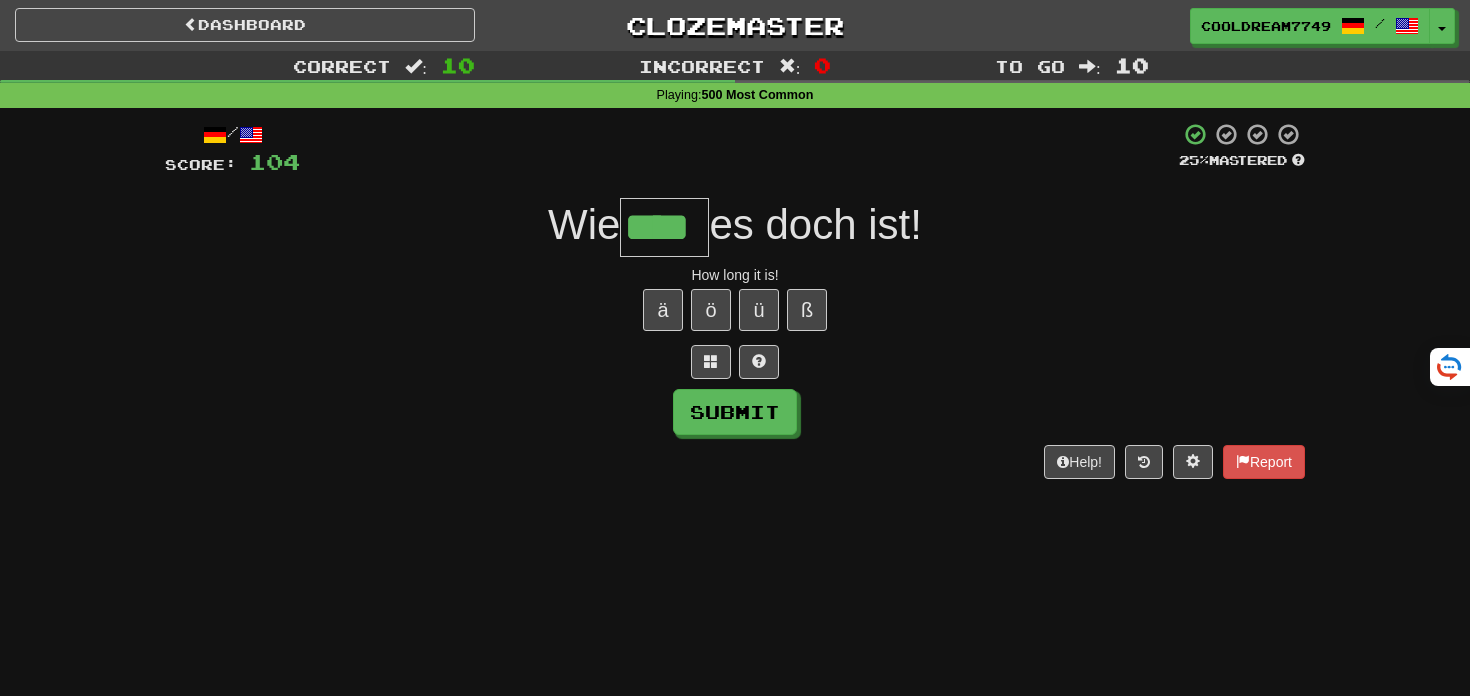 type on "****" 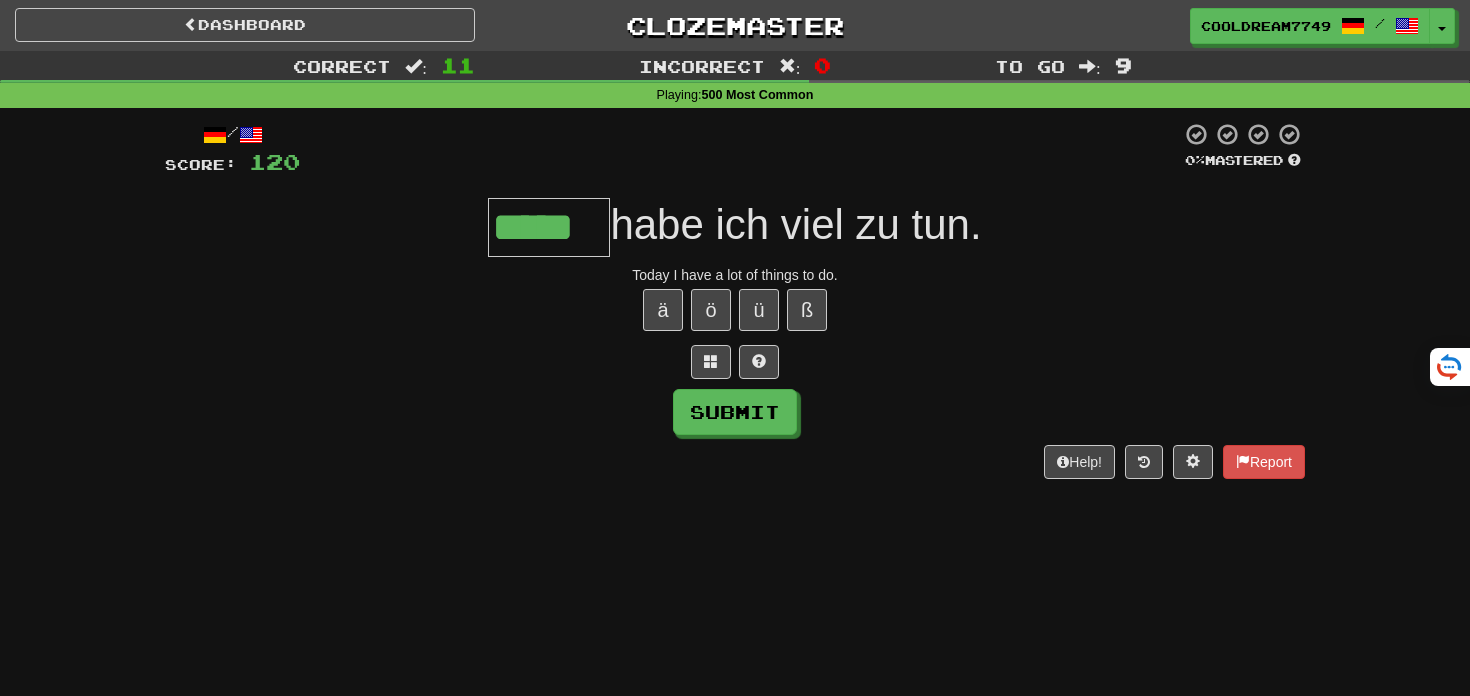 type on "*****" 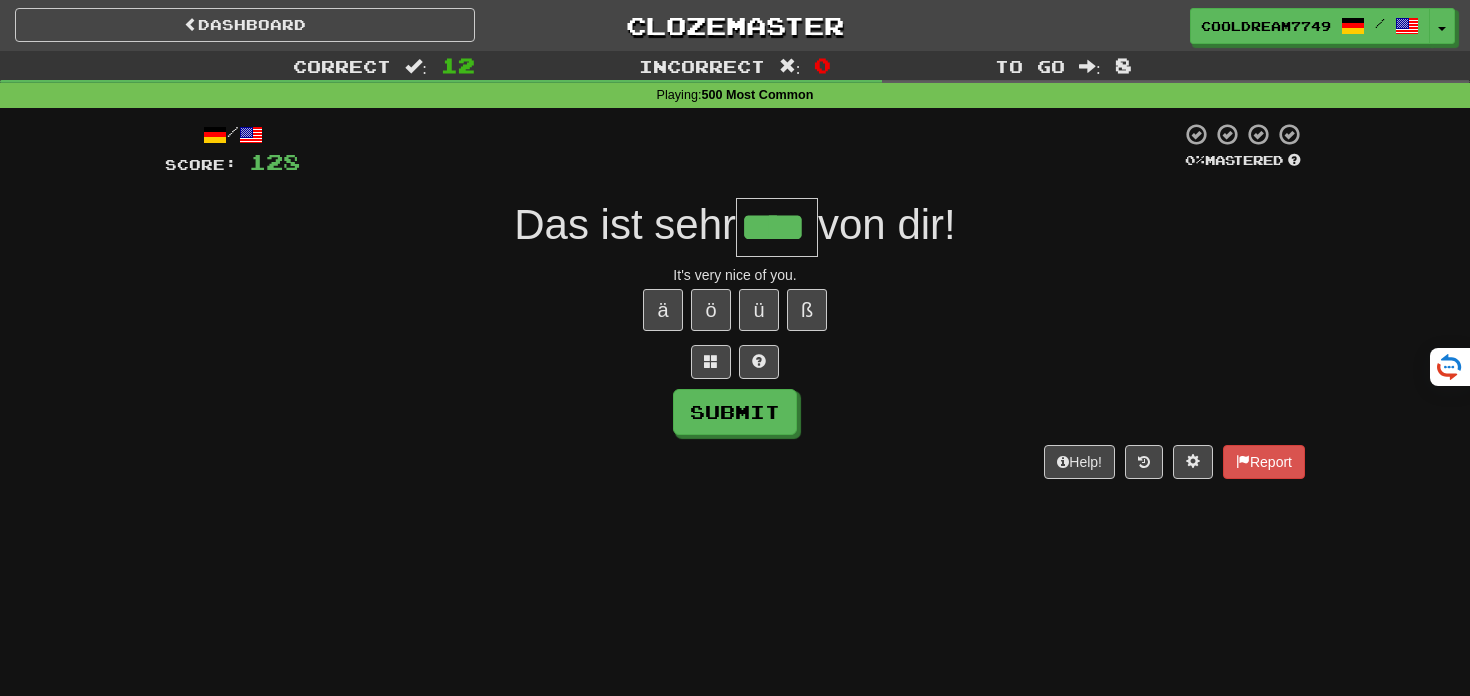 type on "****" 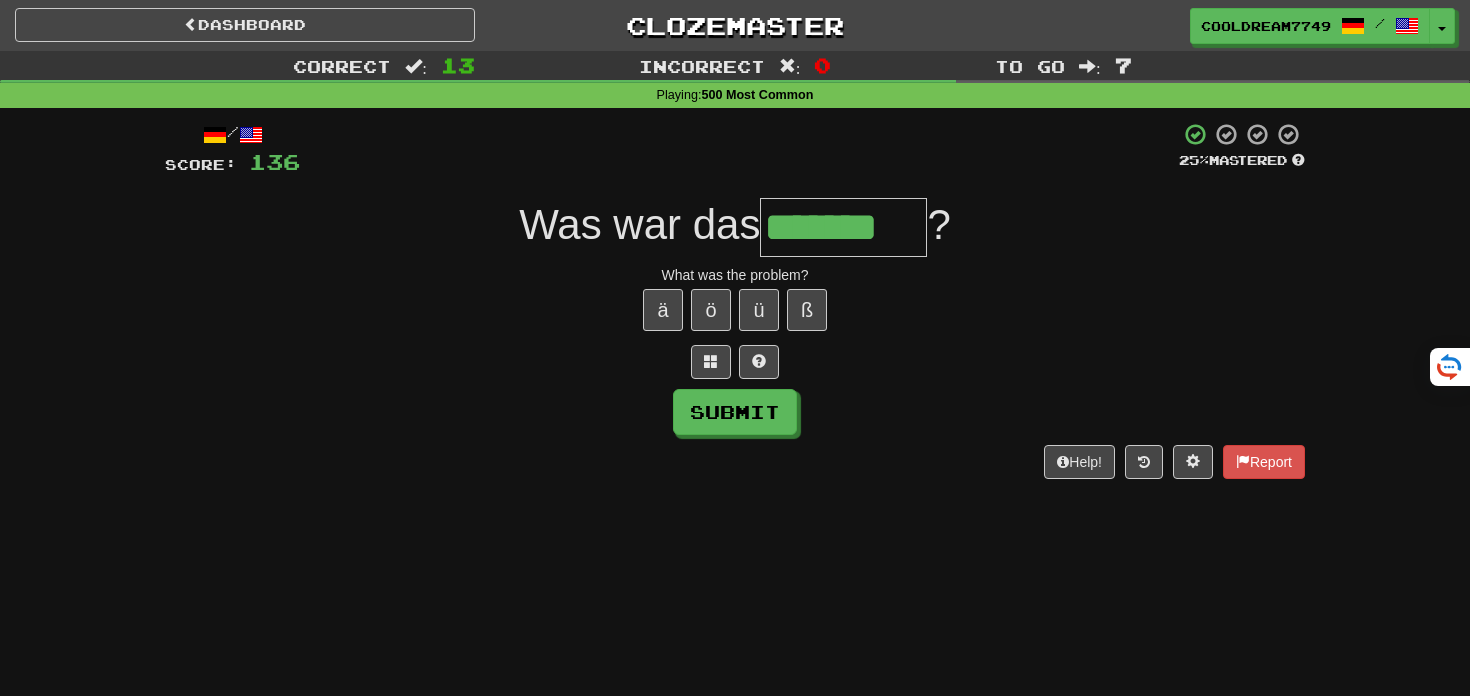 type on "*******" 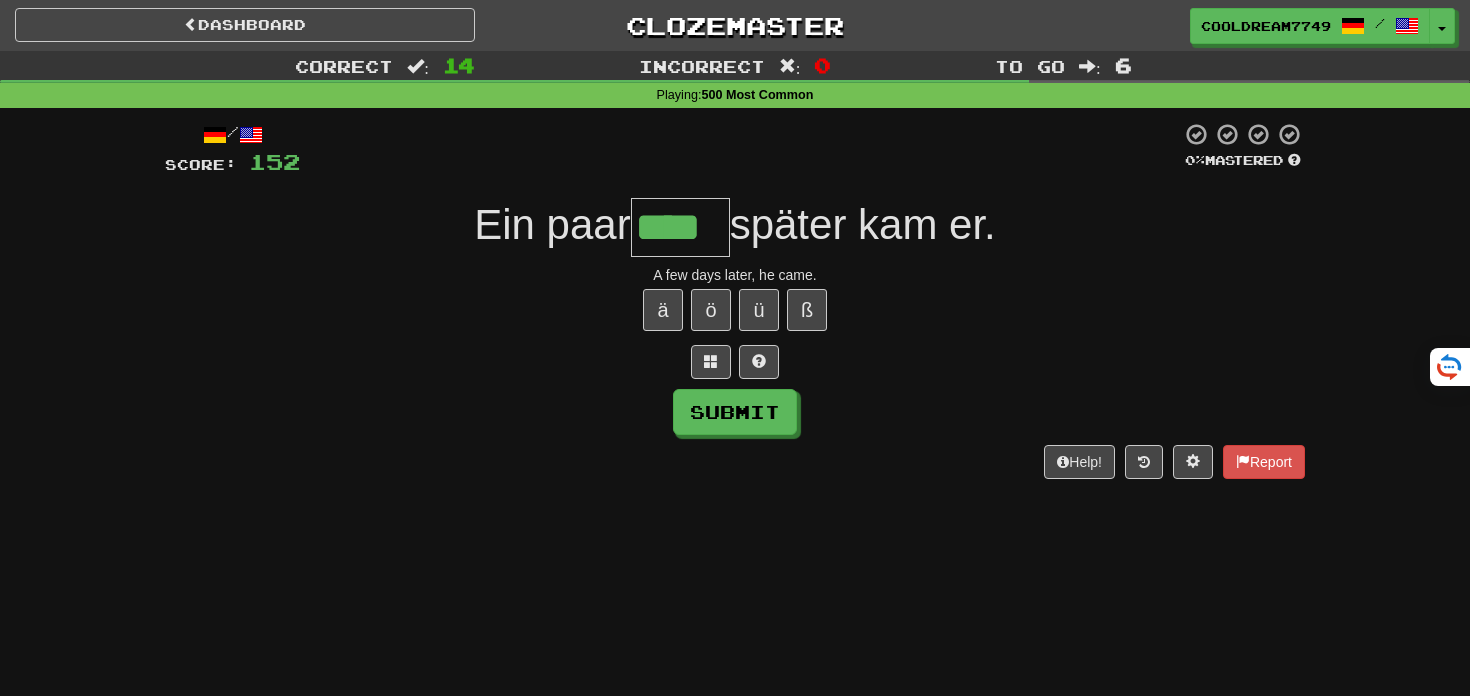 type on "****" 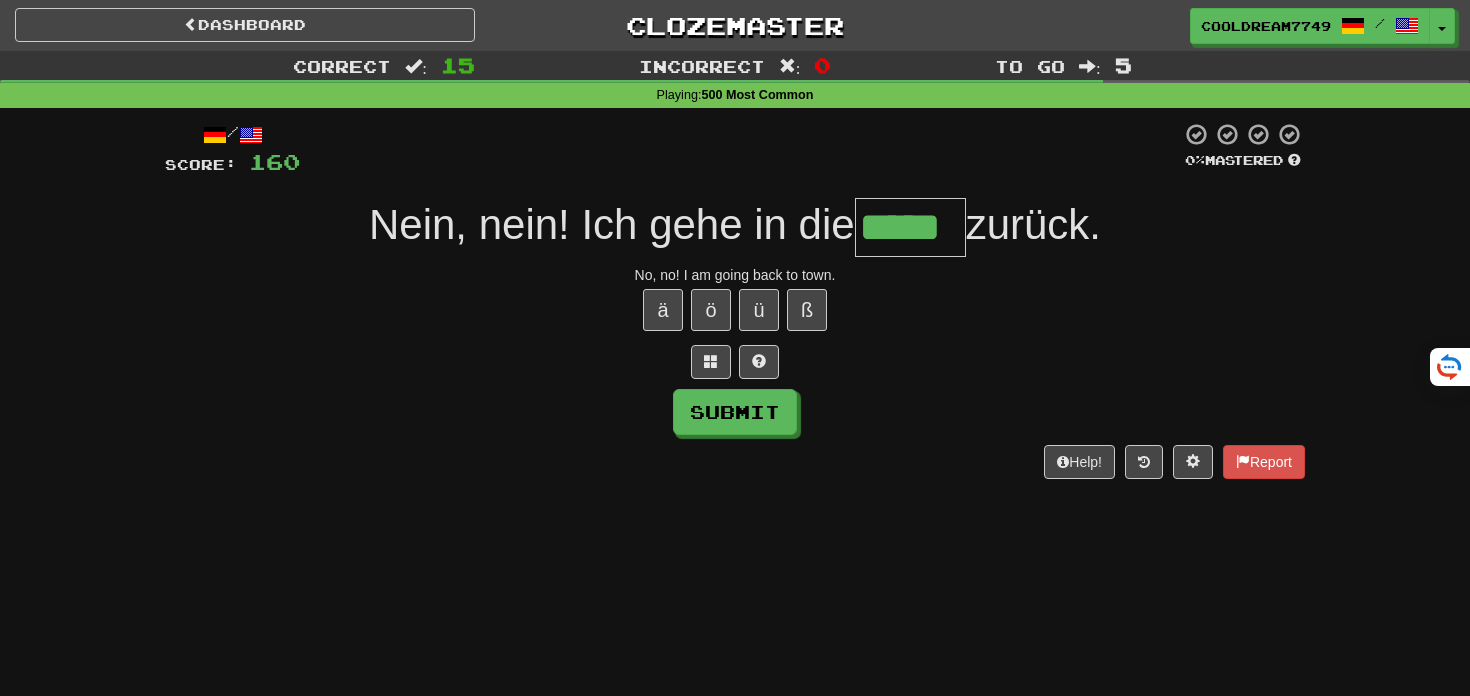 type on "*****" 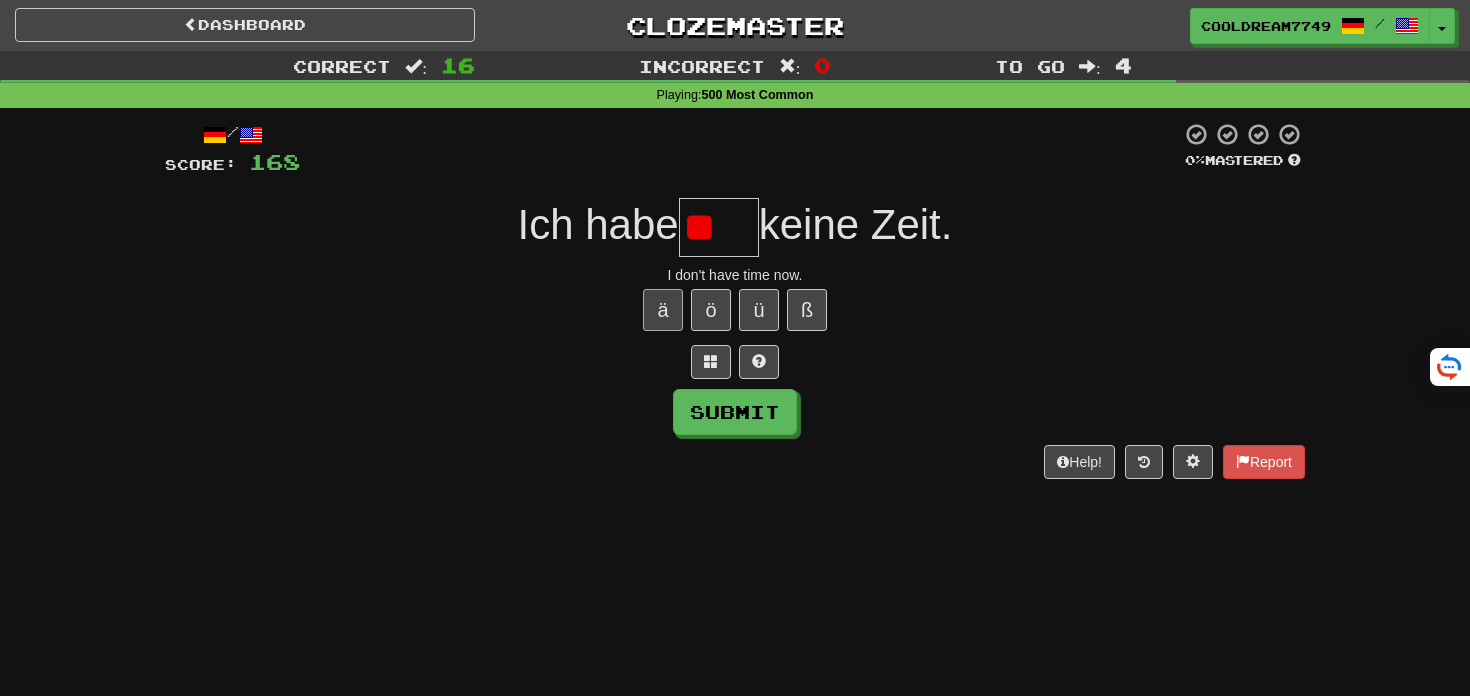 type on "*" 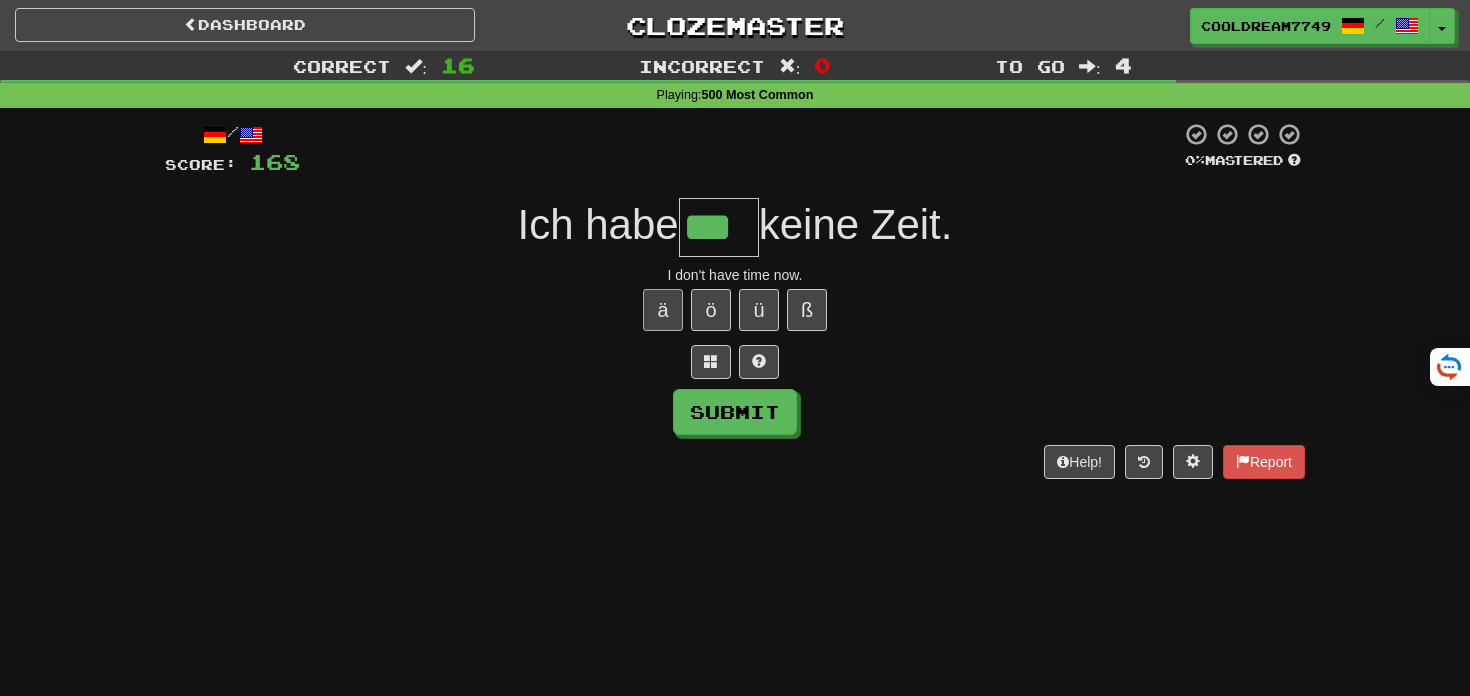 type on "***" 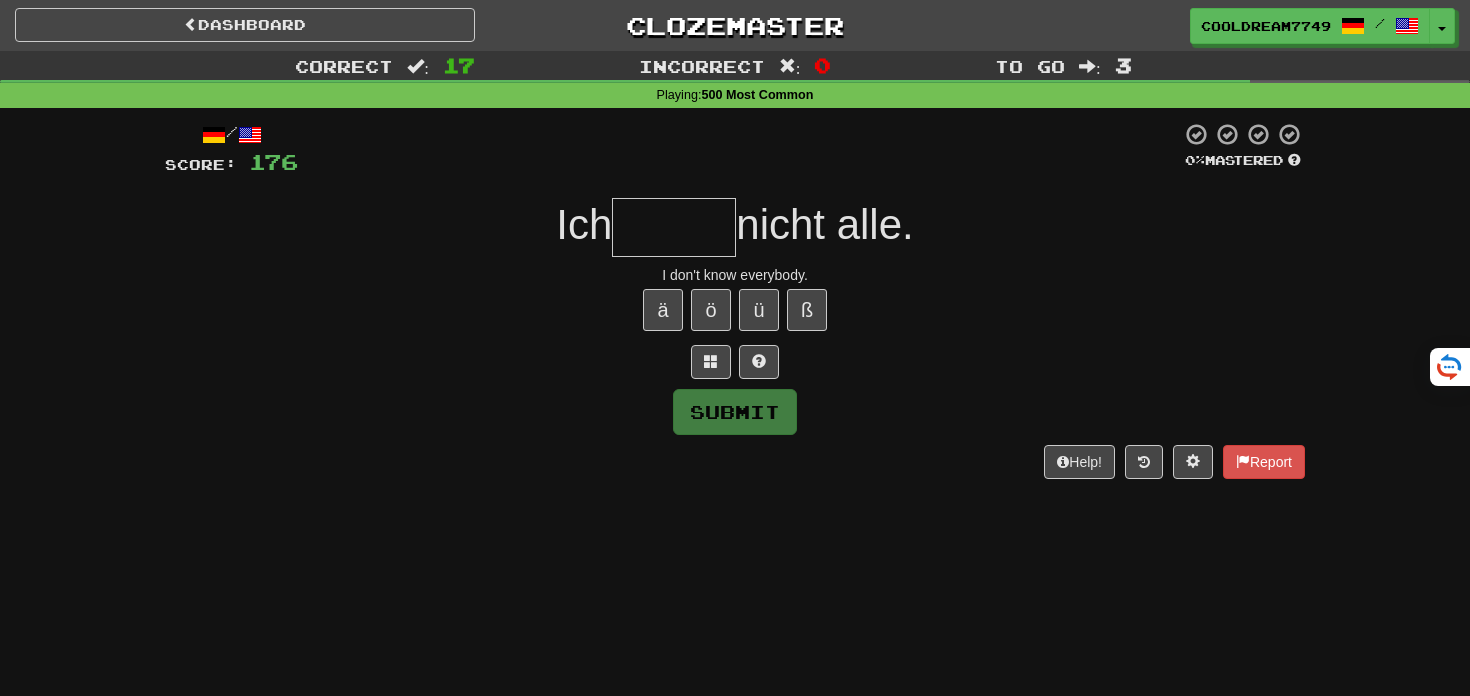type on "*" 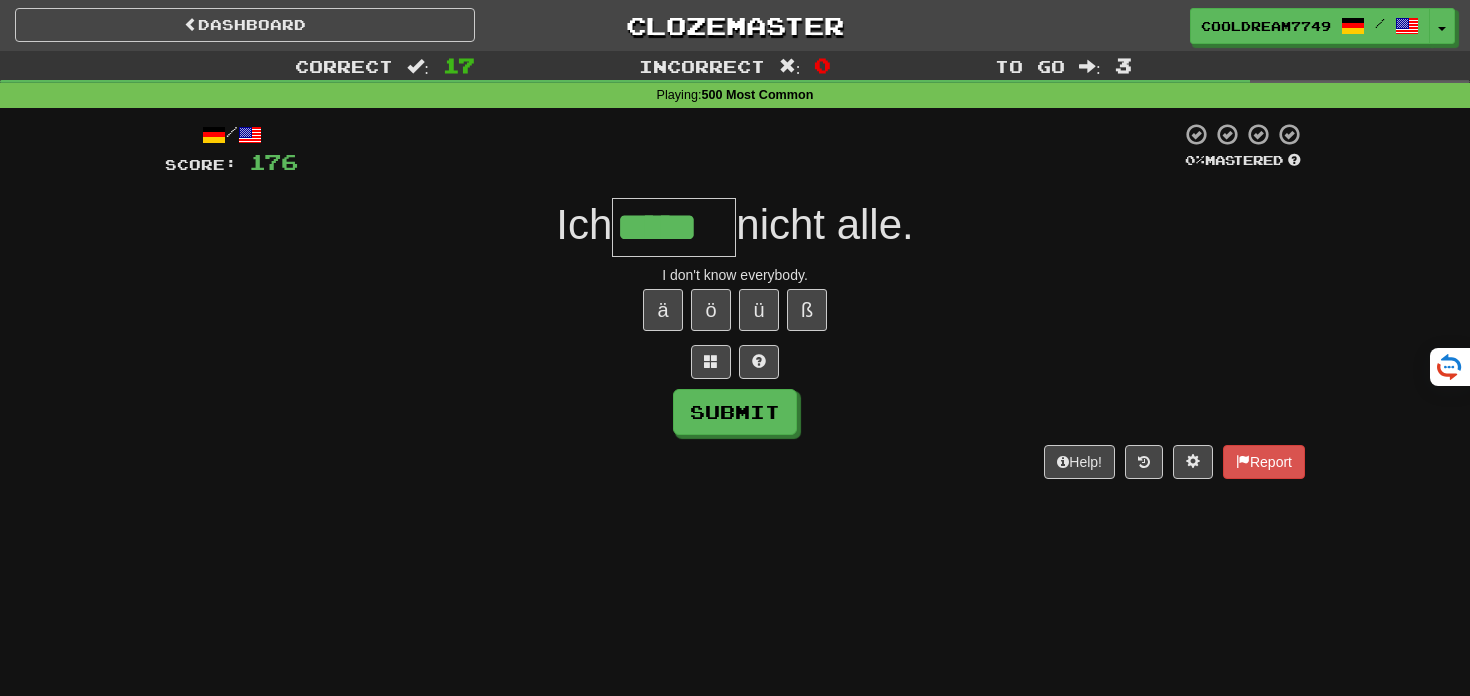 type on "*****" 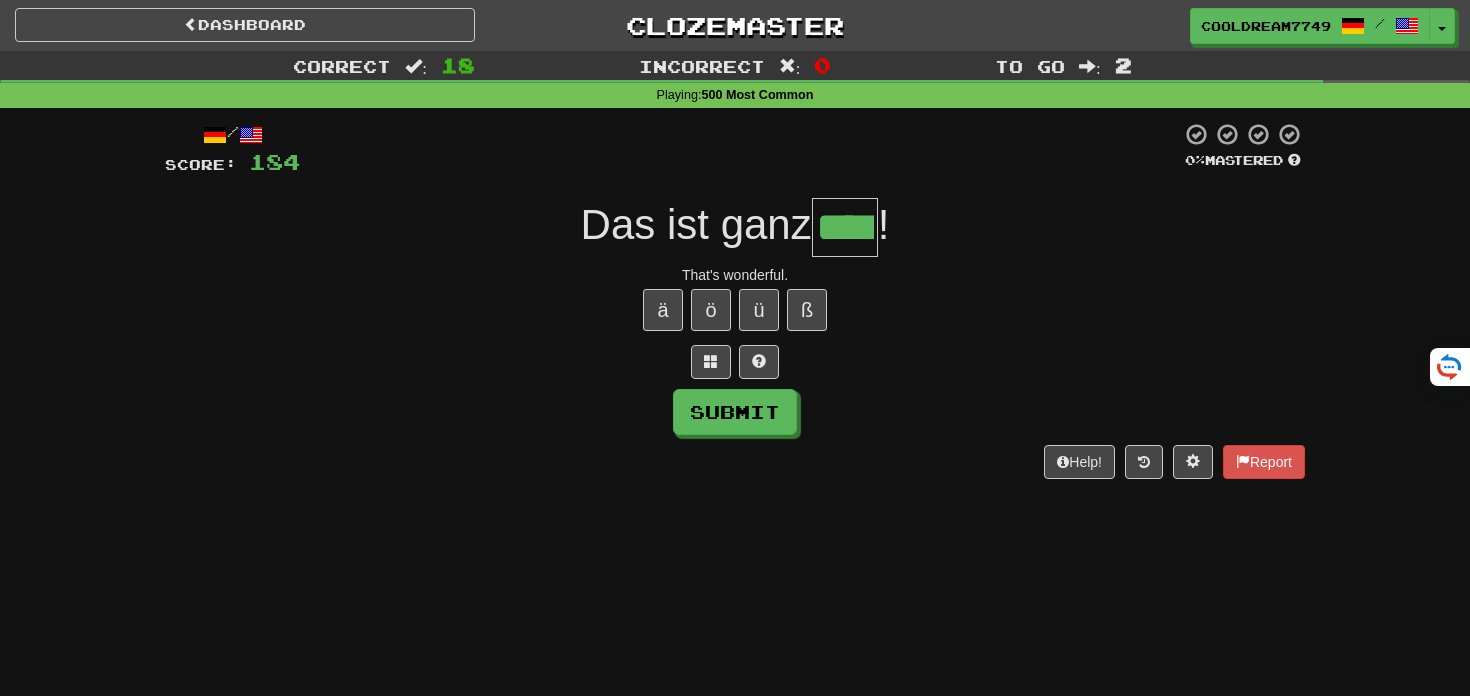 type on "****" 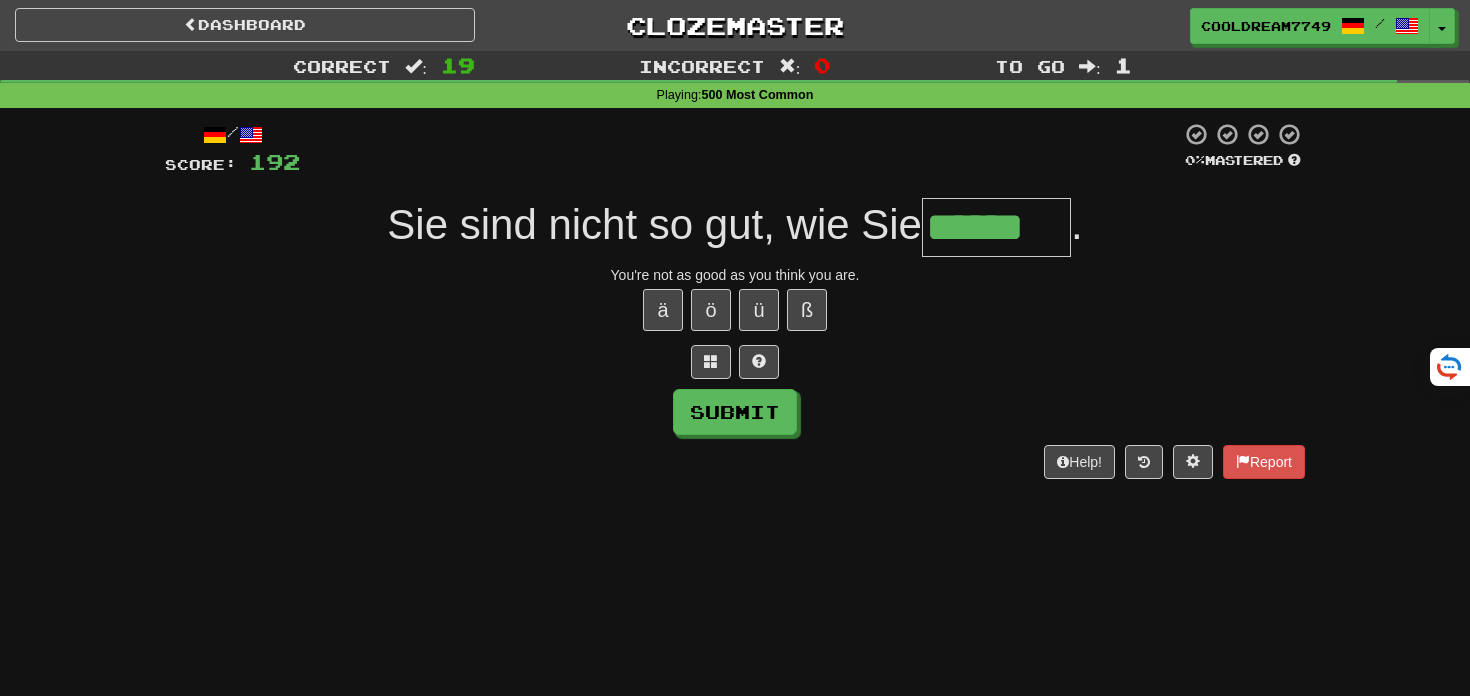type on "******" 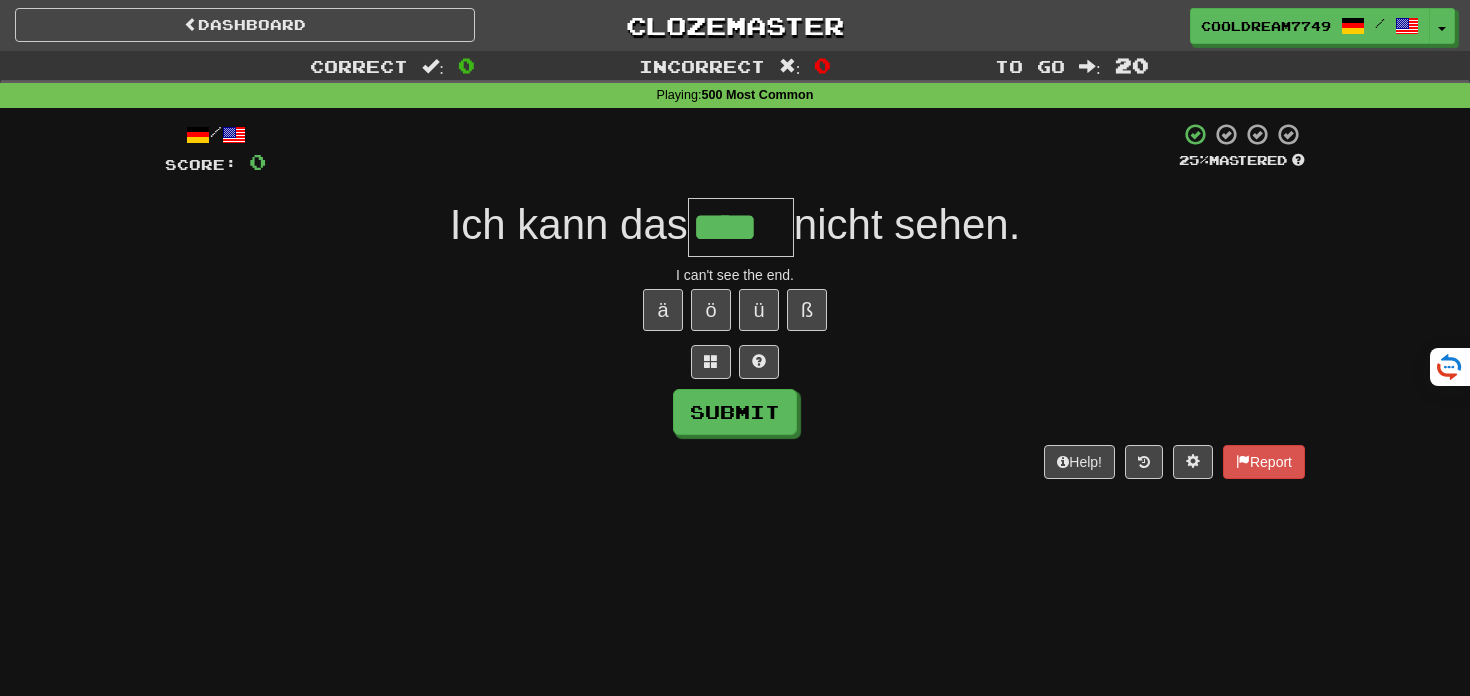 type on "****" 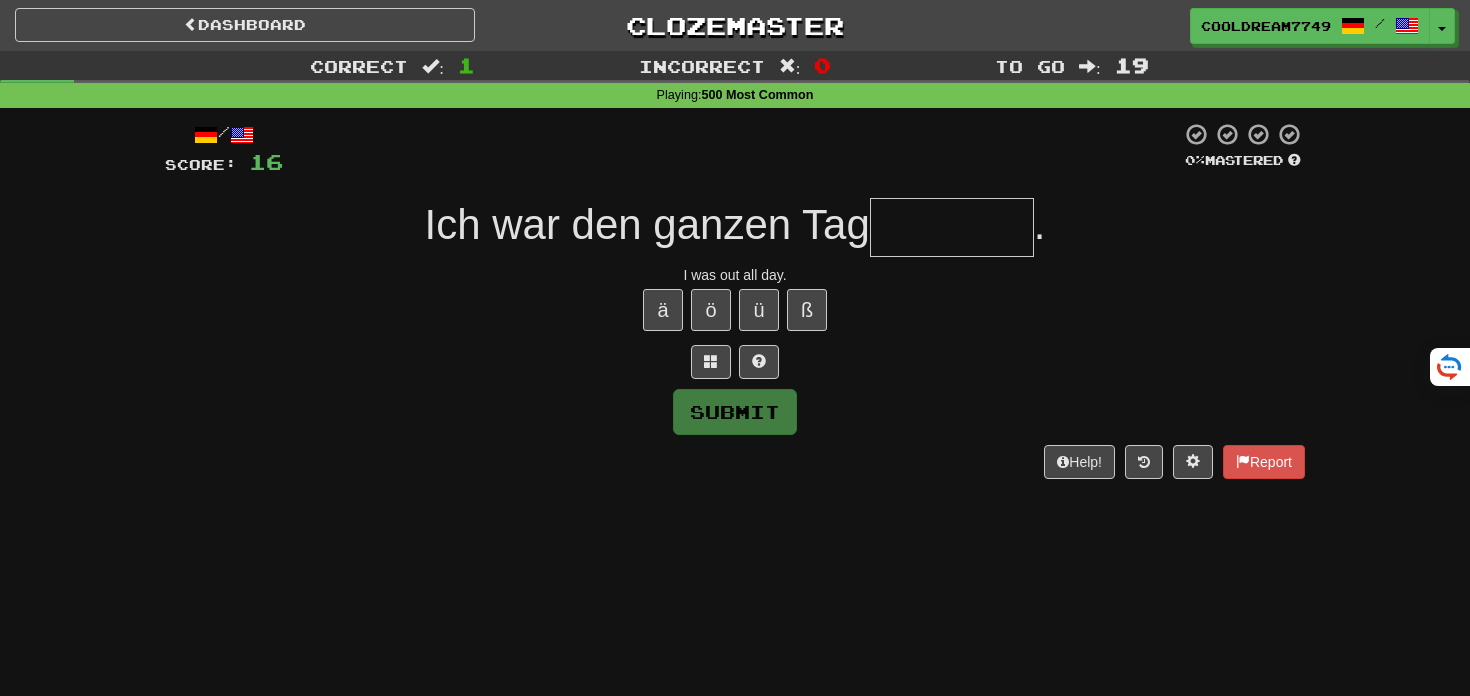 type on "*" 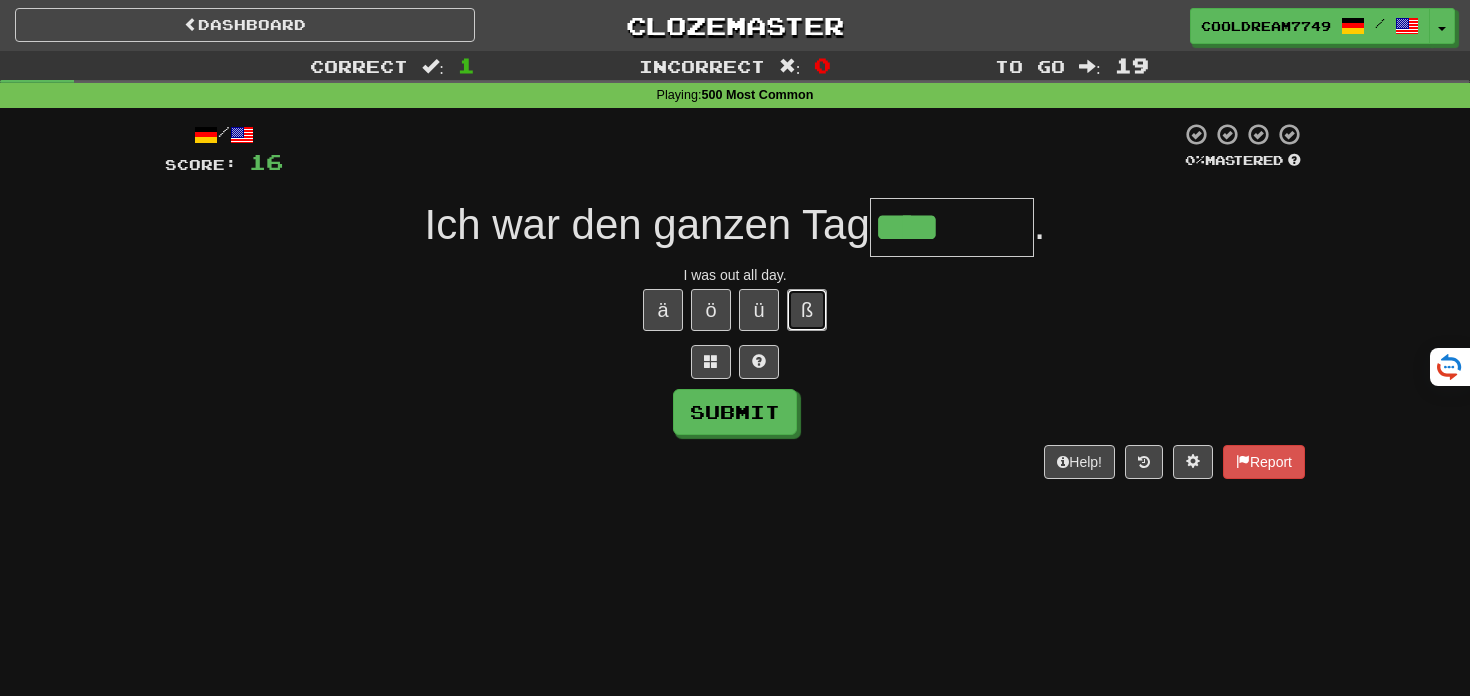 click on "ß" at bounding box center (807, 310) 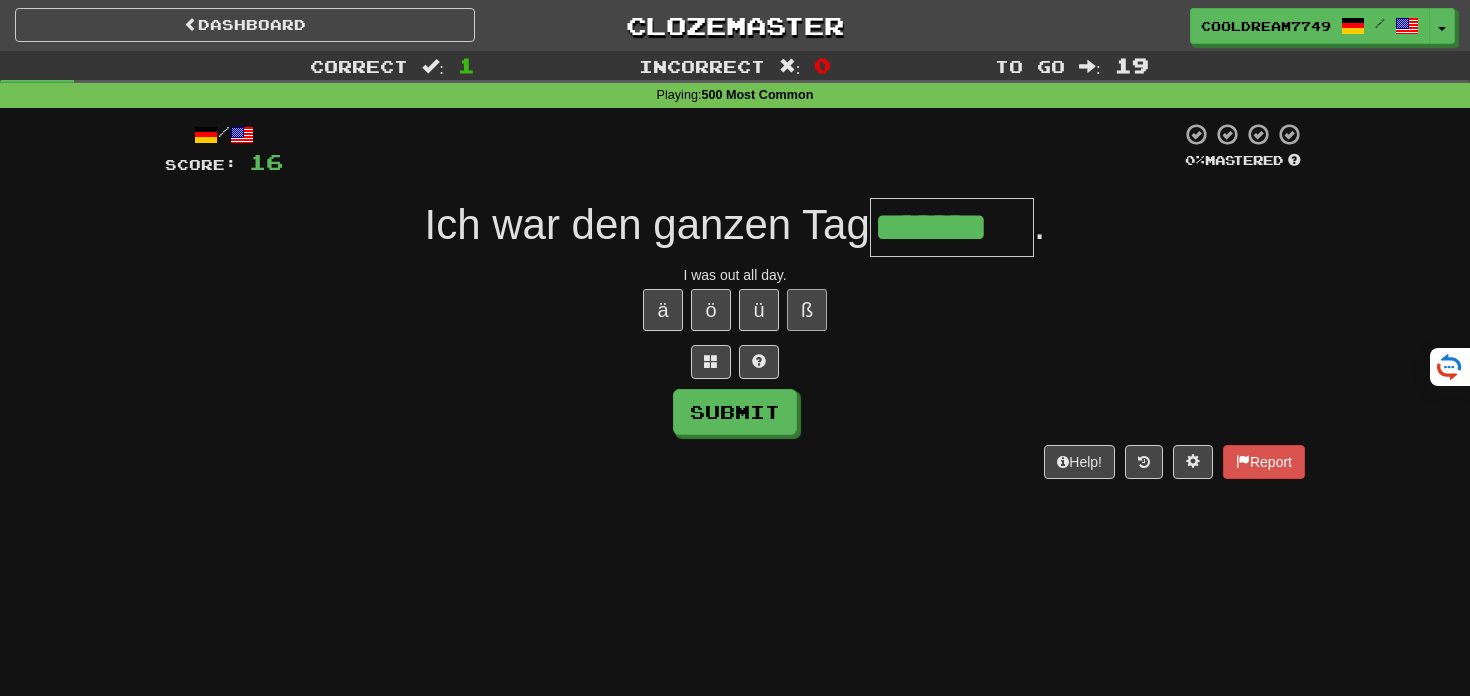 type on "*******" 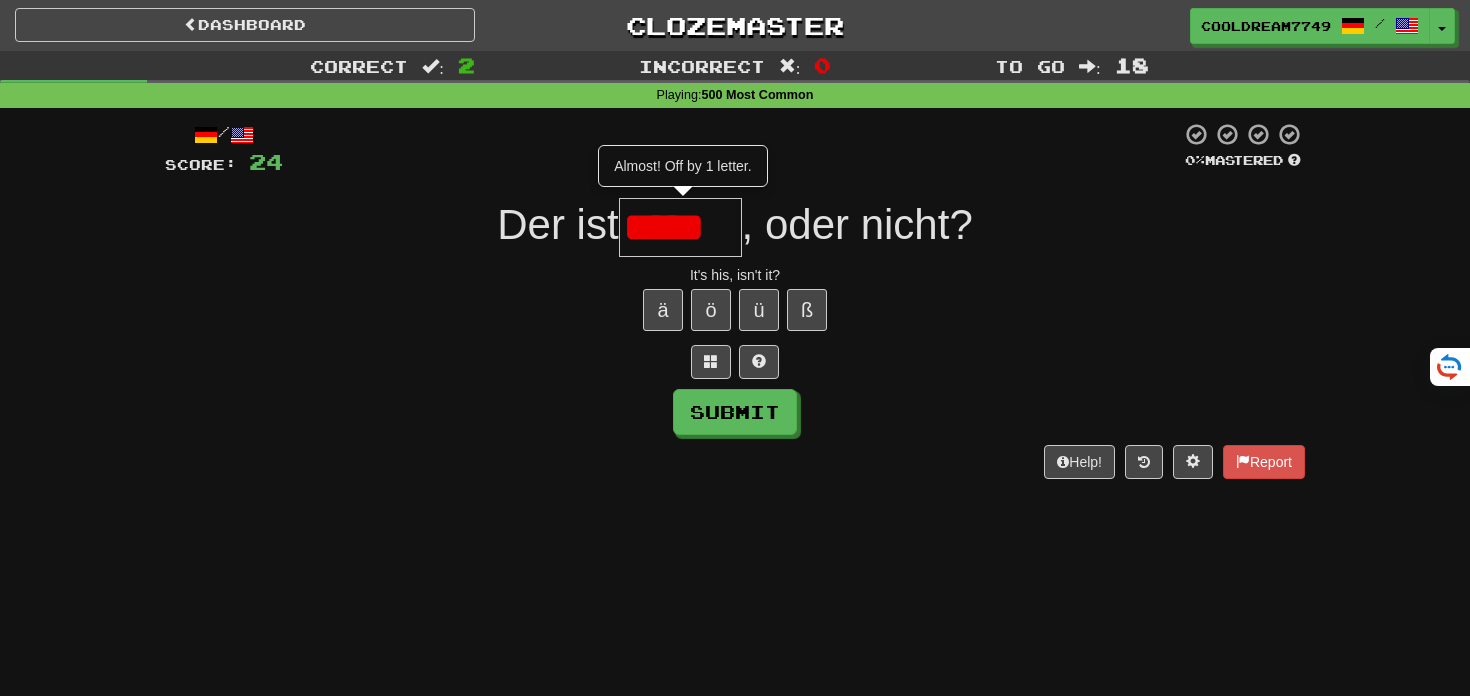 scroll, scrollTop: 0, scrollLeft: 0, axis: both 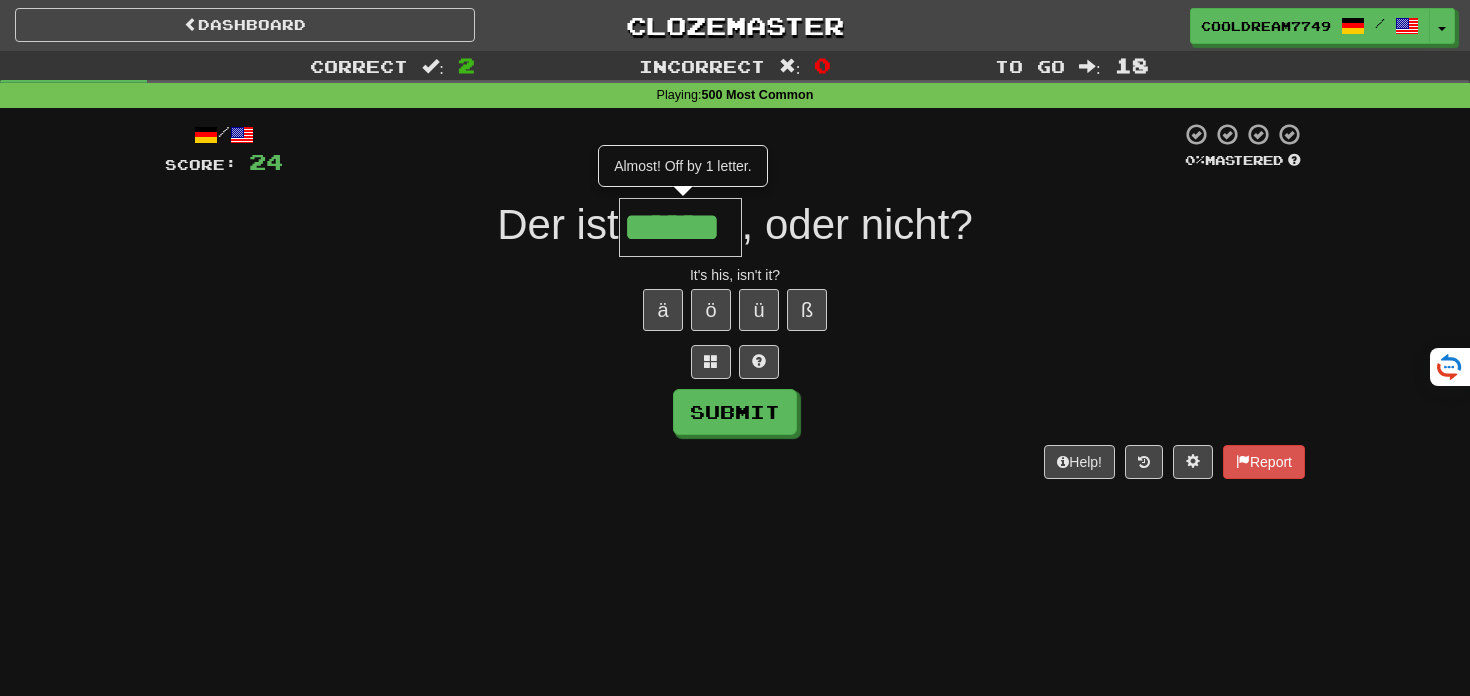 type on "******" 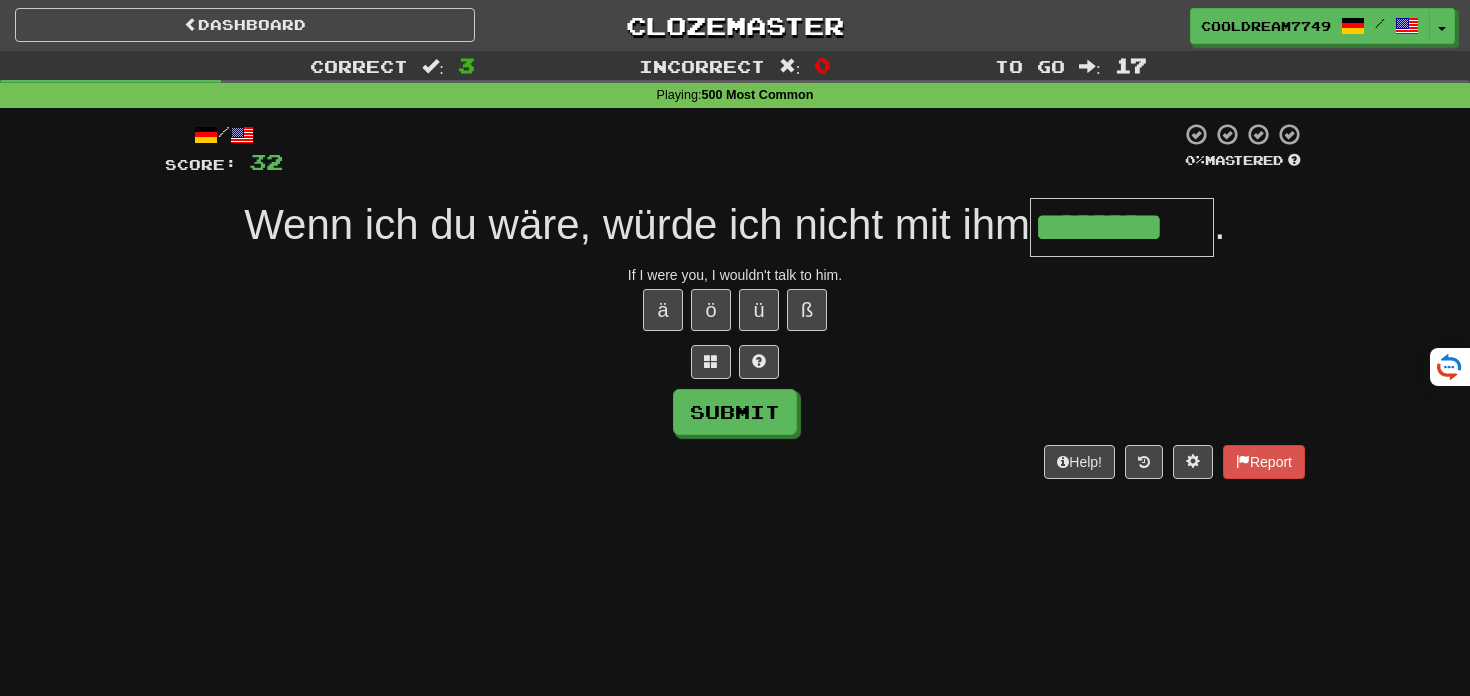 type on "********" 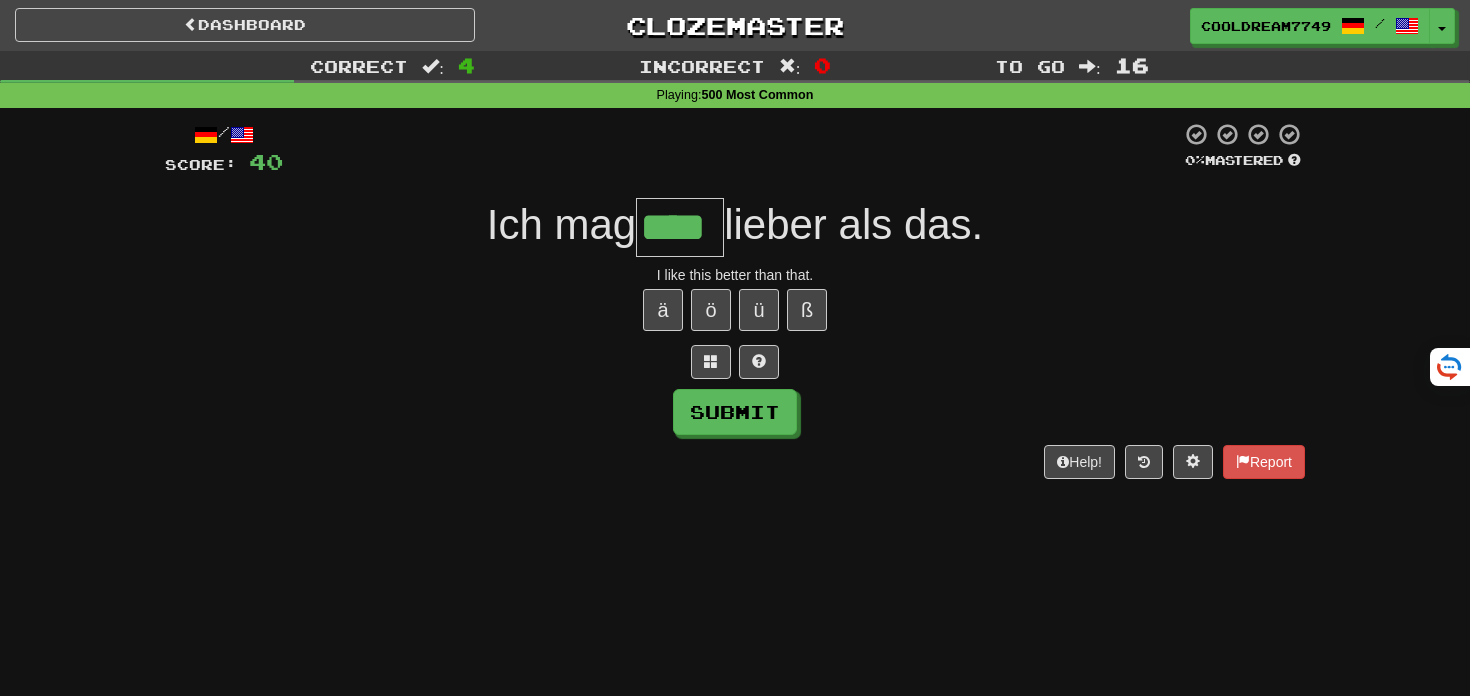 type on "****" 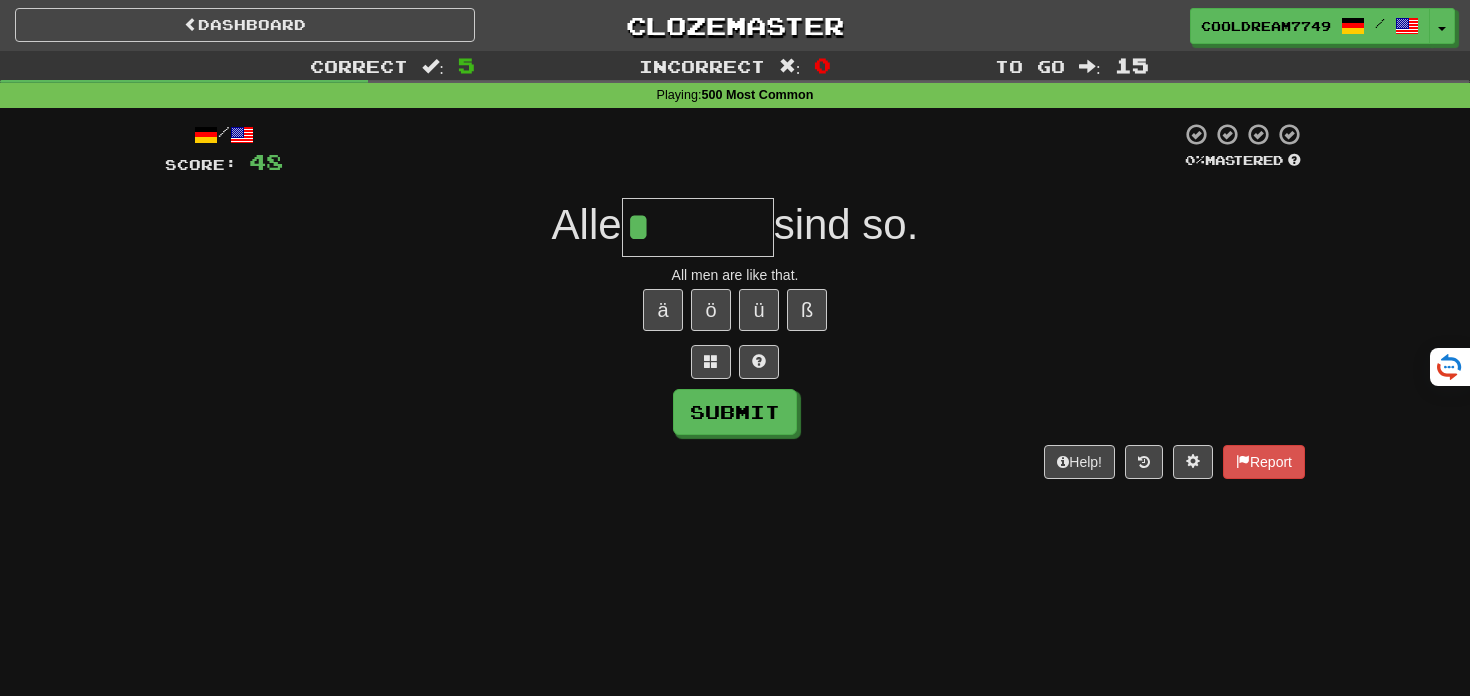 click on "ä ö ü ß" at bounding box center [735, 310] 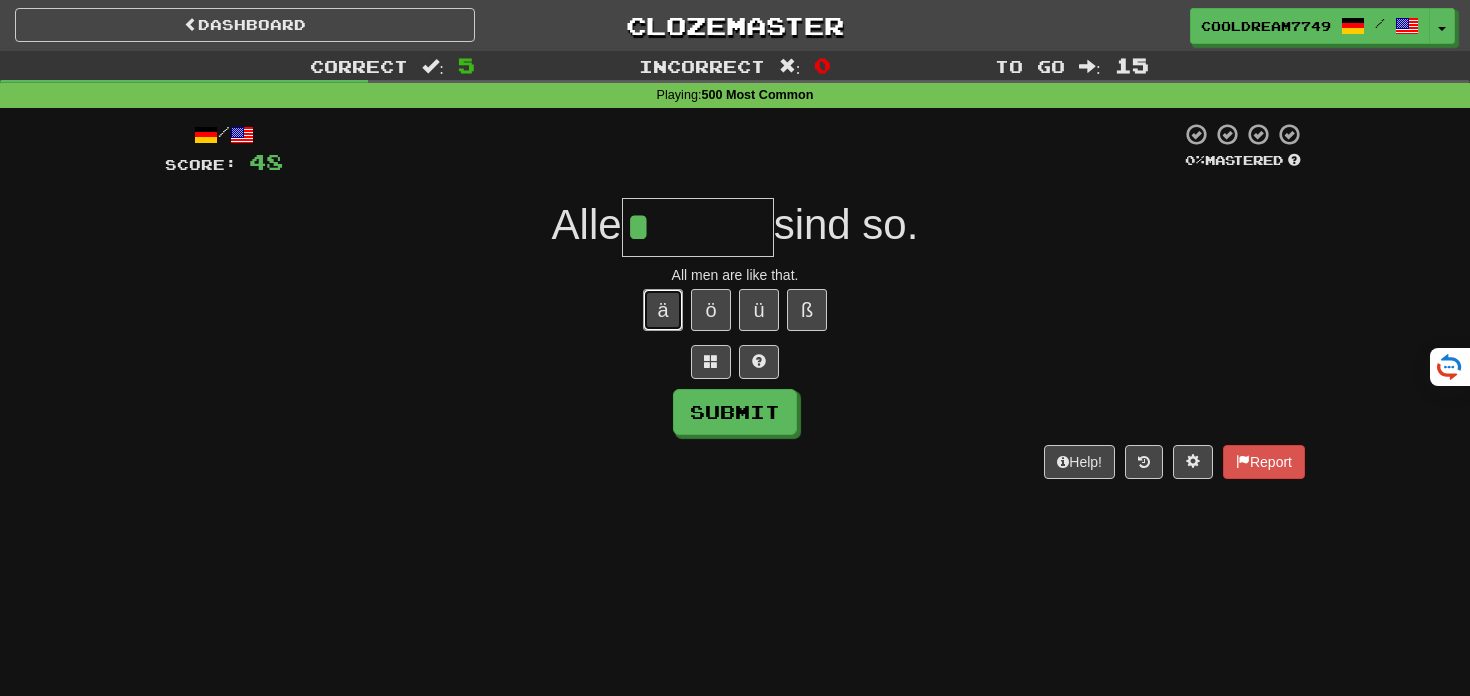 click on "ä" at bounding box center [663, 310] 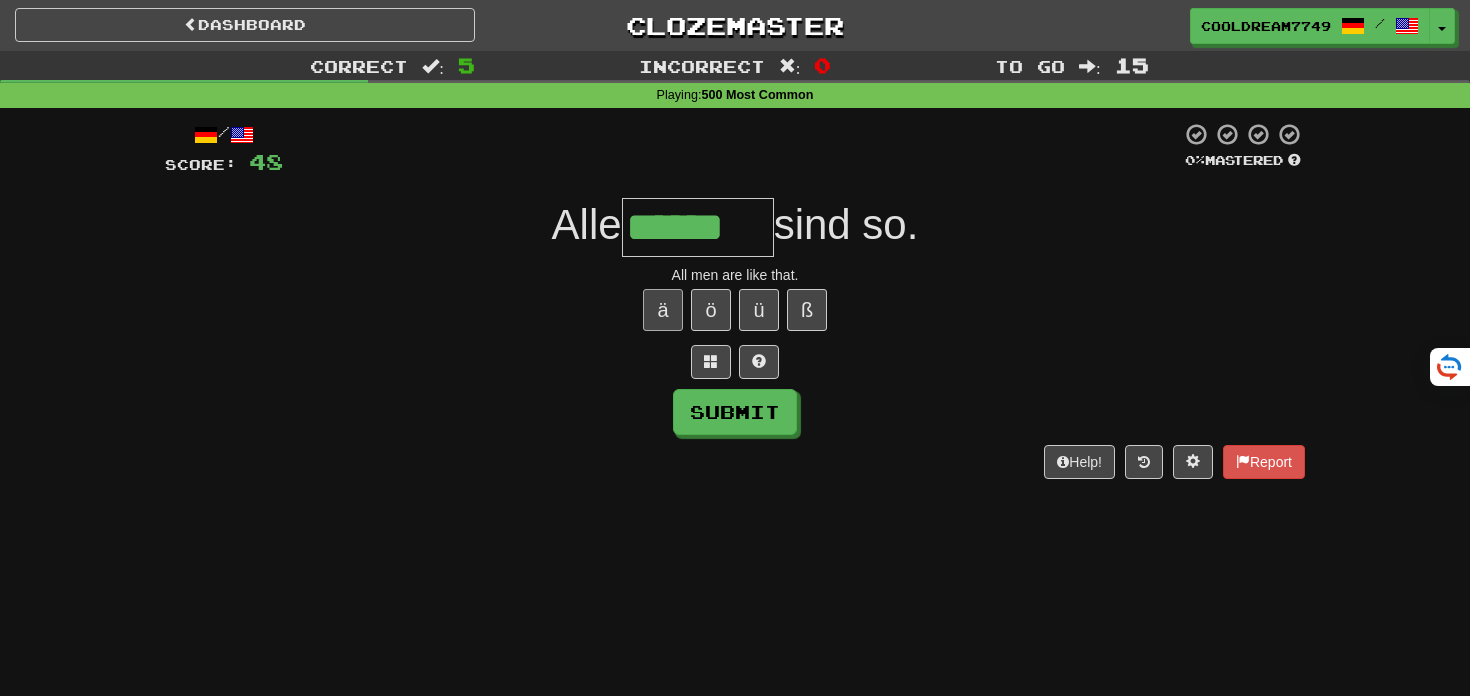 type on "******" 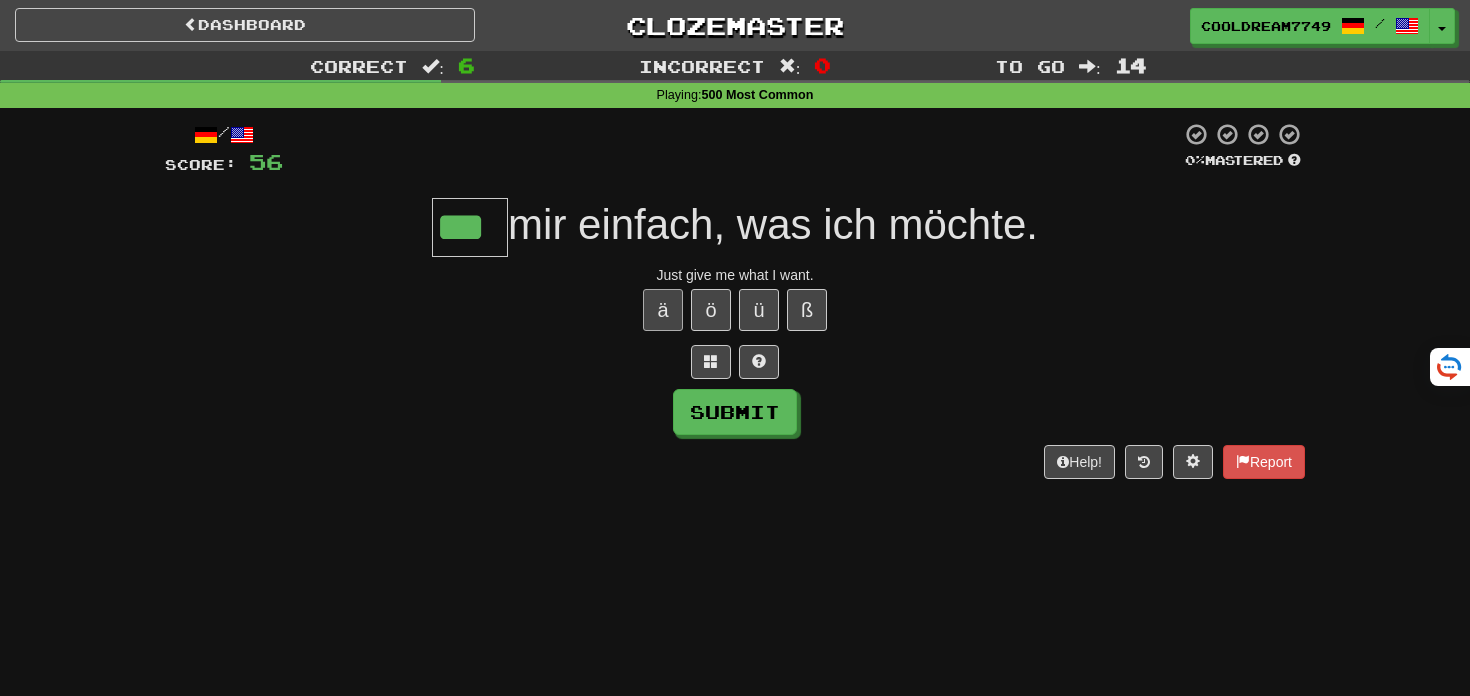 type on "***" 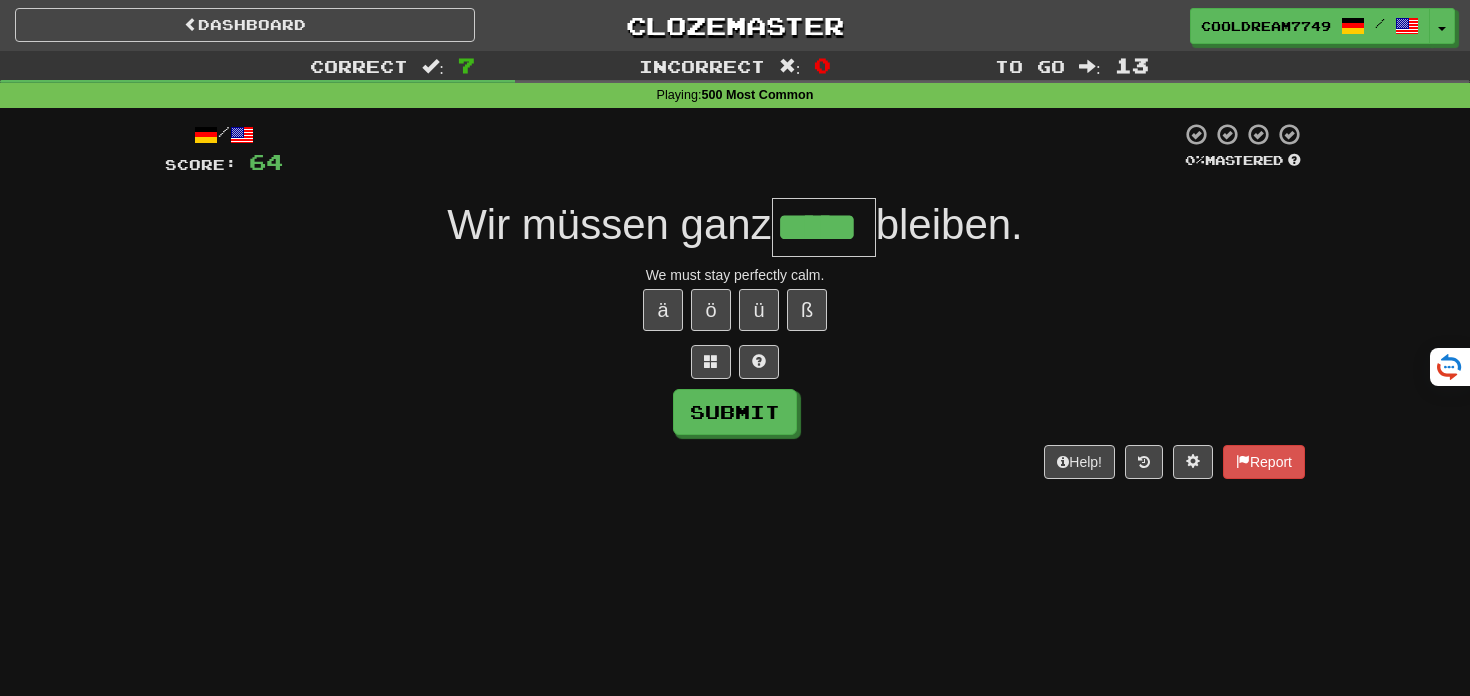 type on "*****" 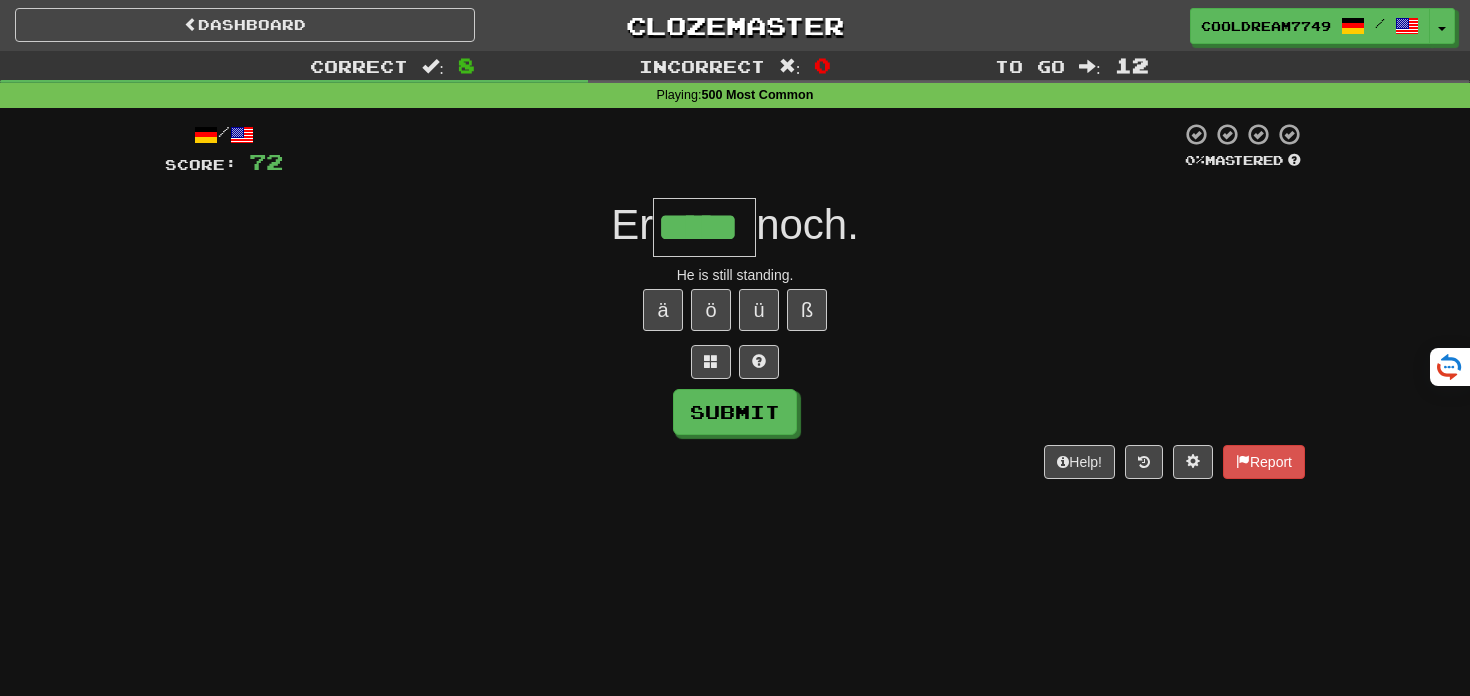 type on "*****" 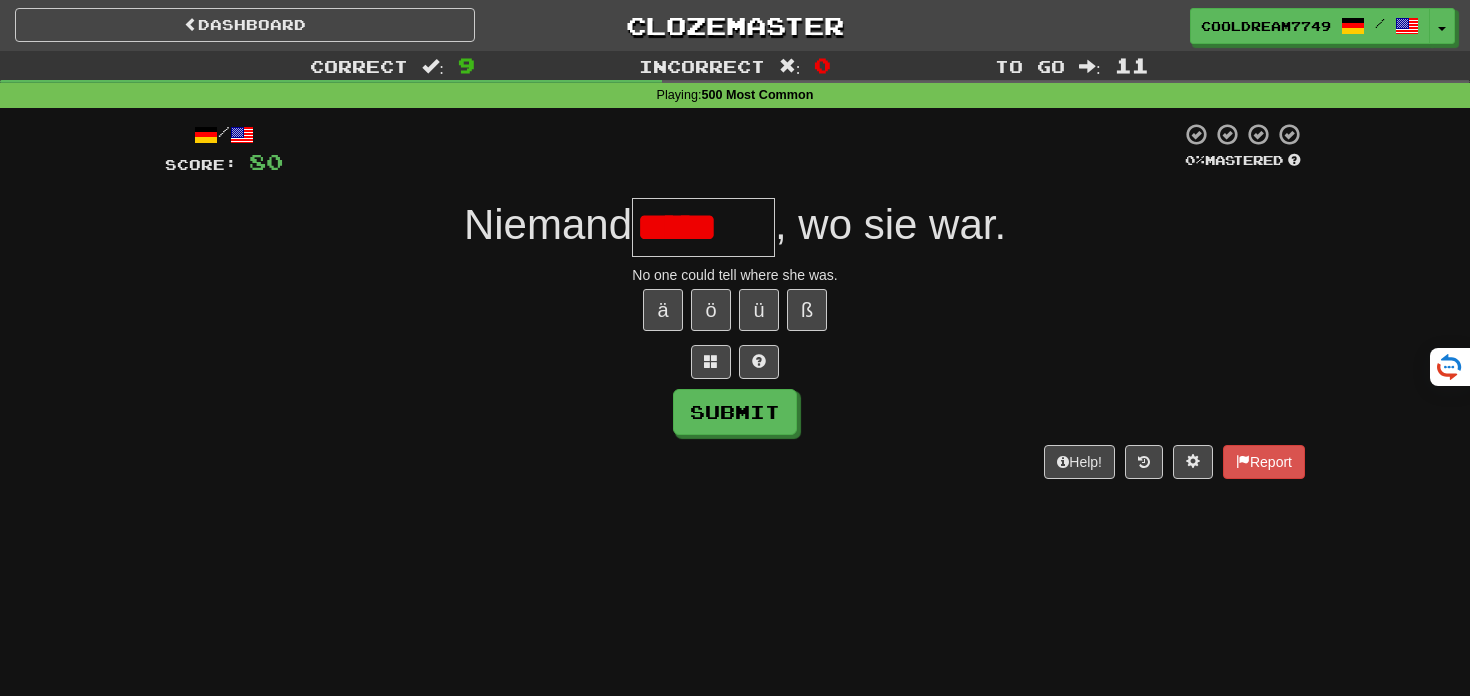 scroll, scrollTop: 0, scrollLeft: 0, axis: both 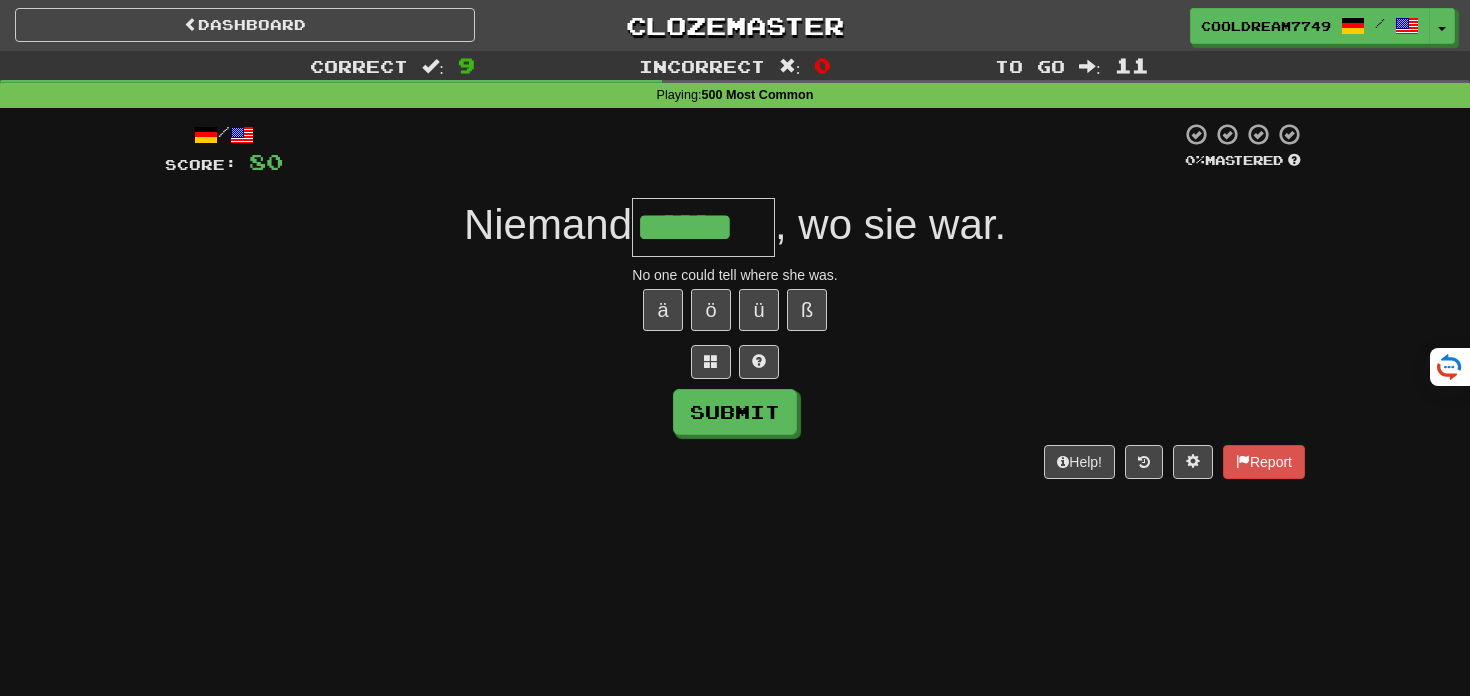 type on "******" 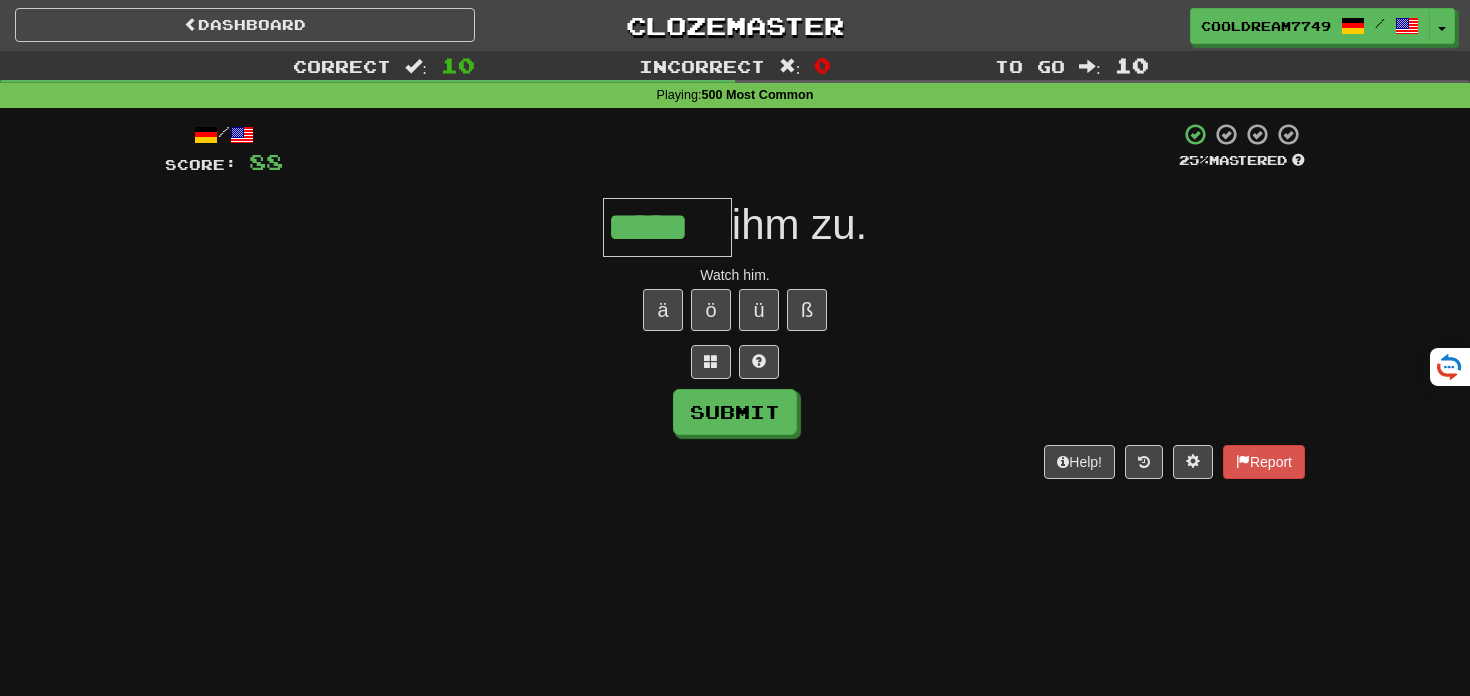 type on "*****" 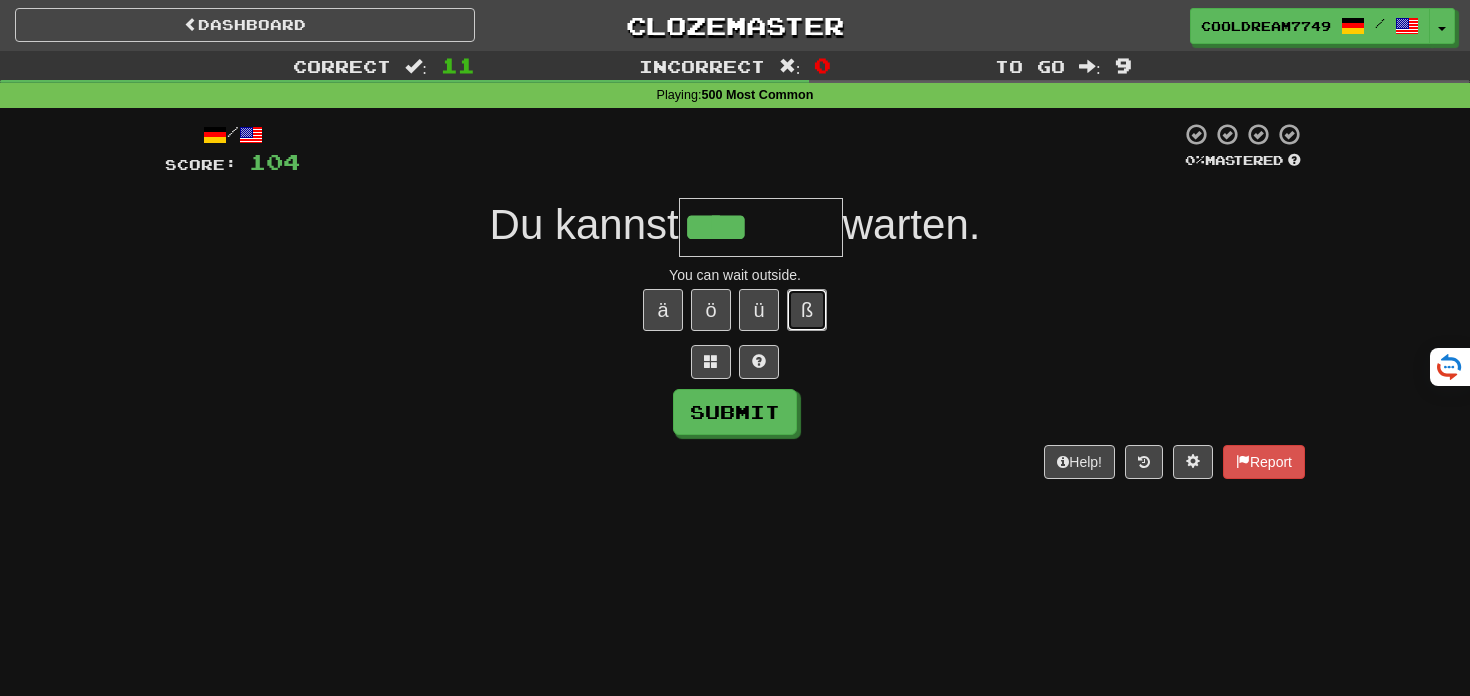 click on "ß" at bounding box center (807, 310) 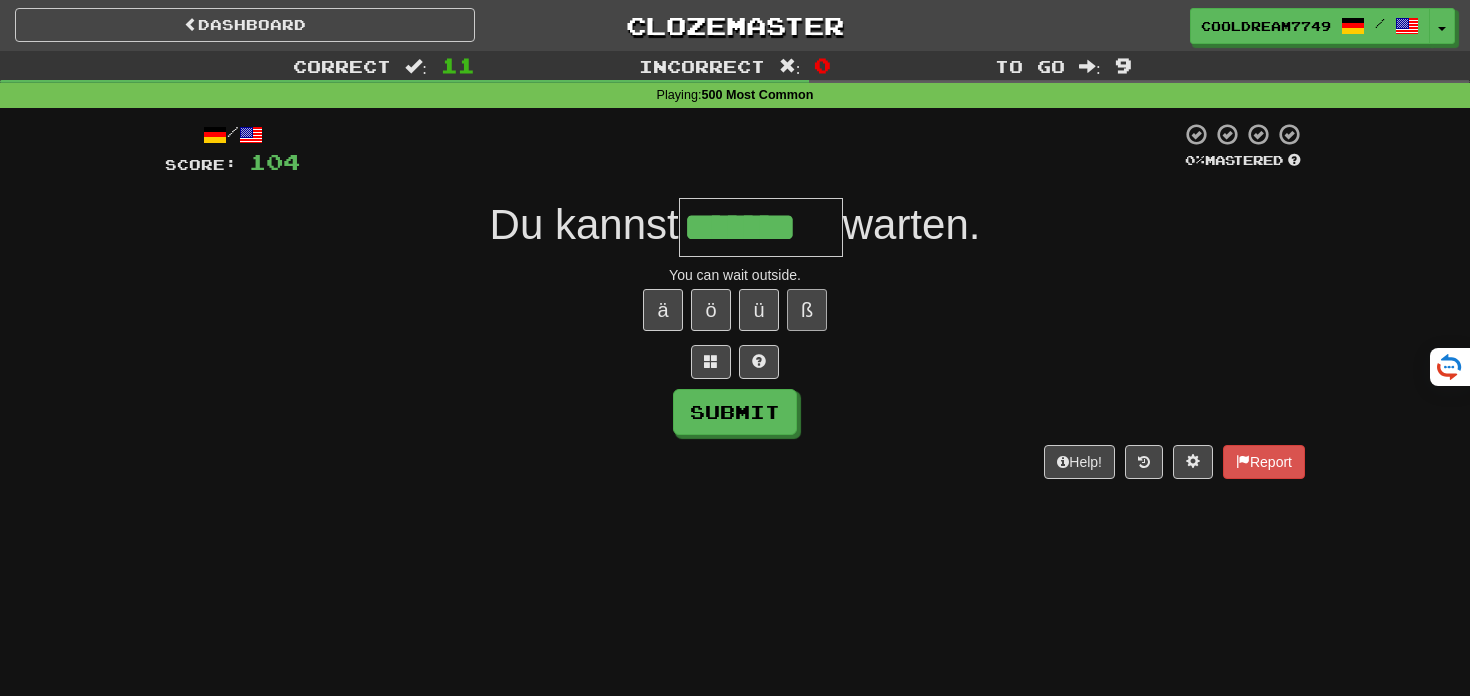 type on "*******" 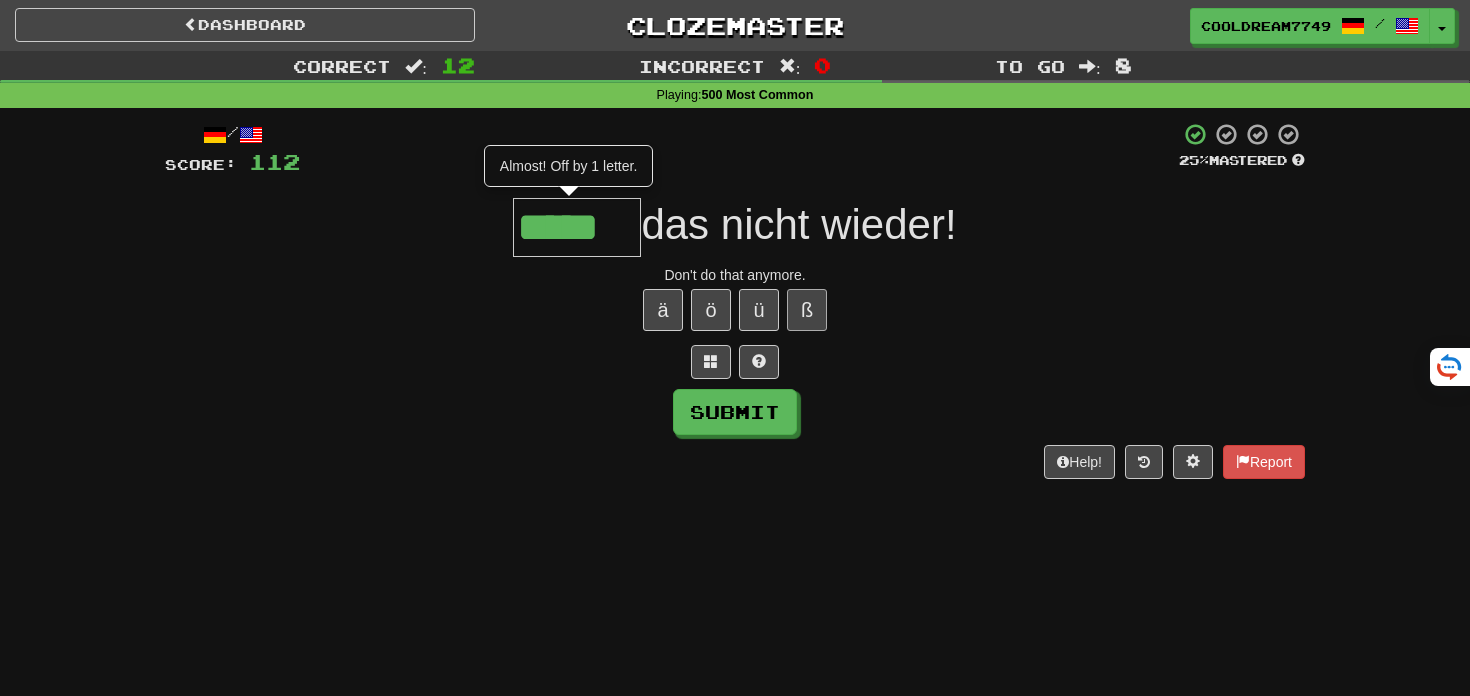 type on "*****" 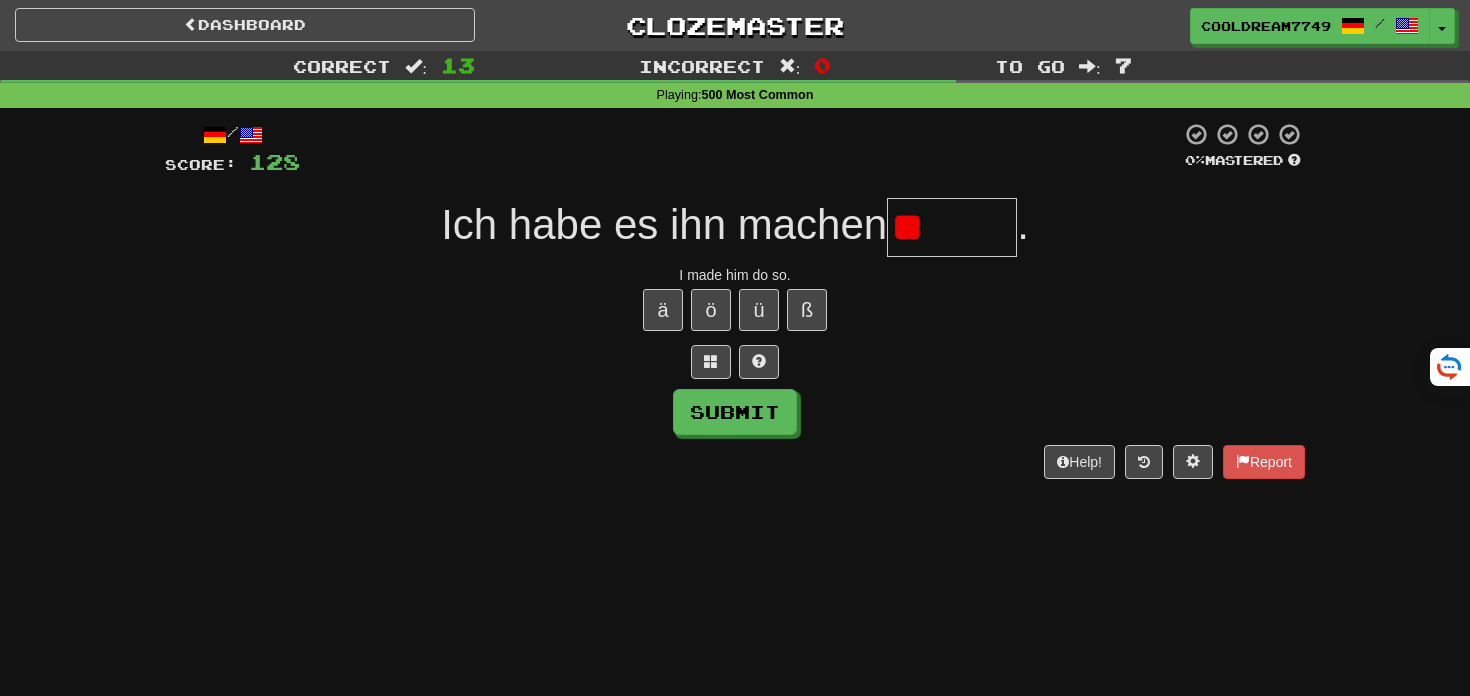 type on "*" 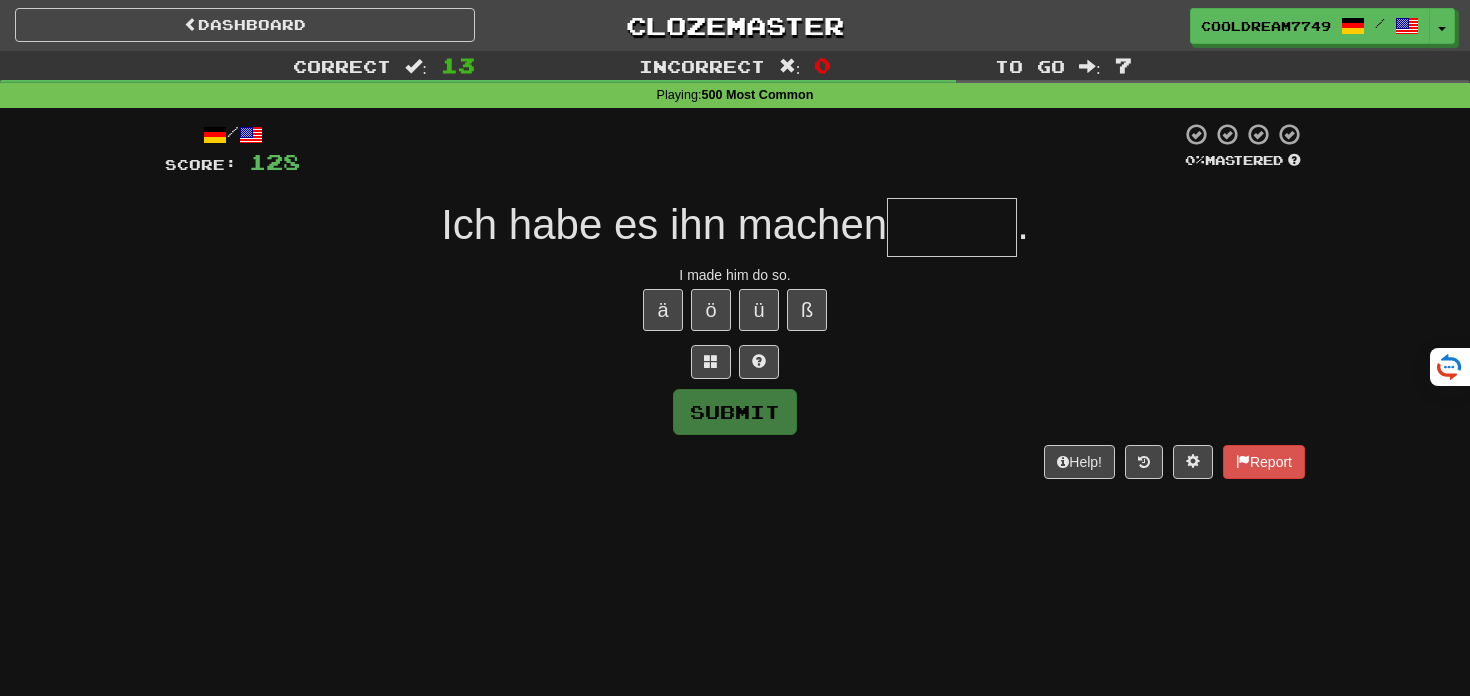 type on "*" 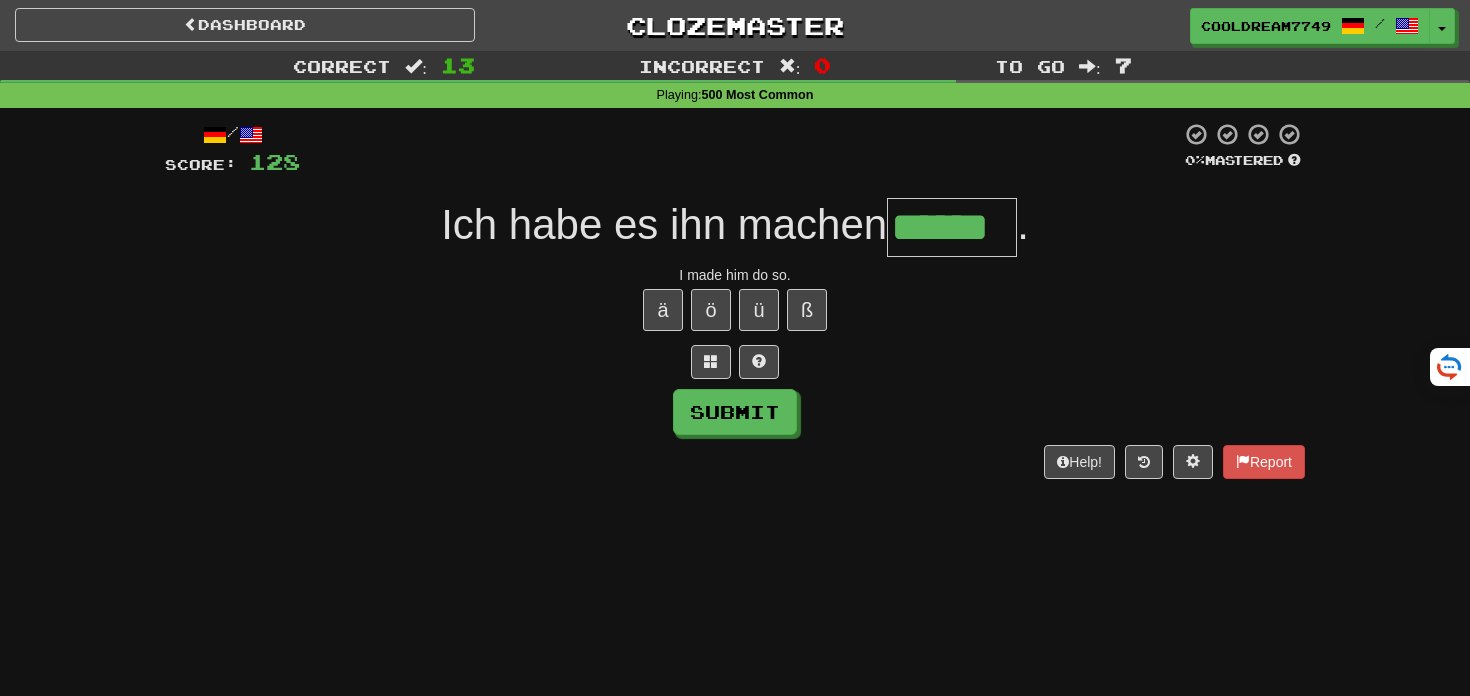 type on "******" 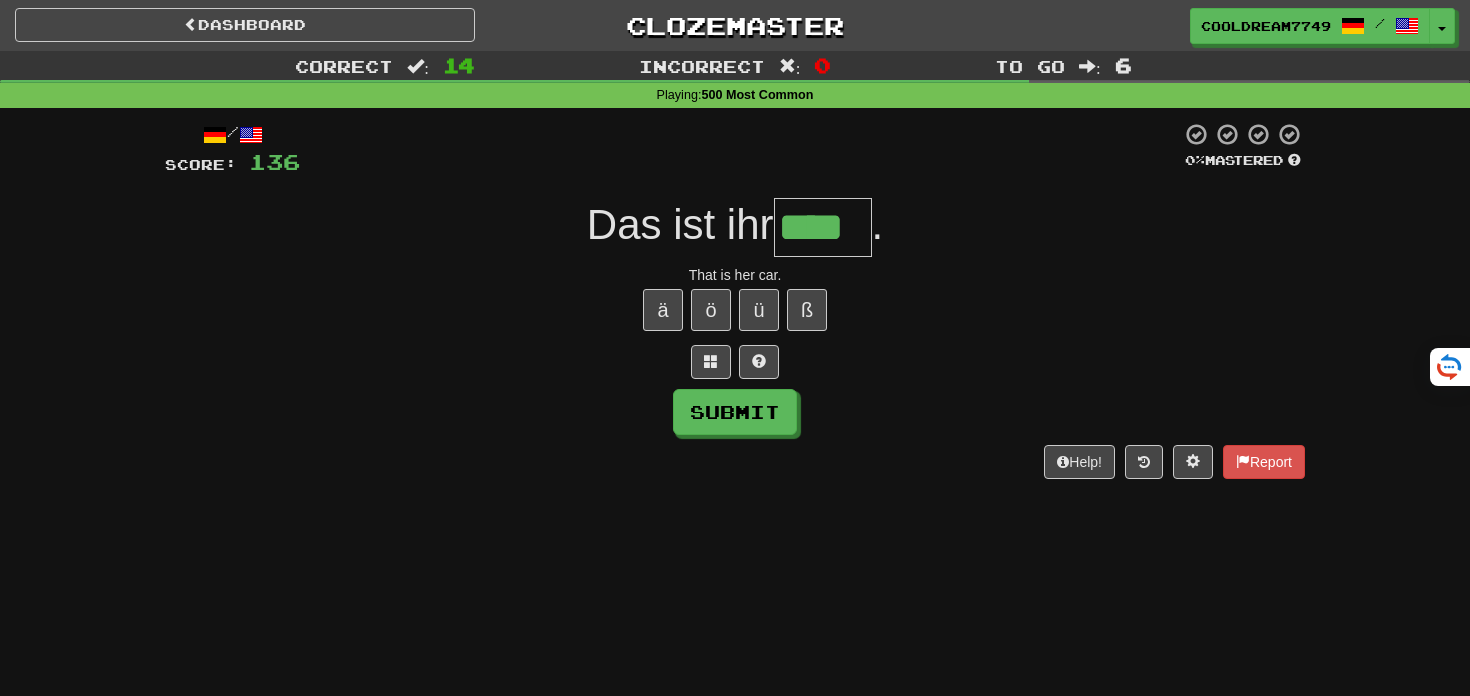 type on "****" 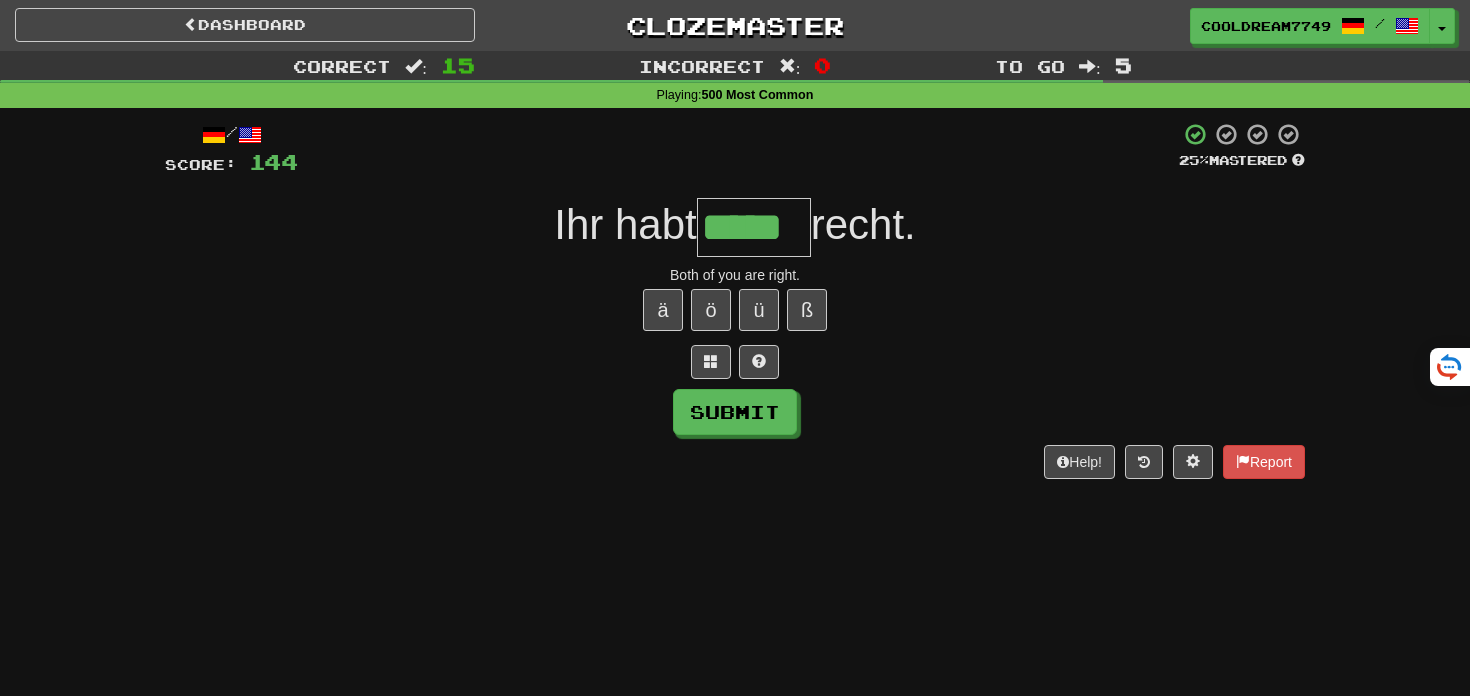 type on "*****" 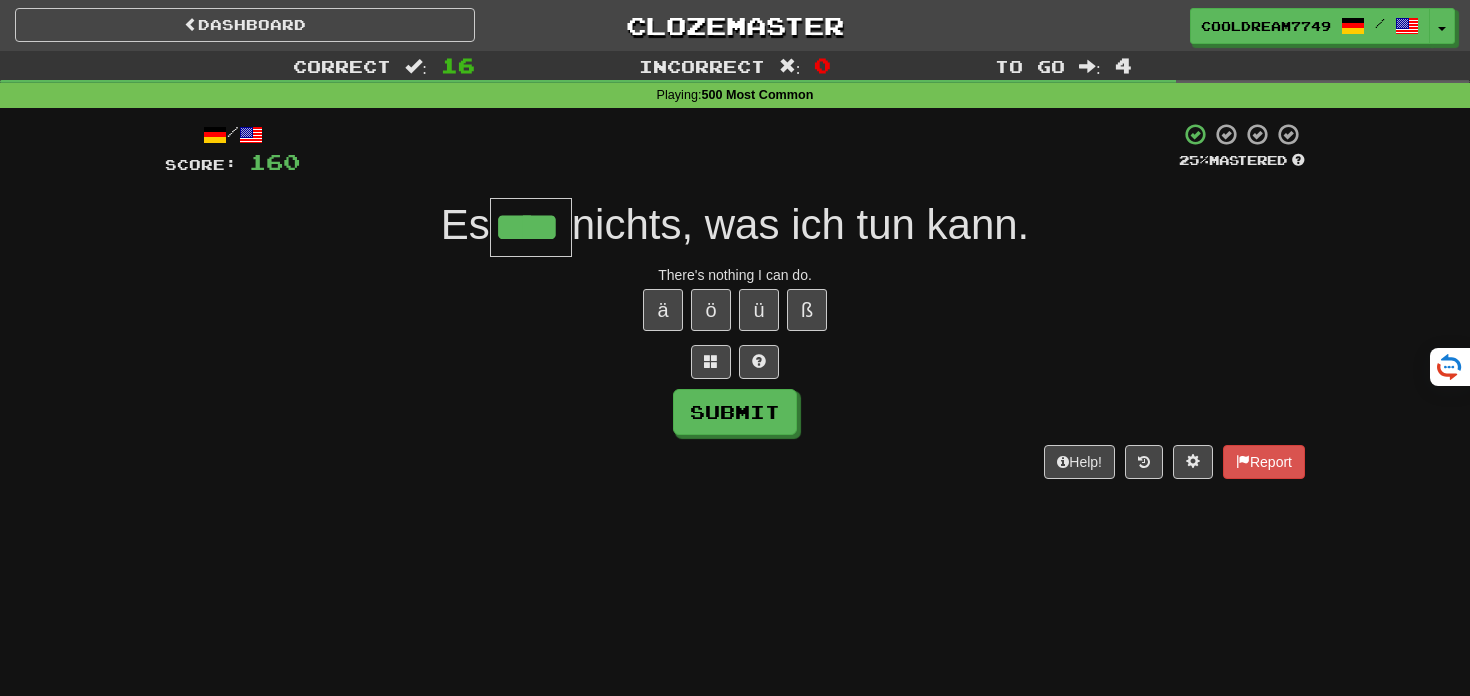 type on "****" 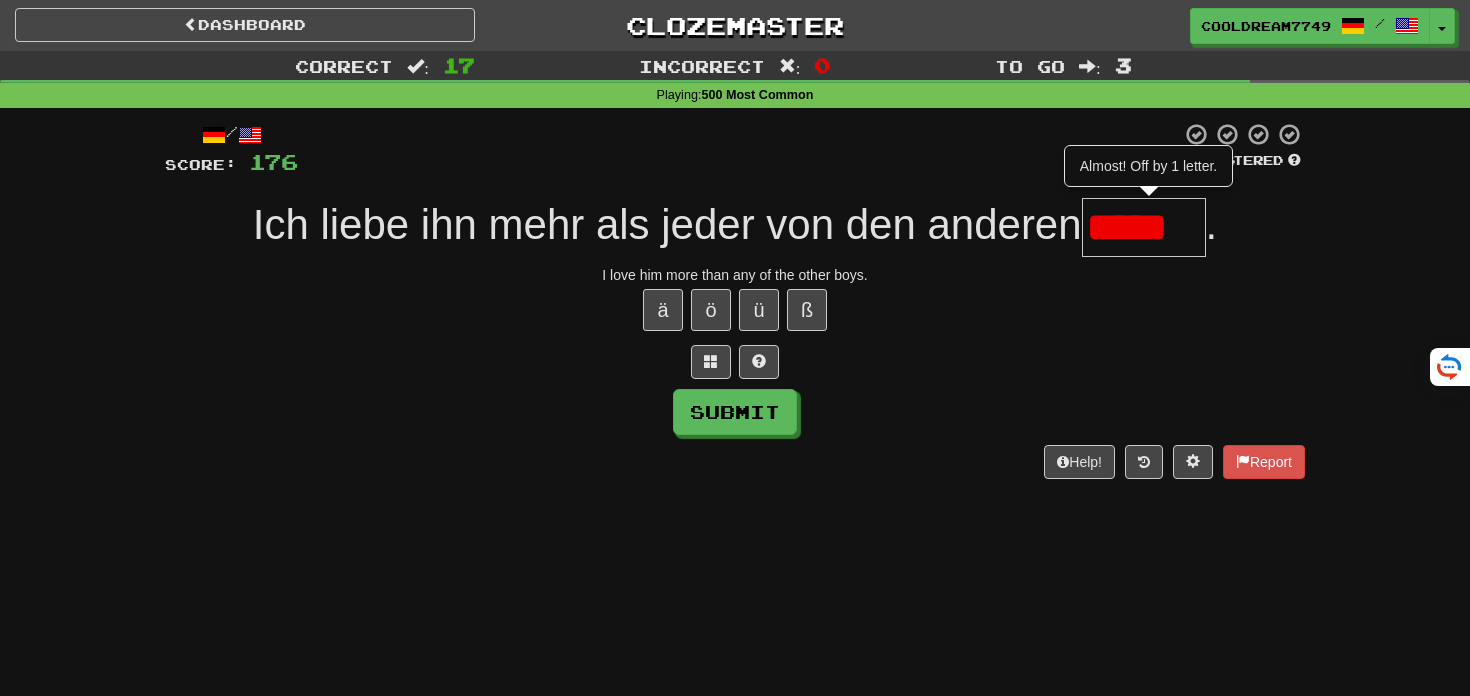 scroll, scrollTop: 0, scrollLeft: 0, axis: both 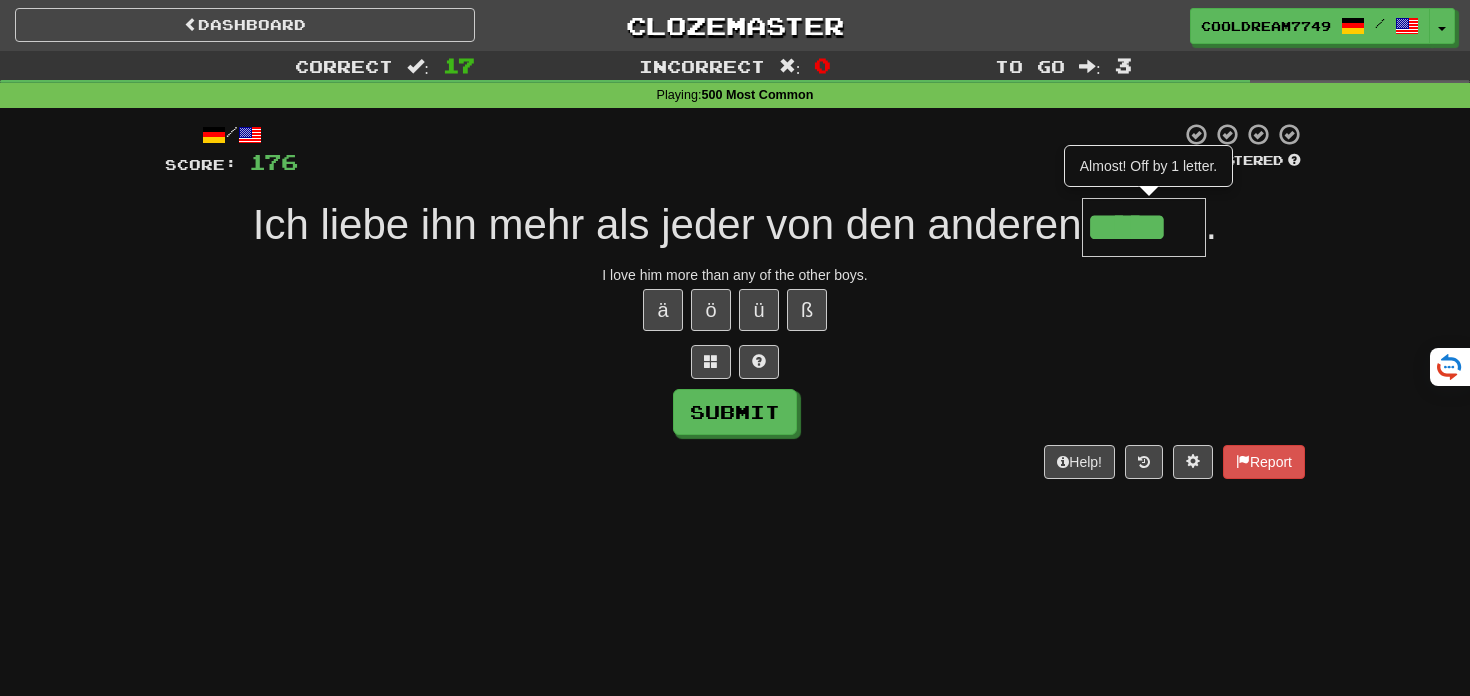 type on "*****" 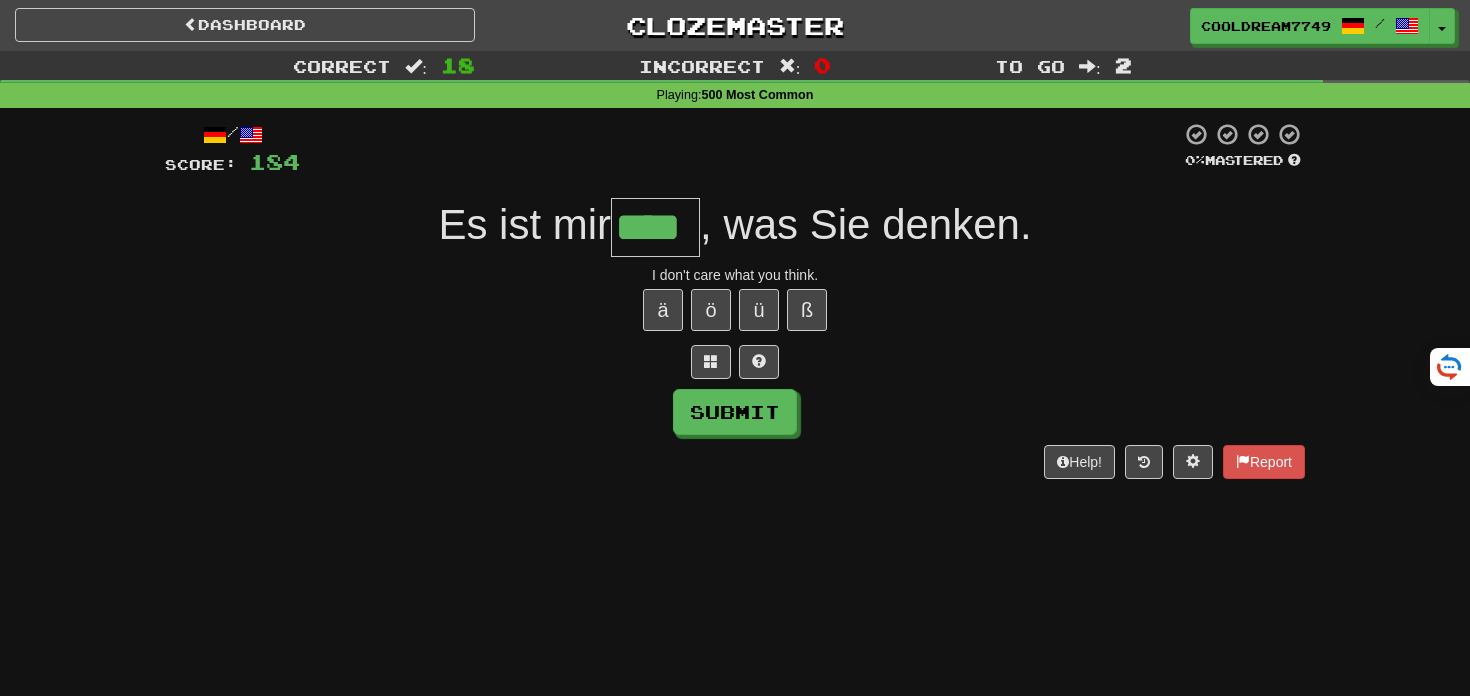 type on "****" 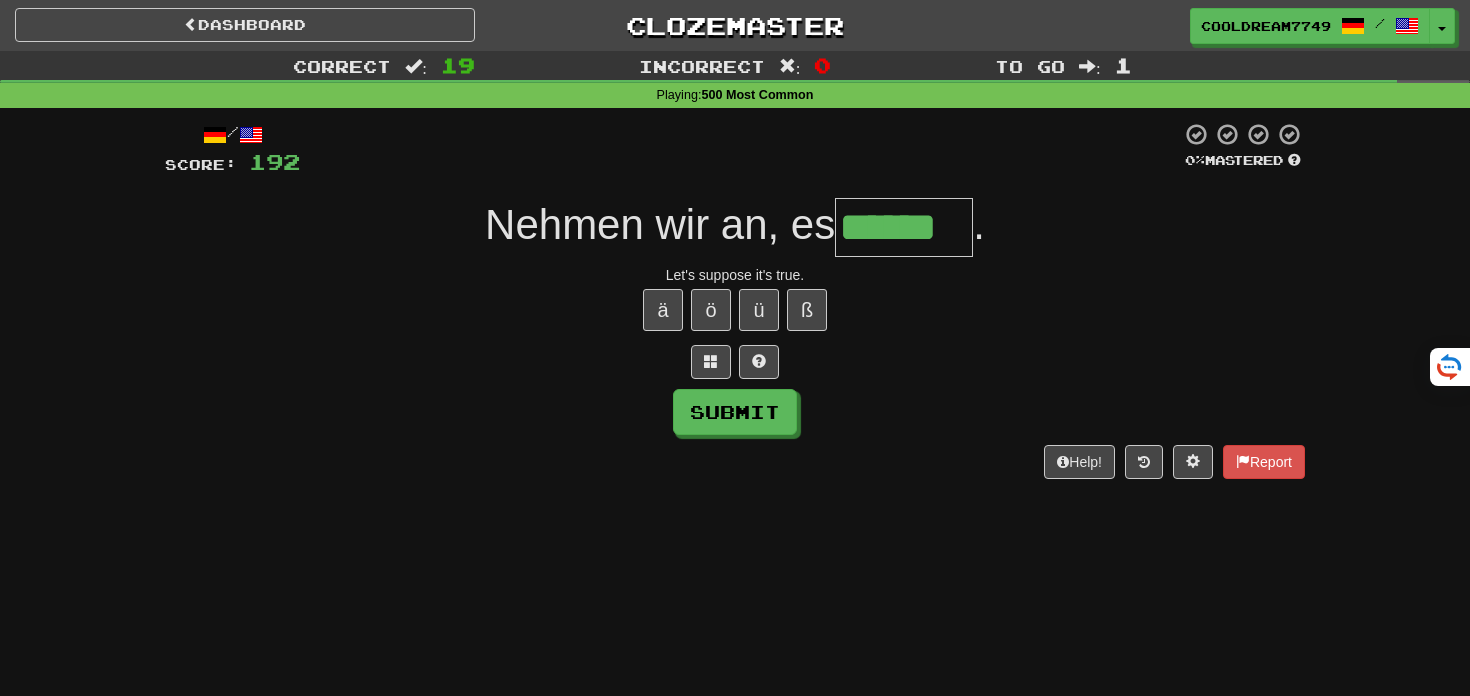 type on "******" 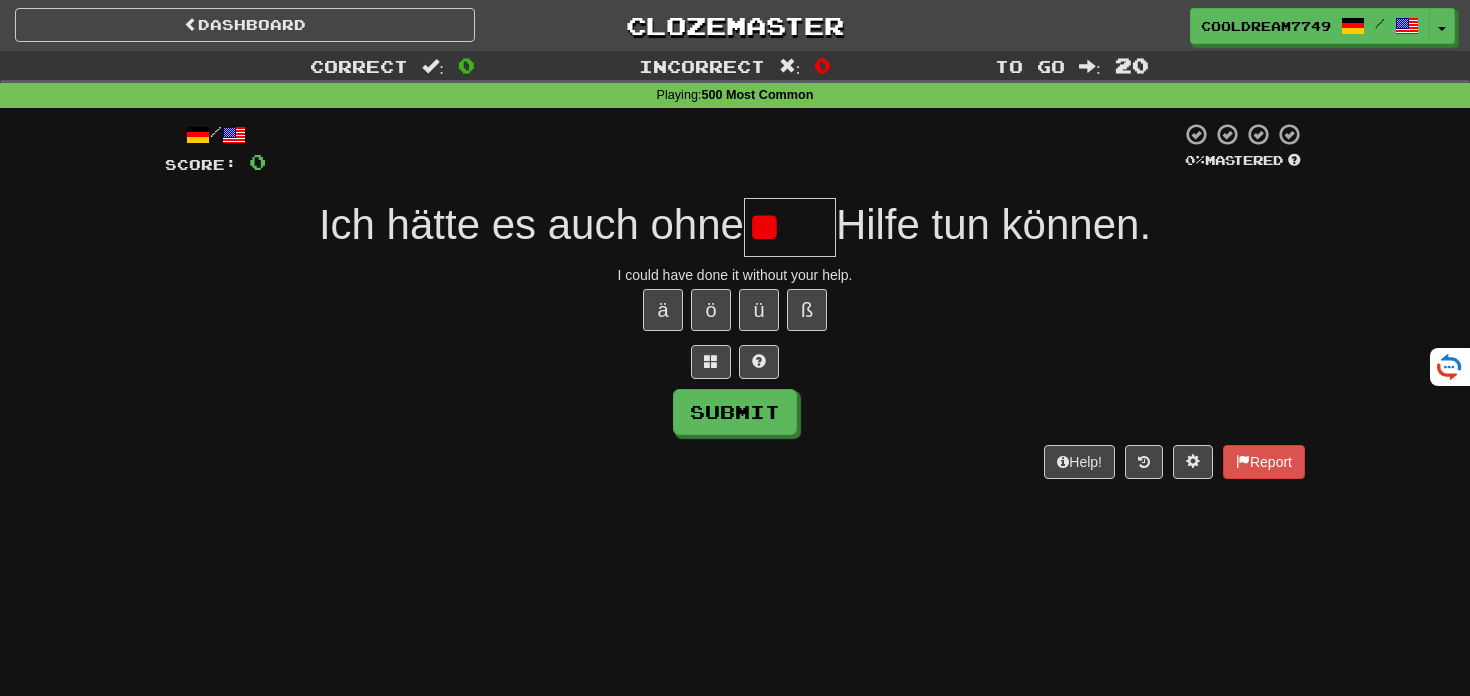 type on "*" 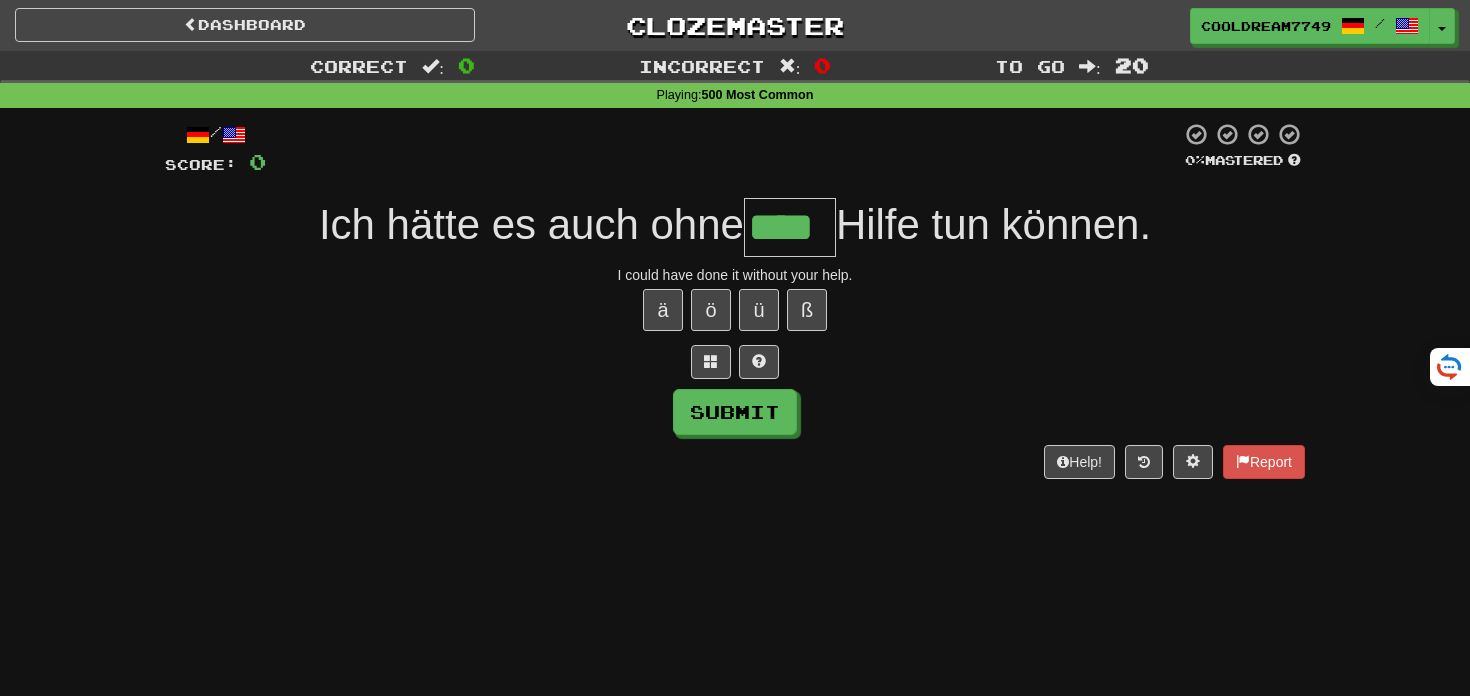 type on "****" 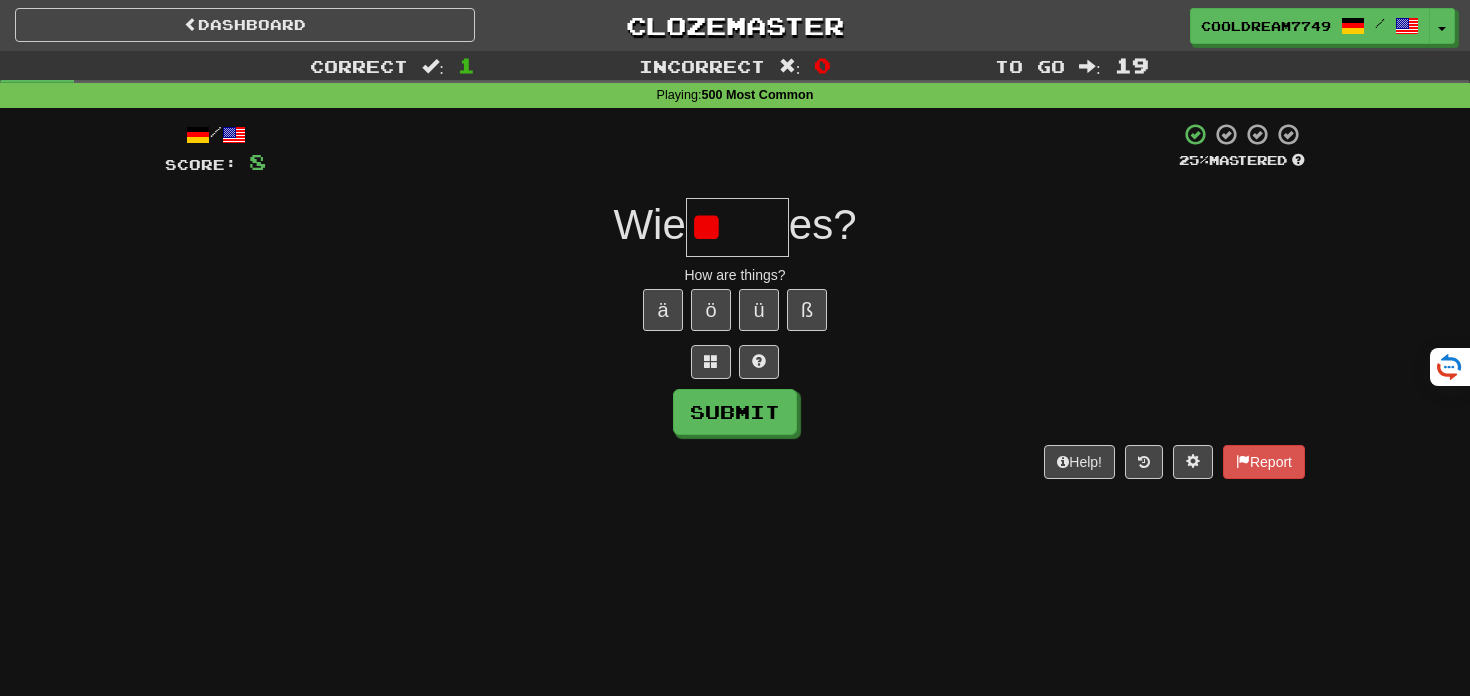 type on "*" 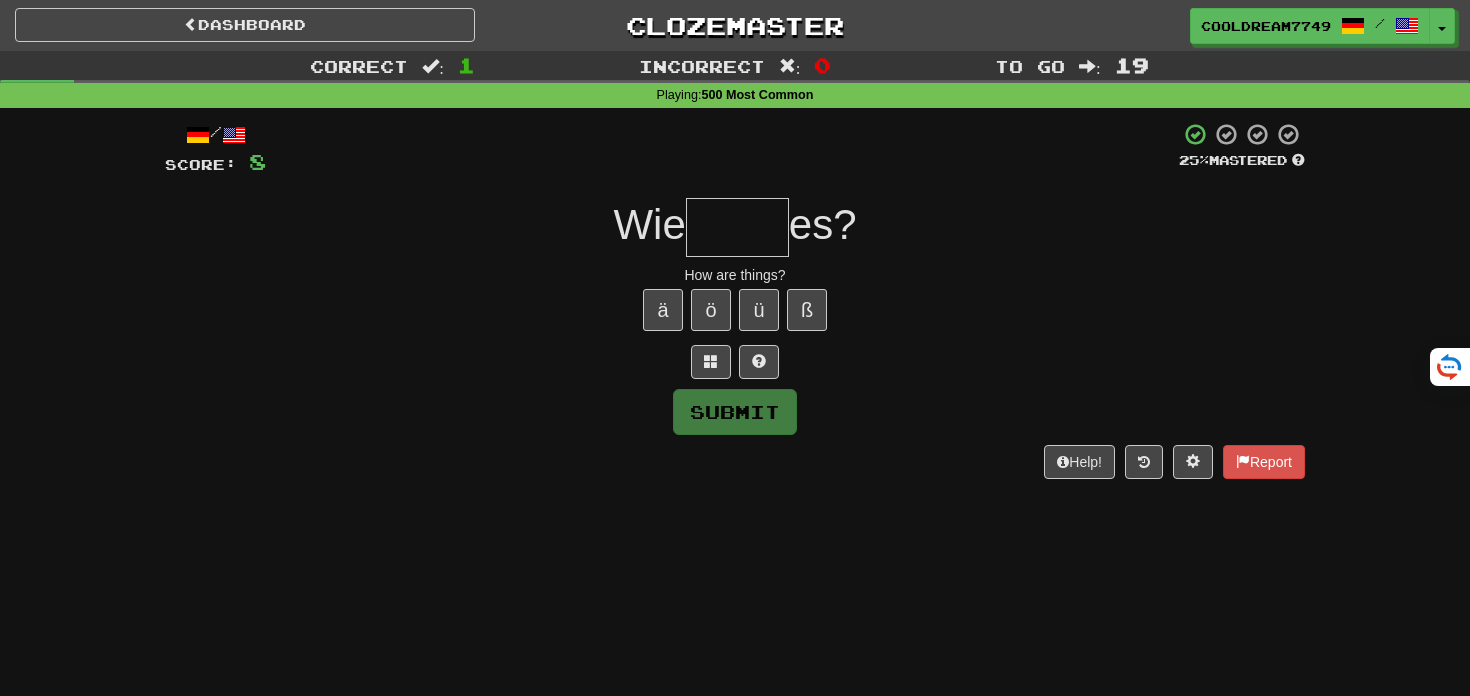 type on "*" 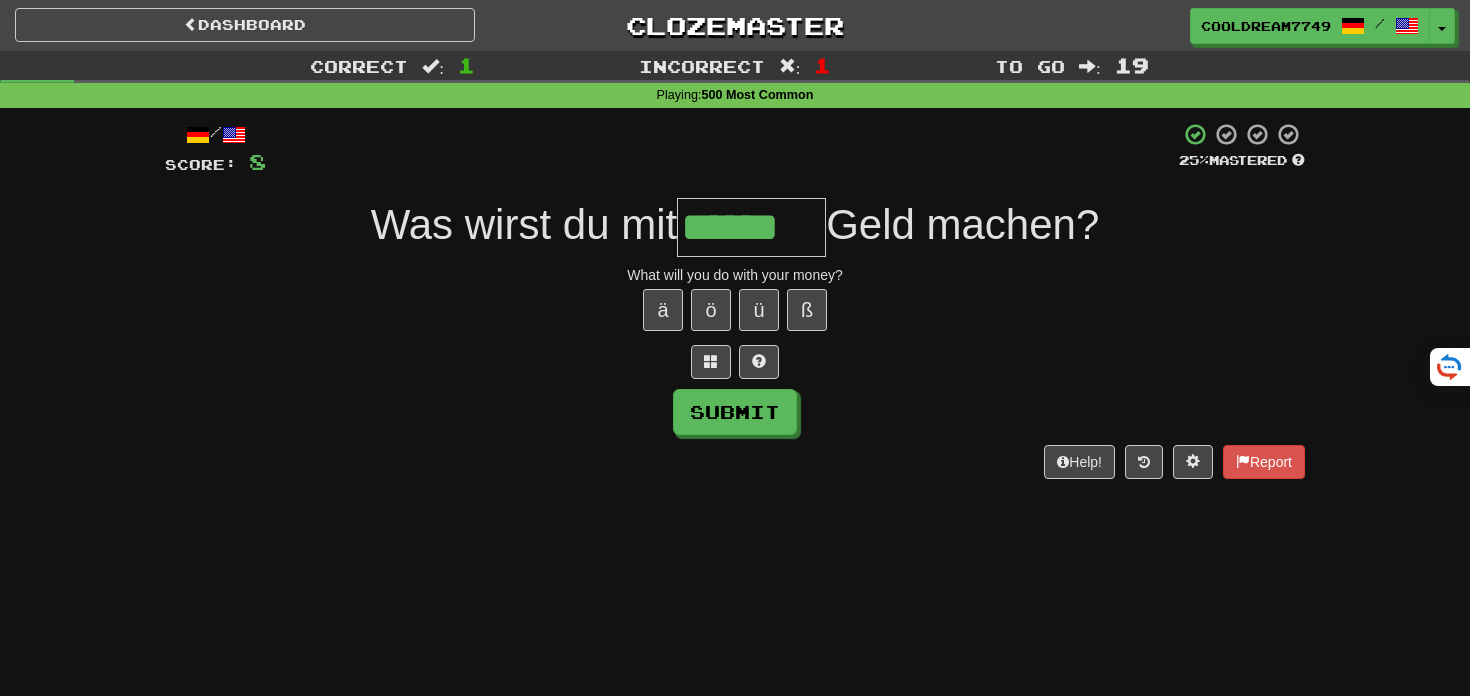 type on "******" 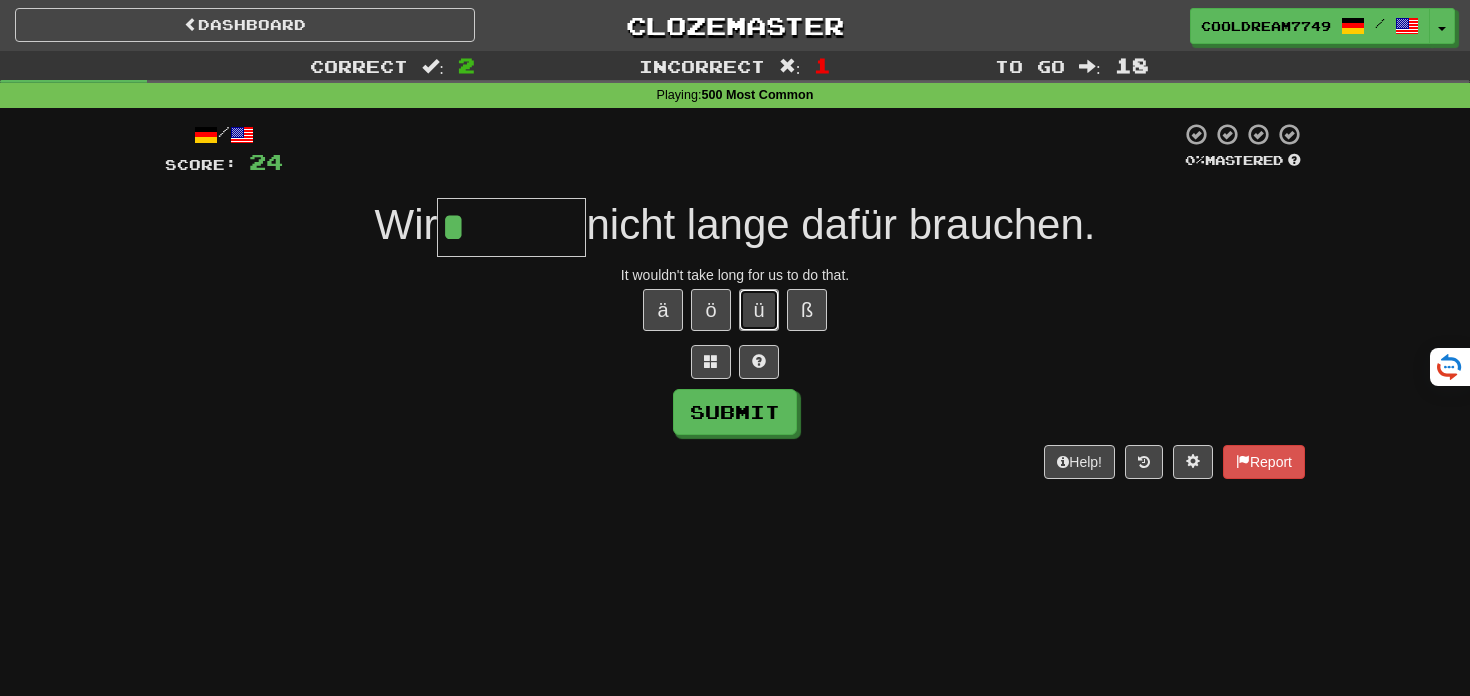 click on "ü" at bounding box center [759, 310] 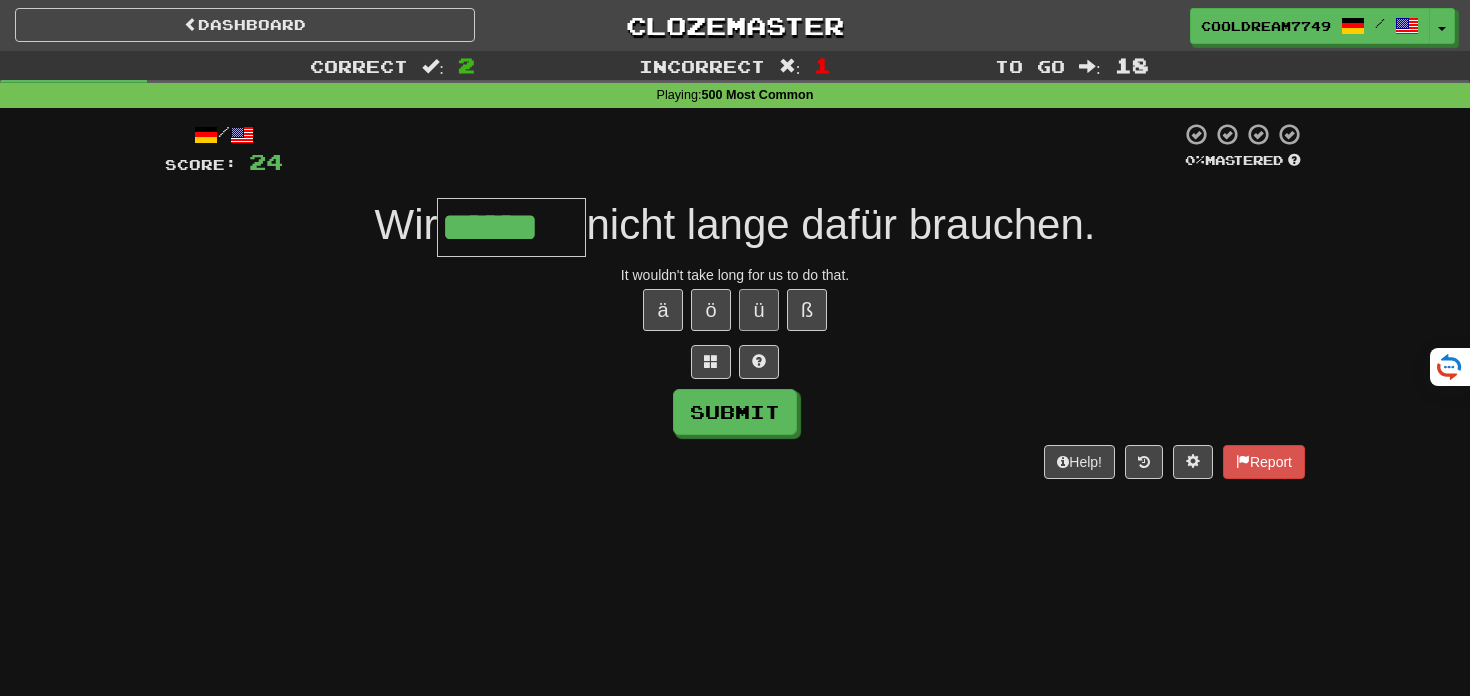 type on "******" 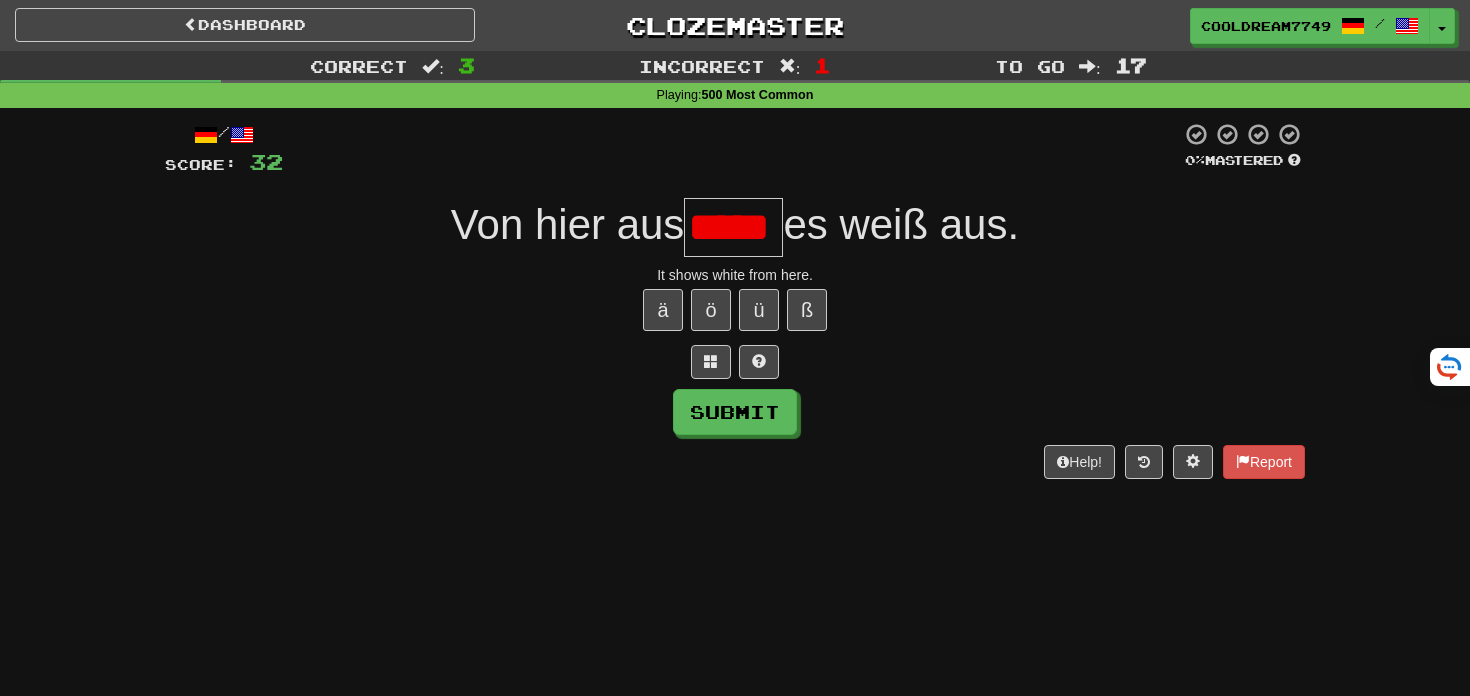 scroll, scrollTop: 0, scrollLeft: 0, axis: both 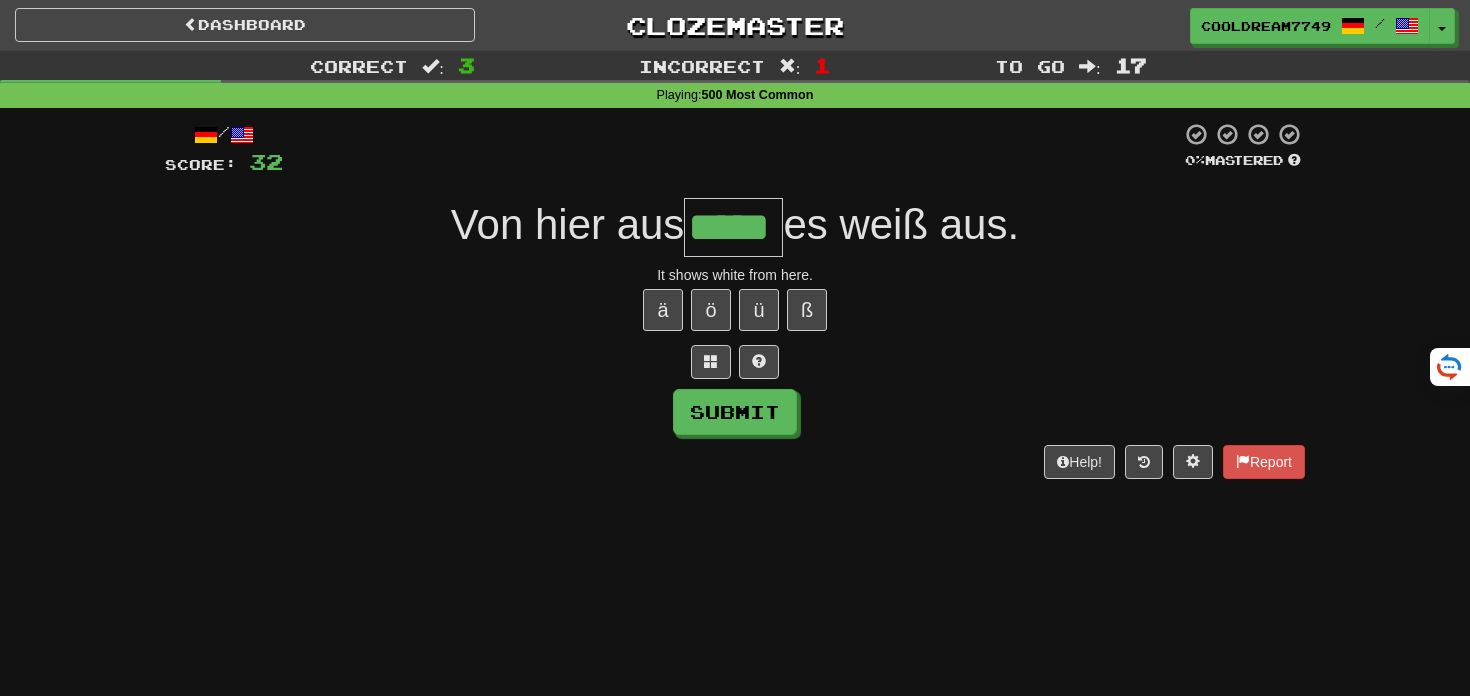 type on "*****" 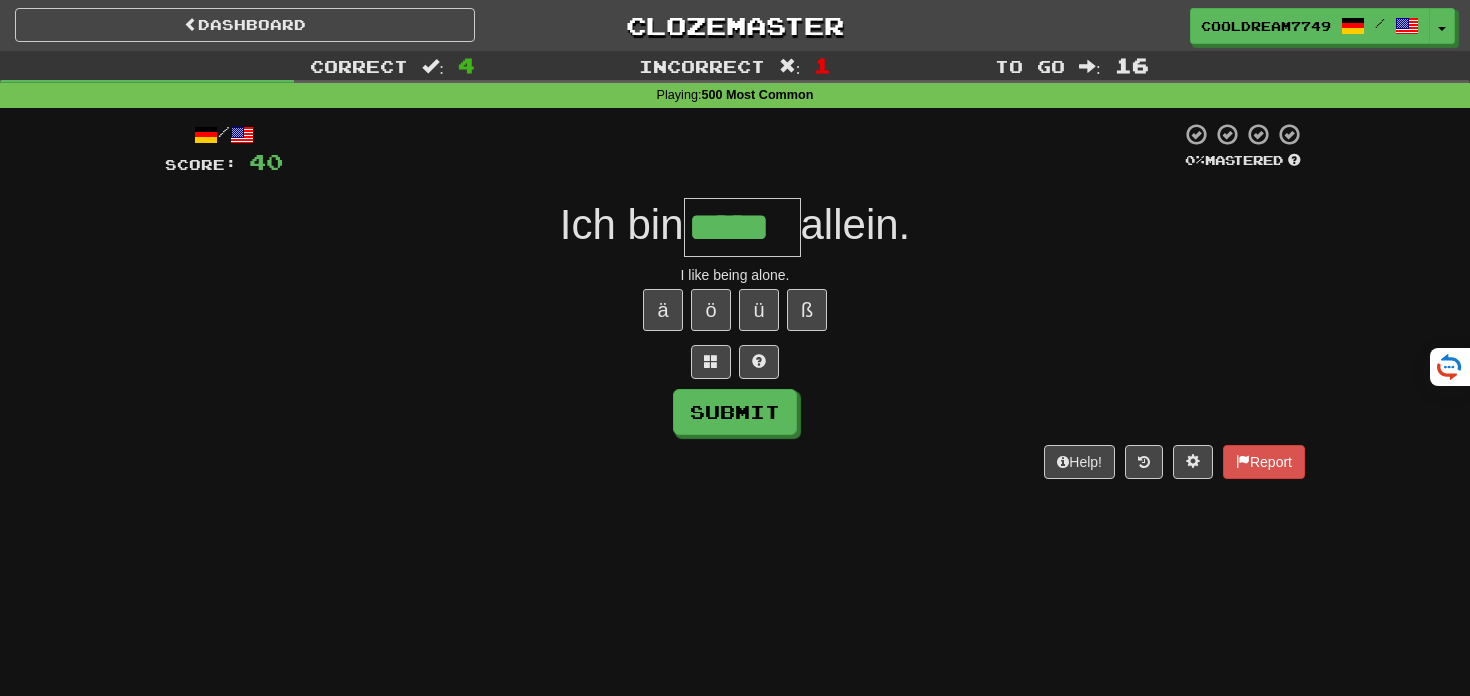 type on "*****" 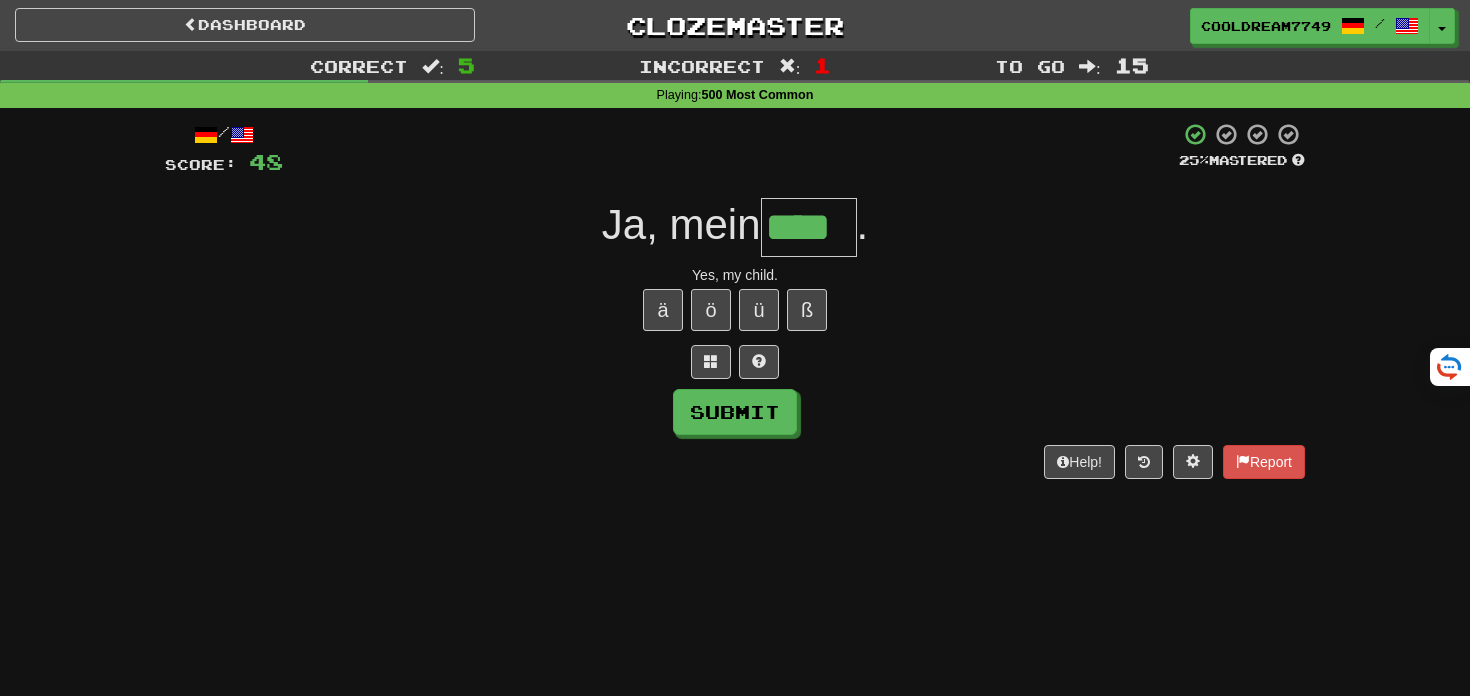 type on "****" 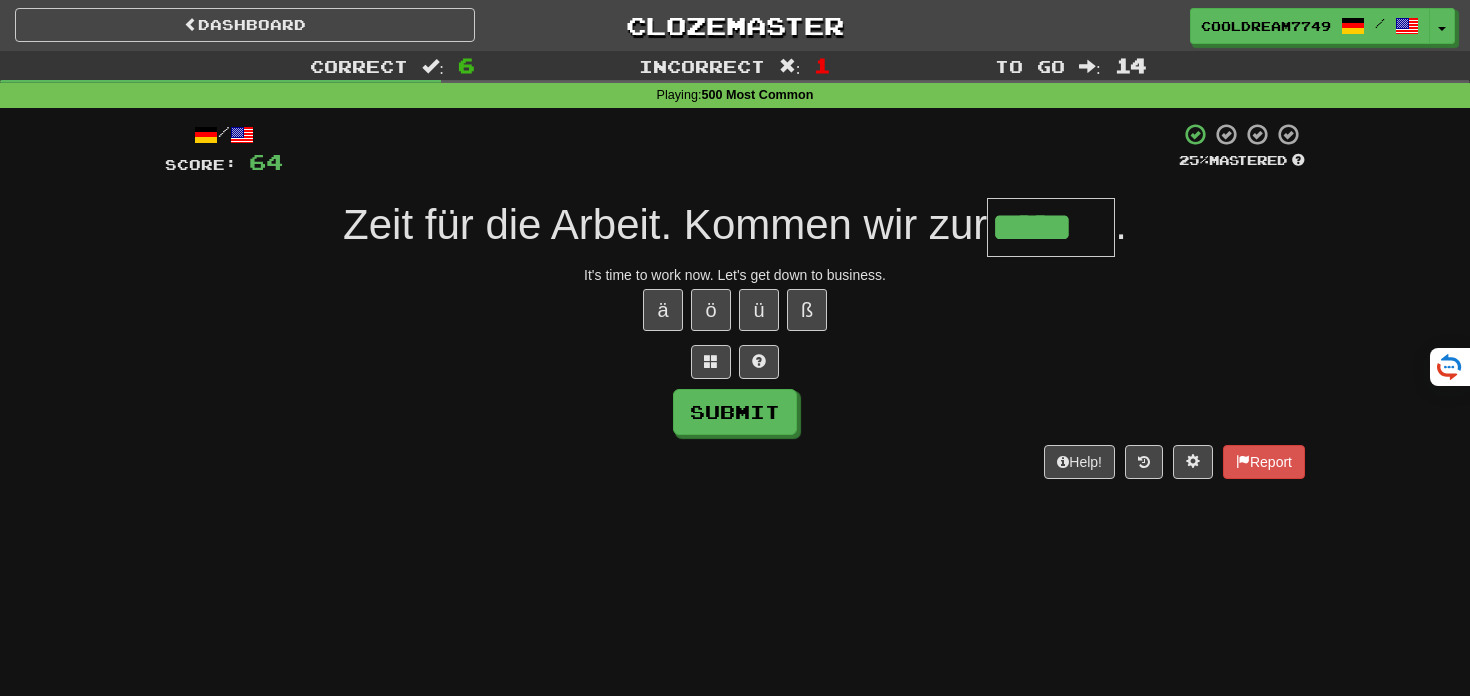 type on "*****" 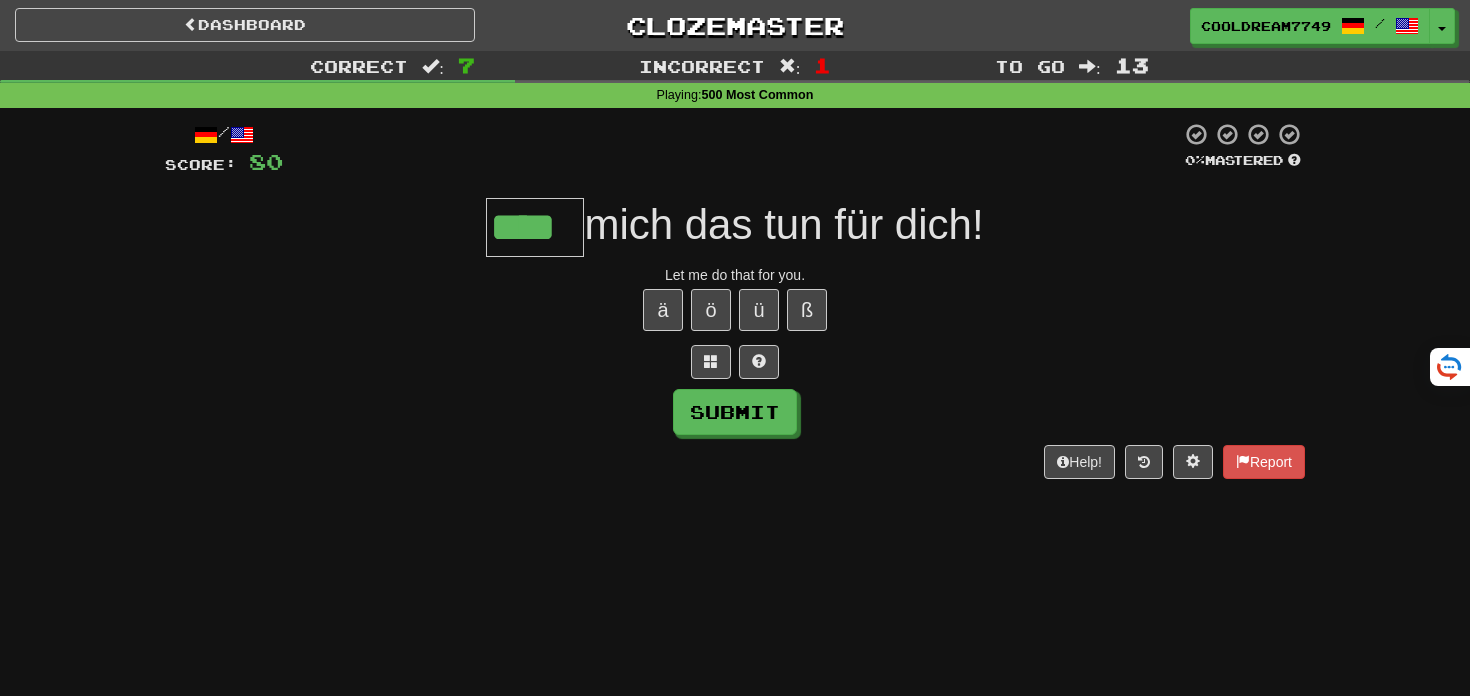 type on "****" 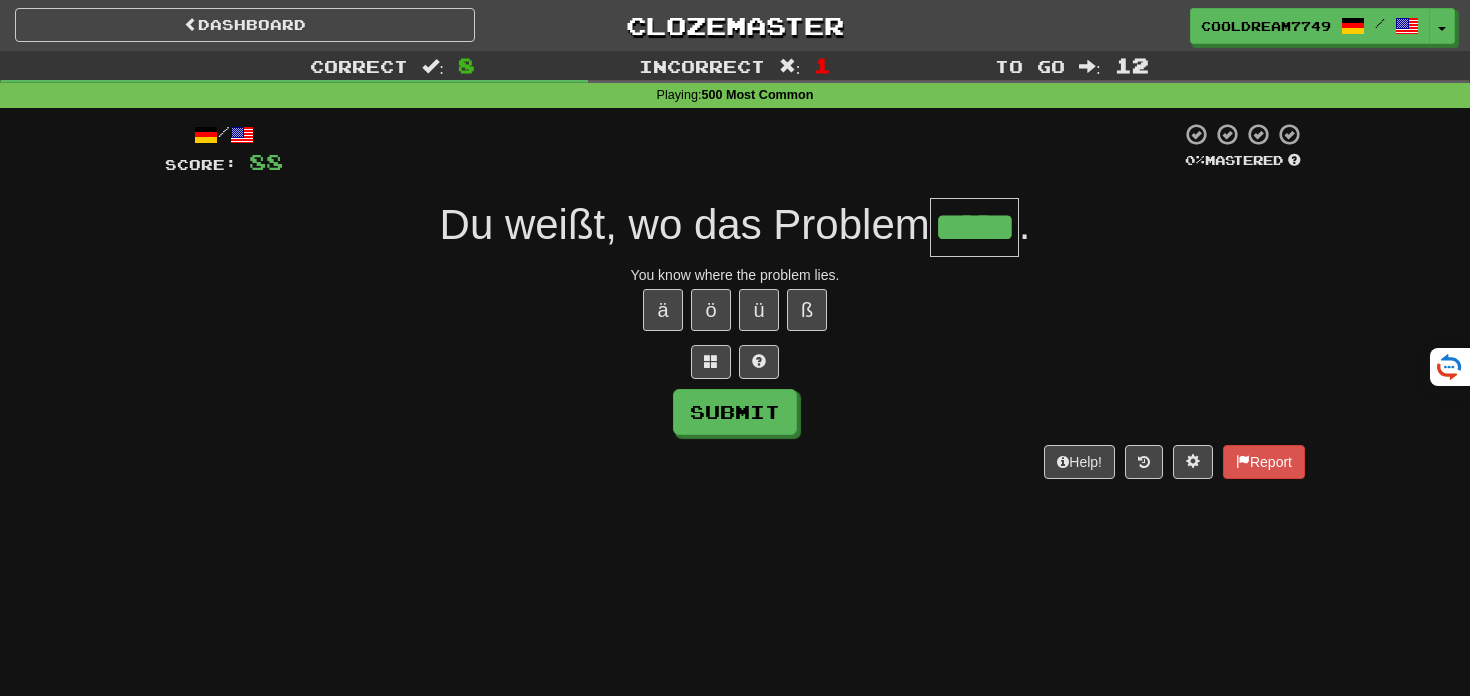 type on "*****" 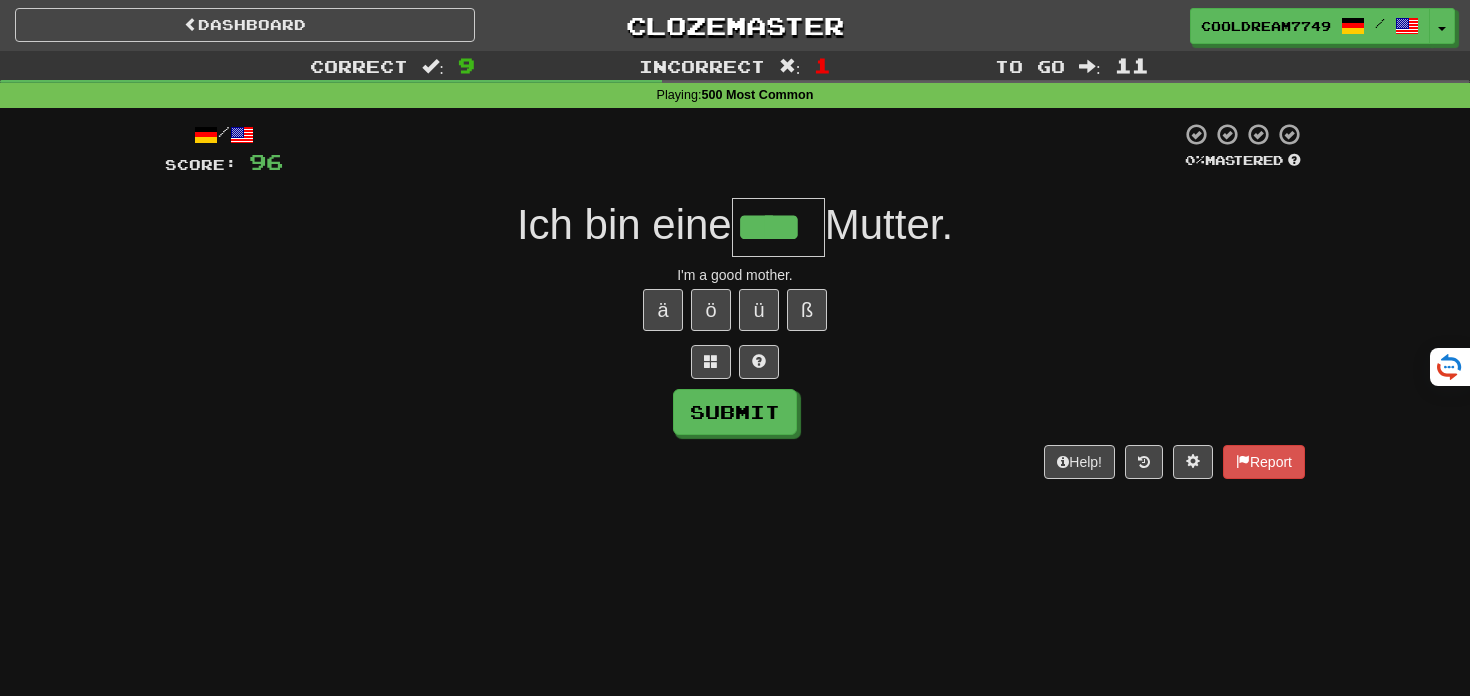 type on "****" 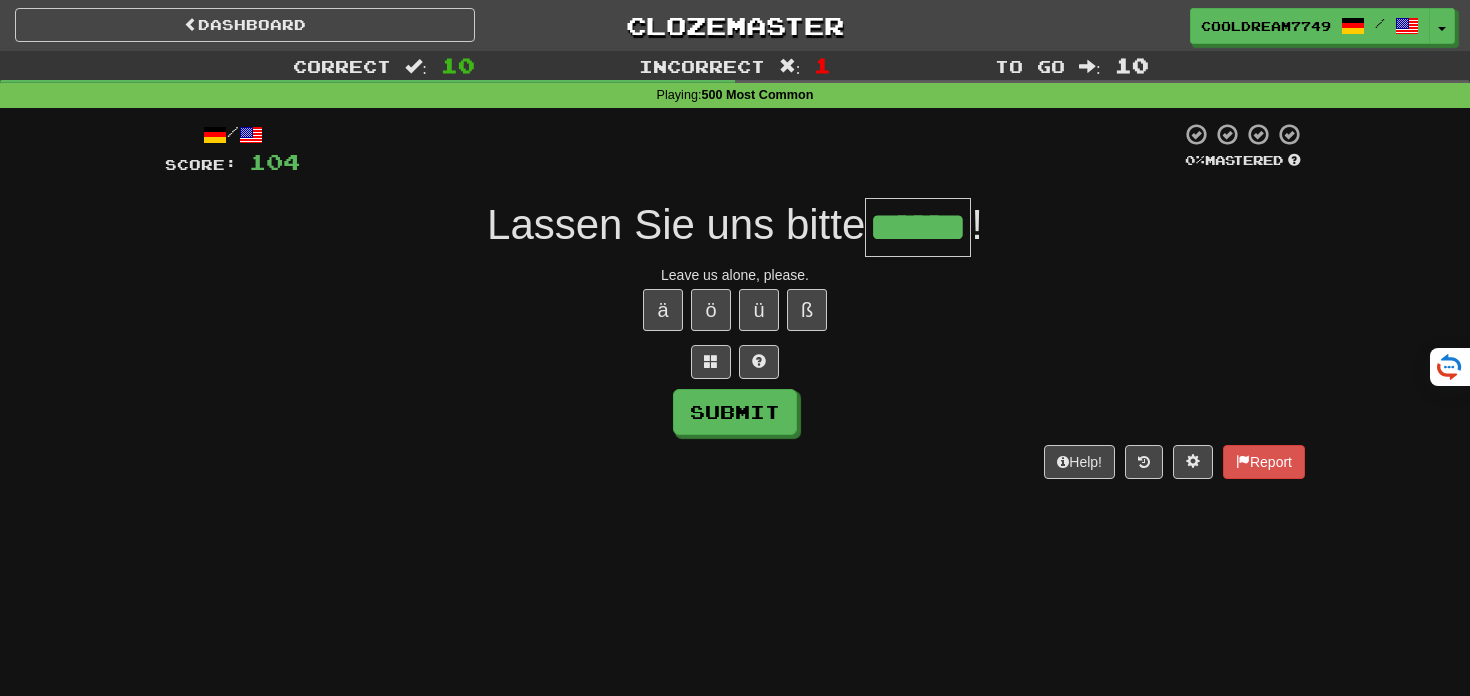 type on "******" 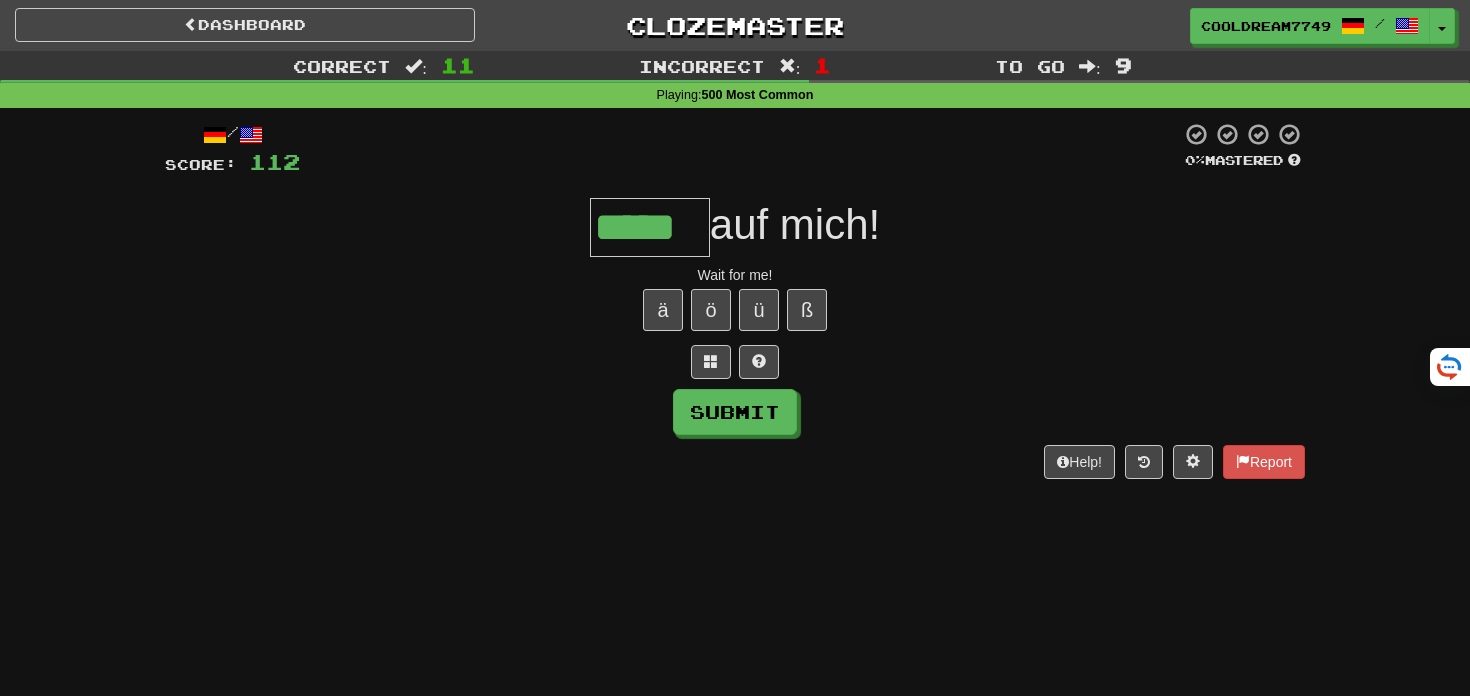 type on "*****" 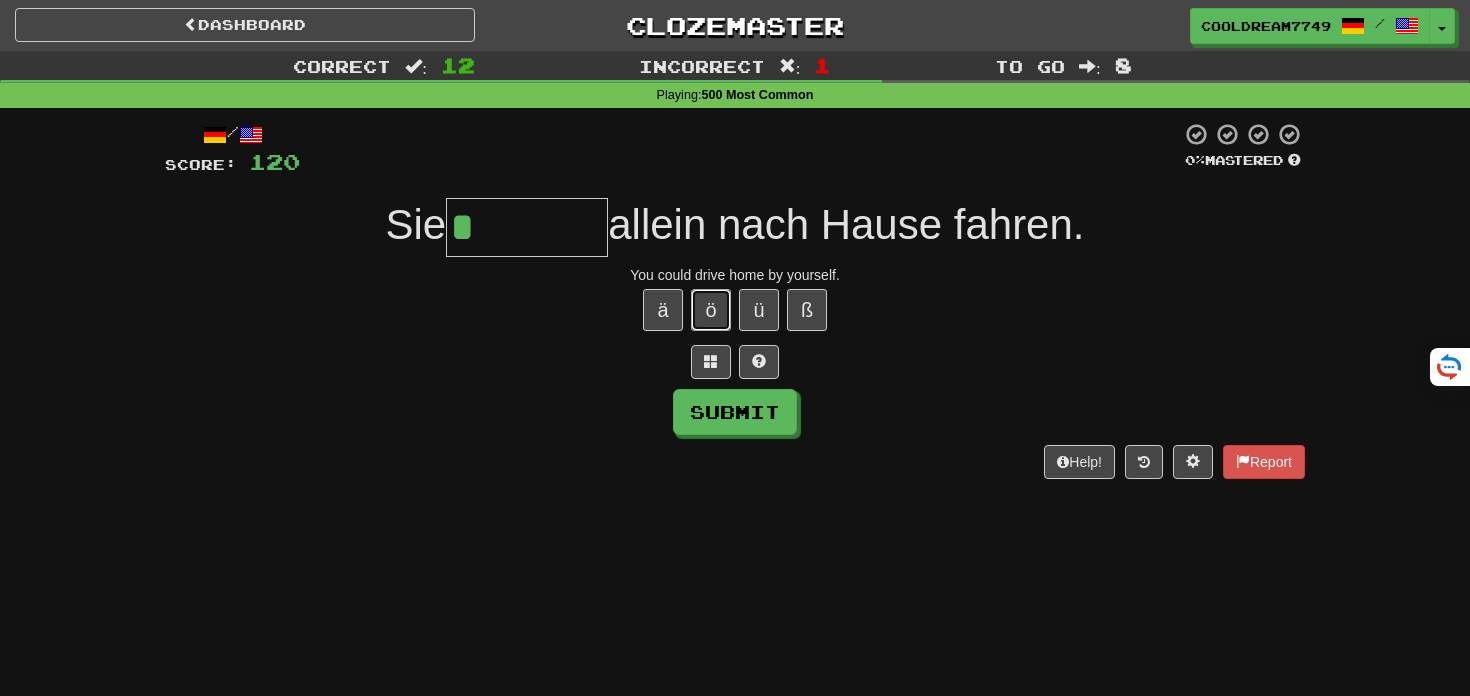 click on "ö" at bounding box center (711, 310) 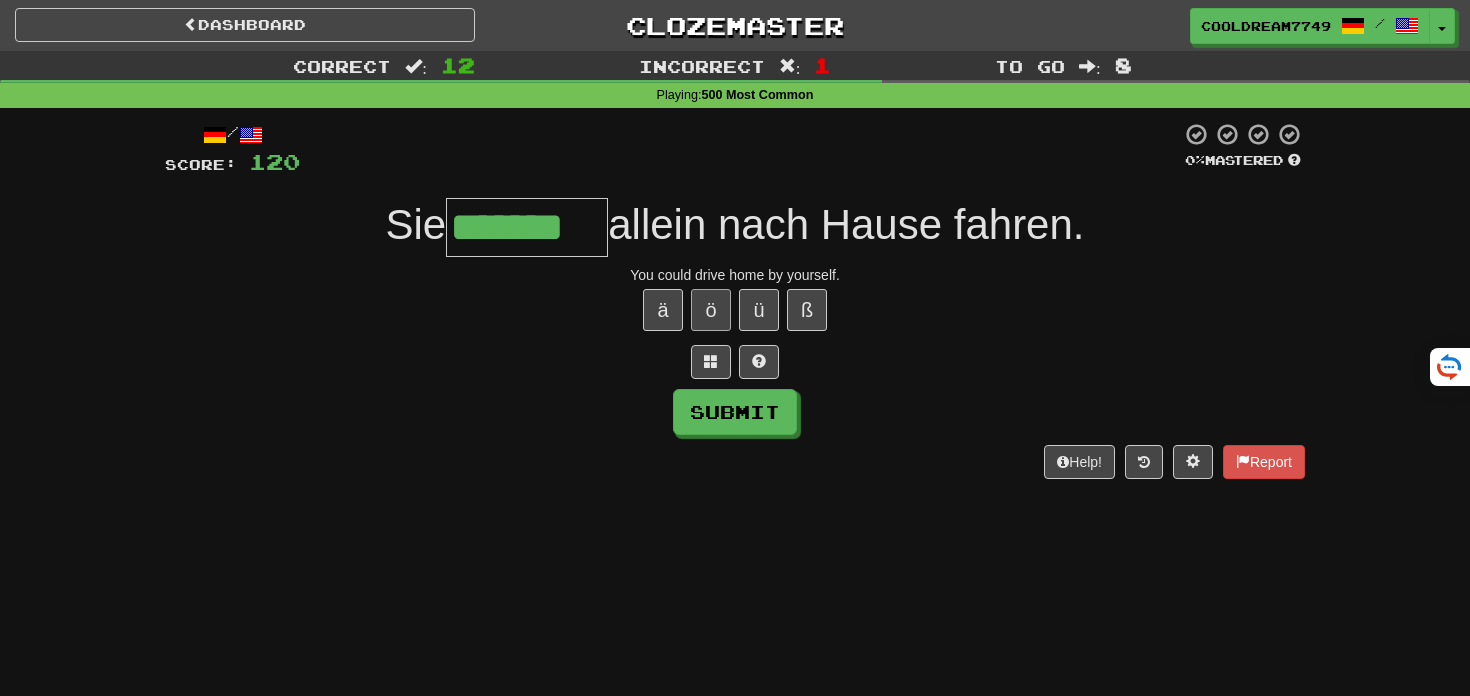 type on "*******" 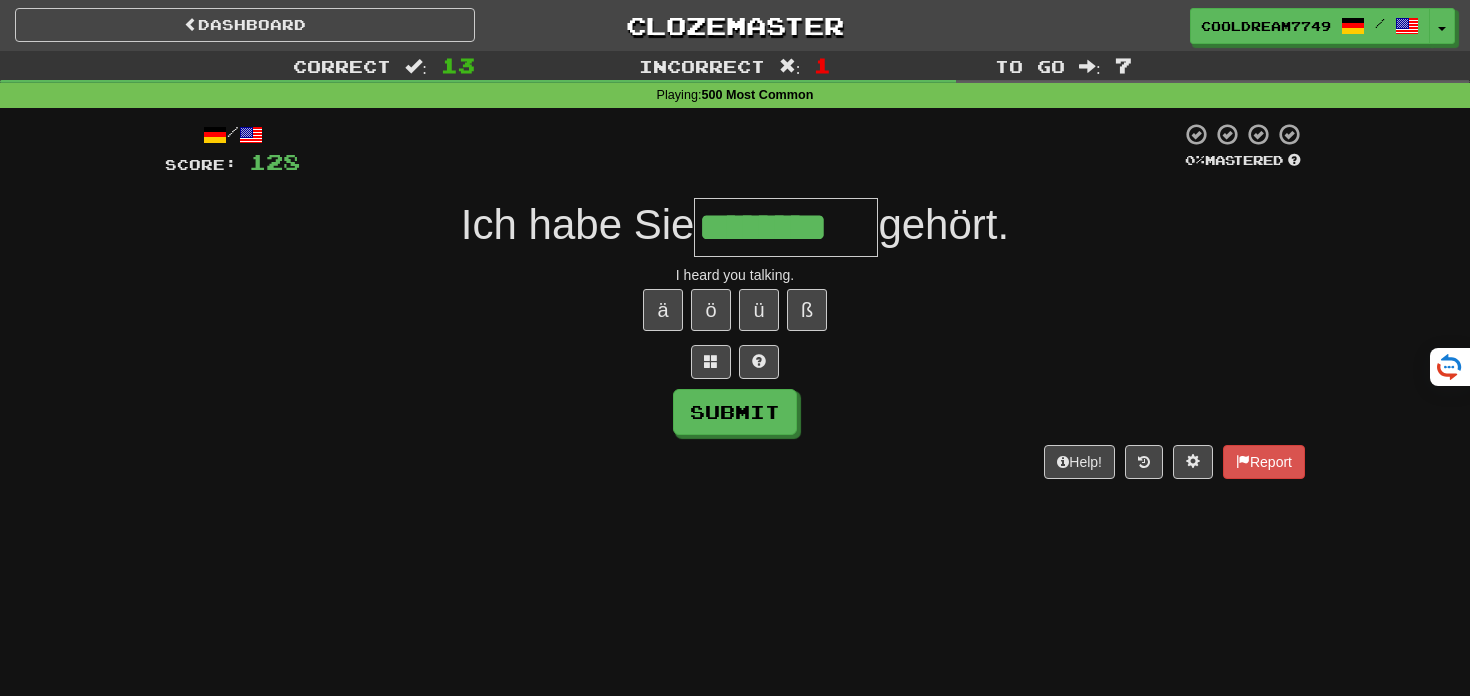 type on "********" 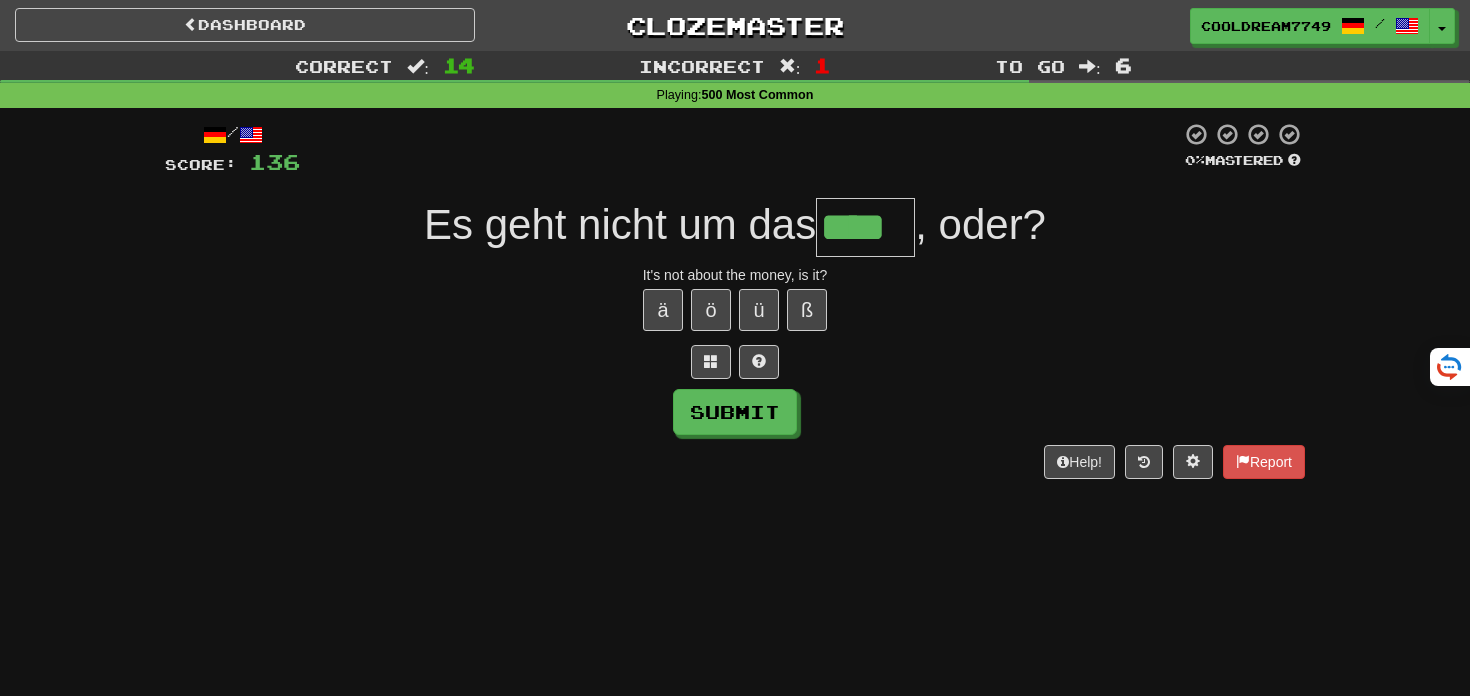 type on "****" 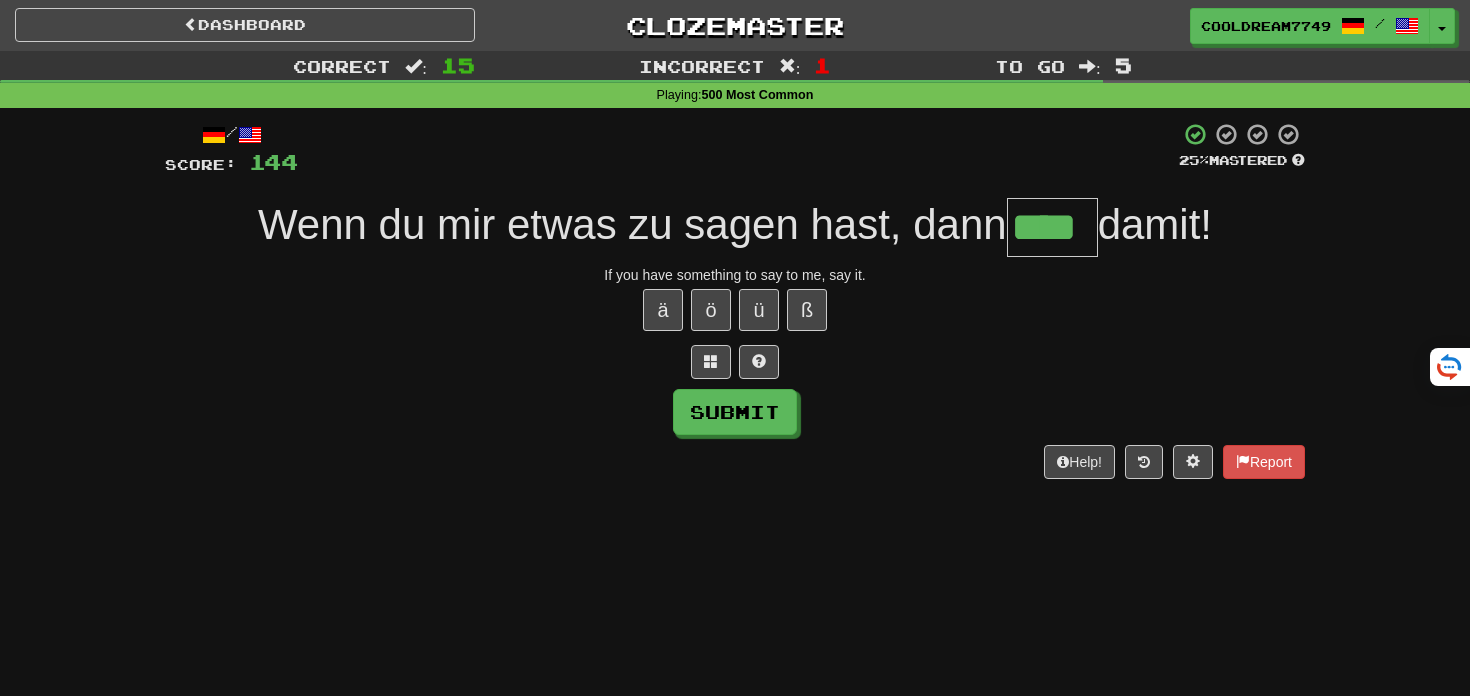 type on "****" 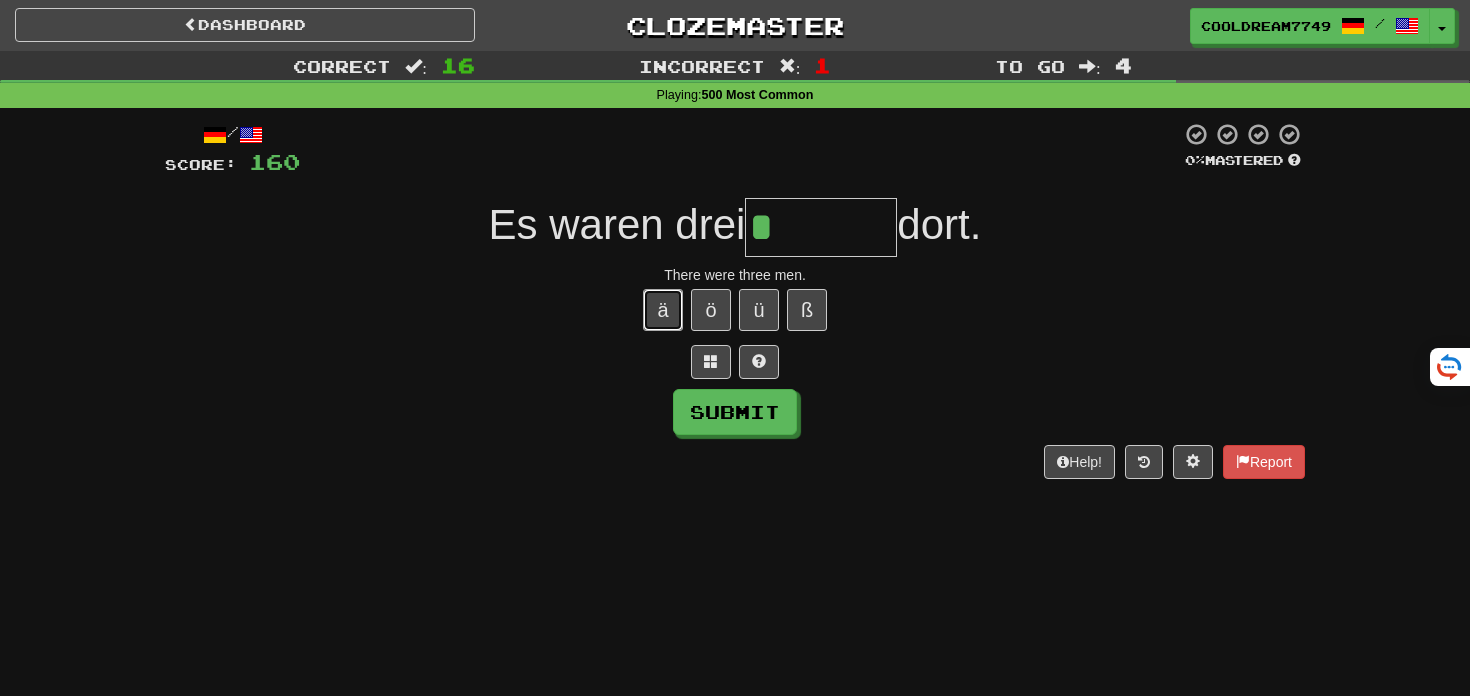 click on "ä" at bounding box center [663, 310] 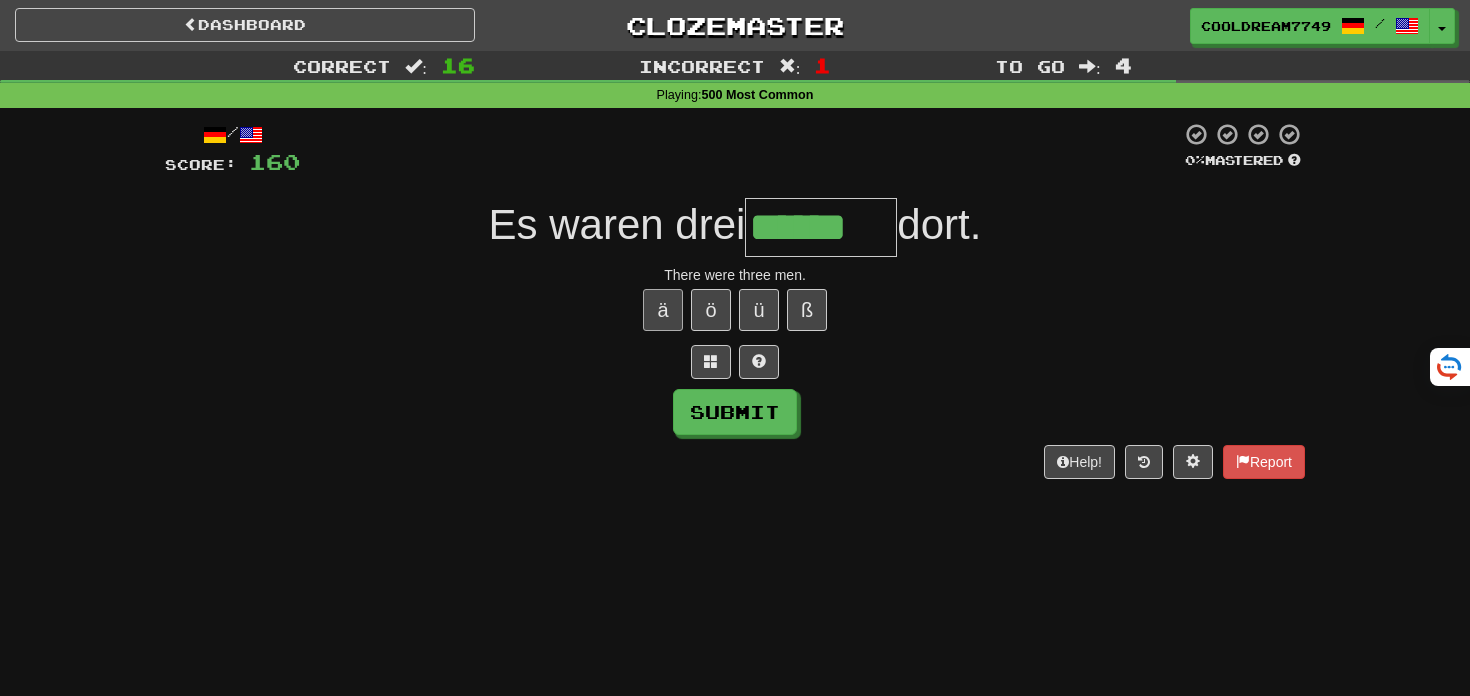 type on "******" 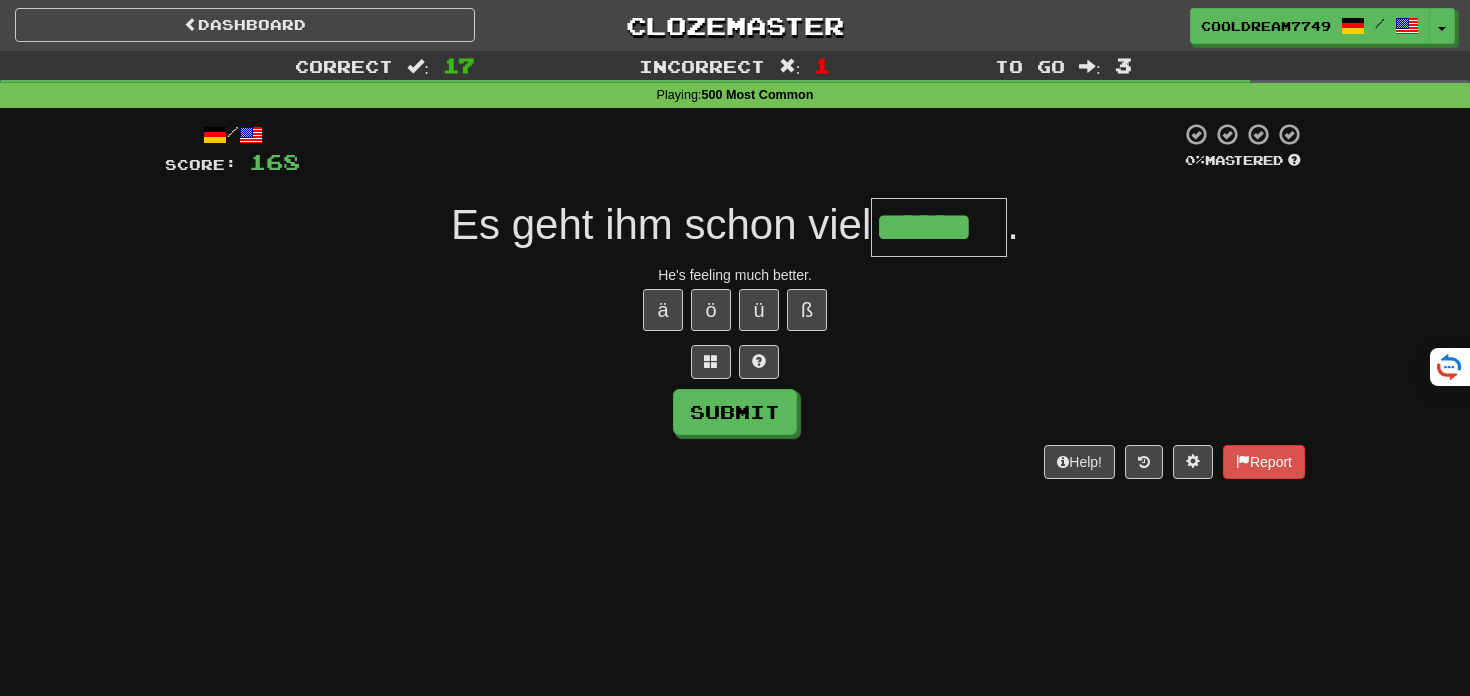 type on "******" 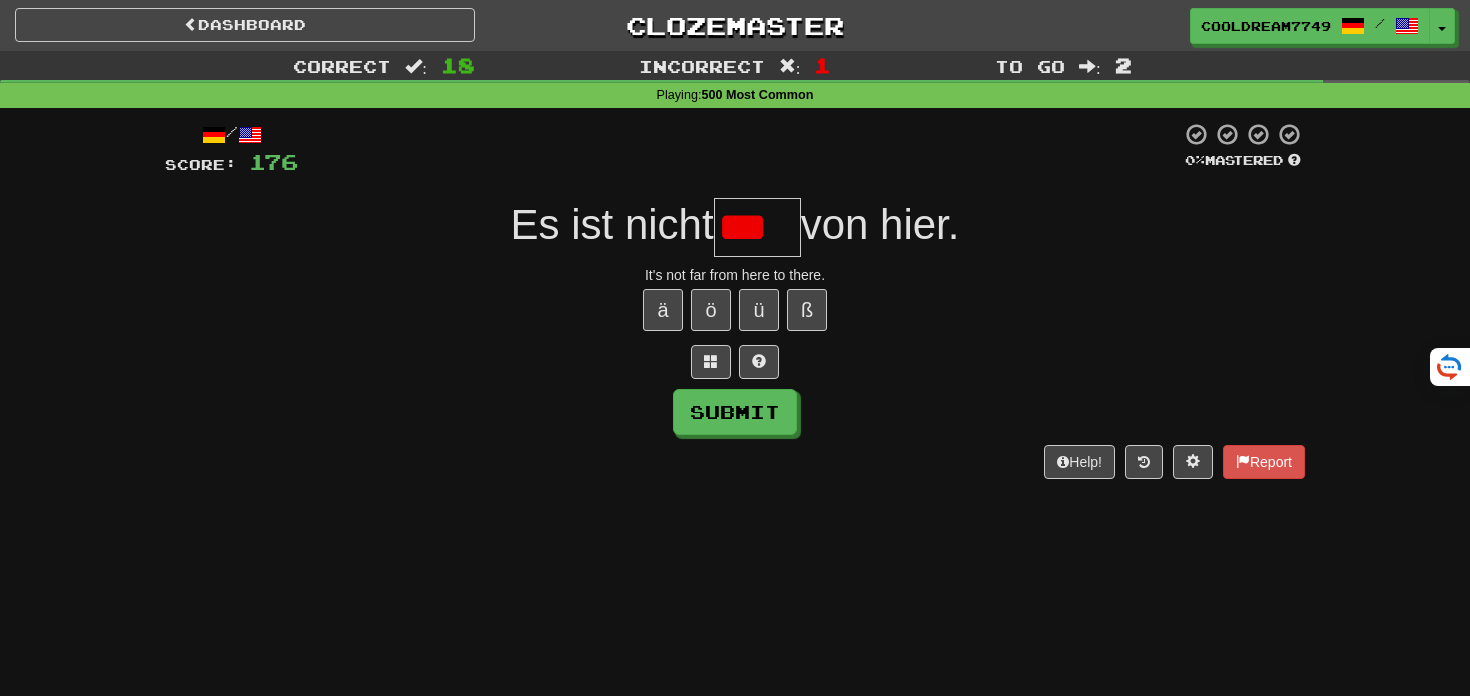scroll, scrollTop: 0, scrollLeft: 0, axis: both 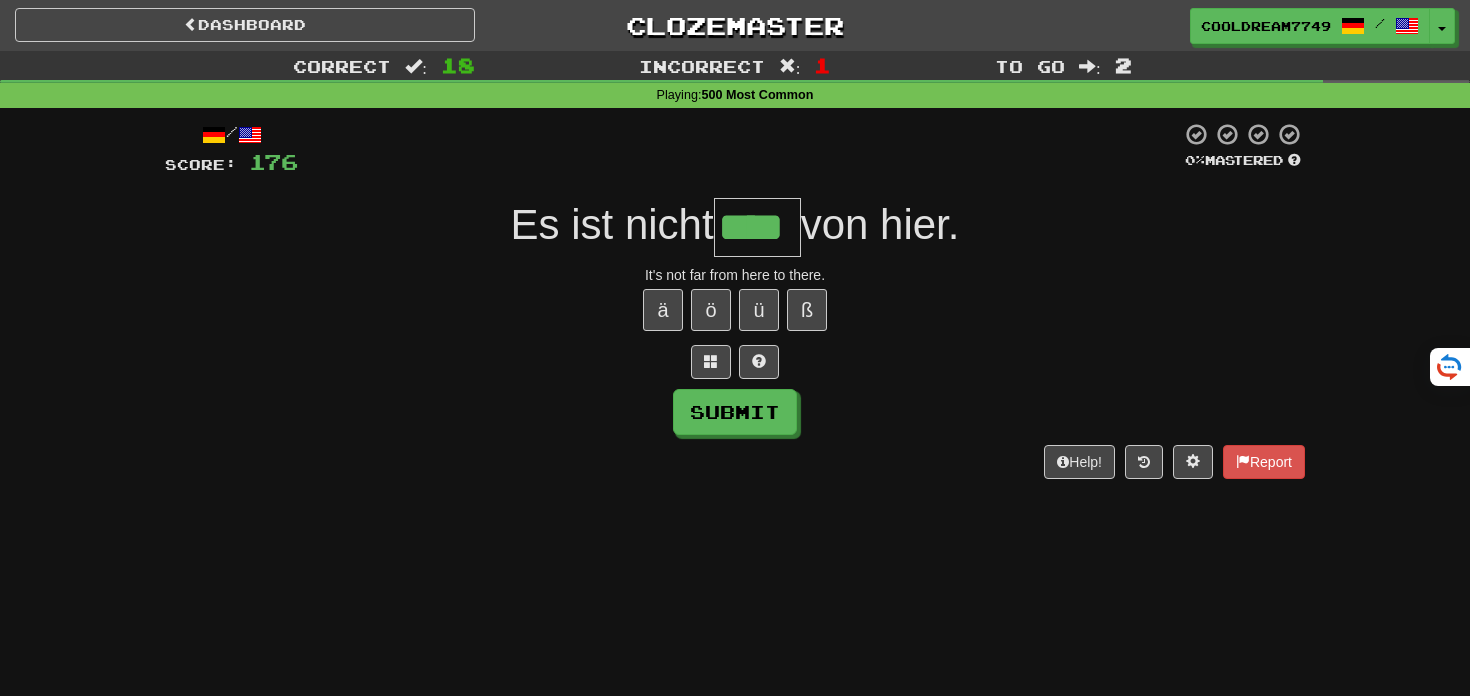 type on "****" 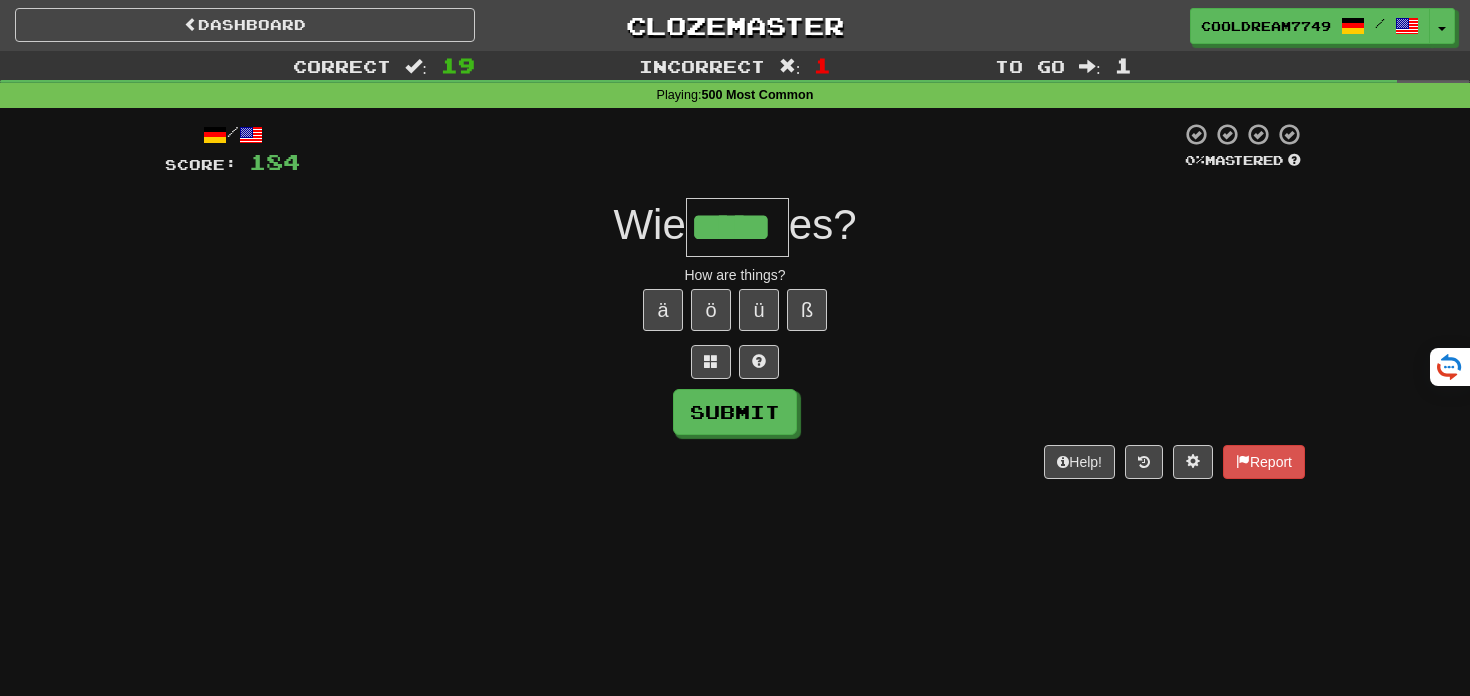 type on "*****" 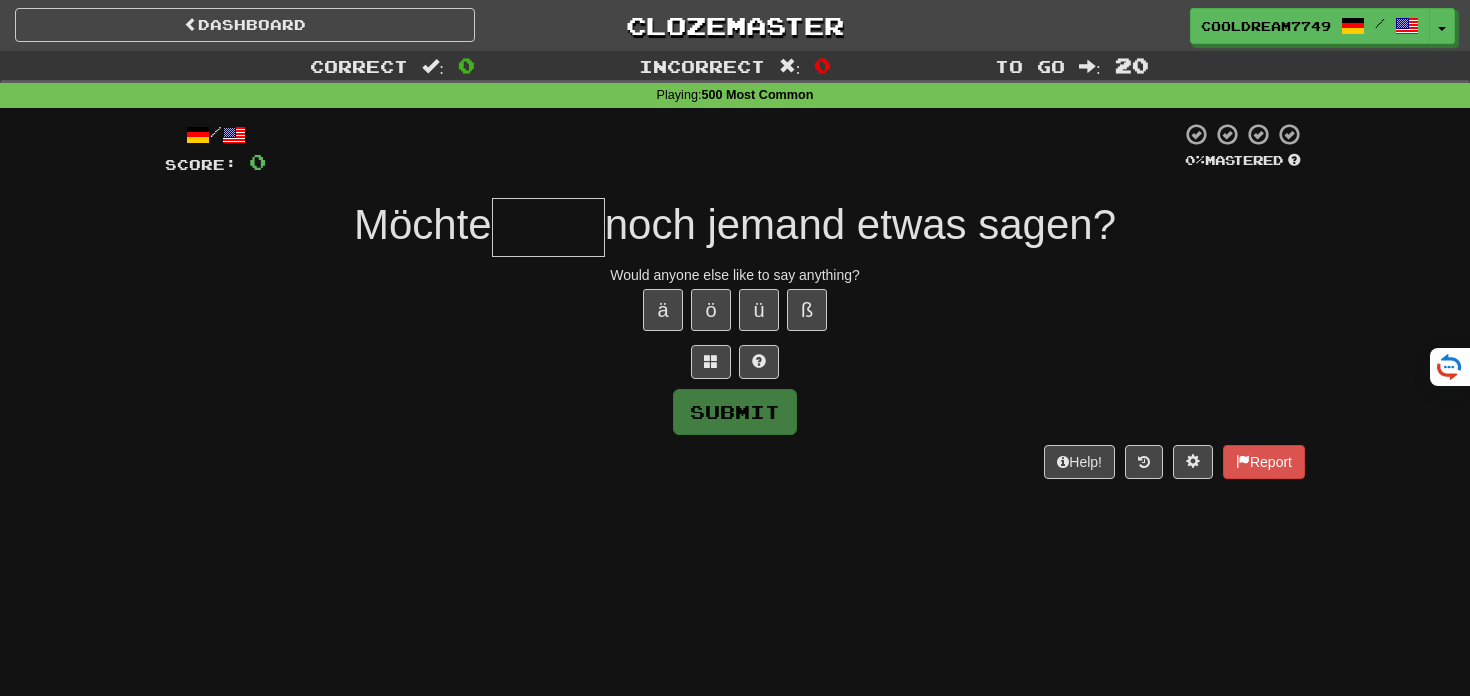 type on "*" 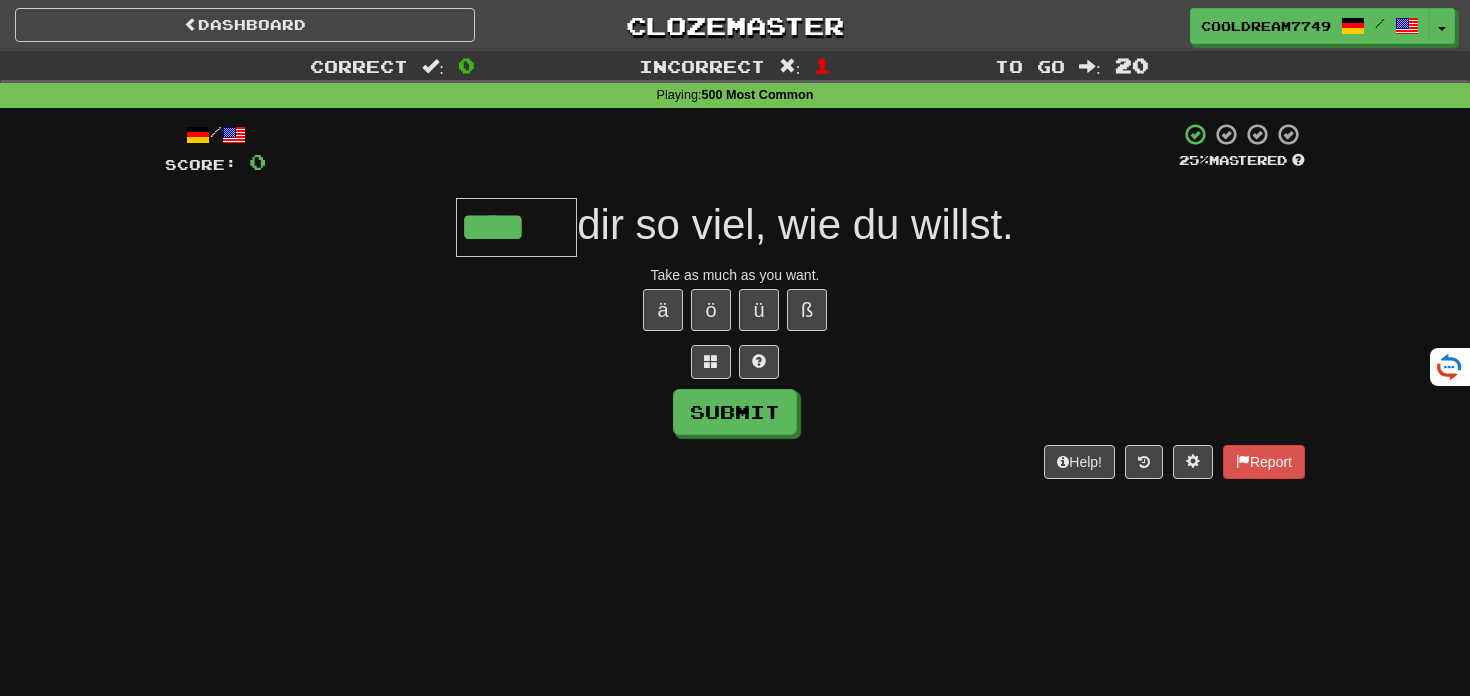 type on "****" 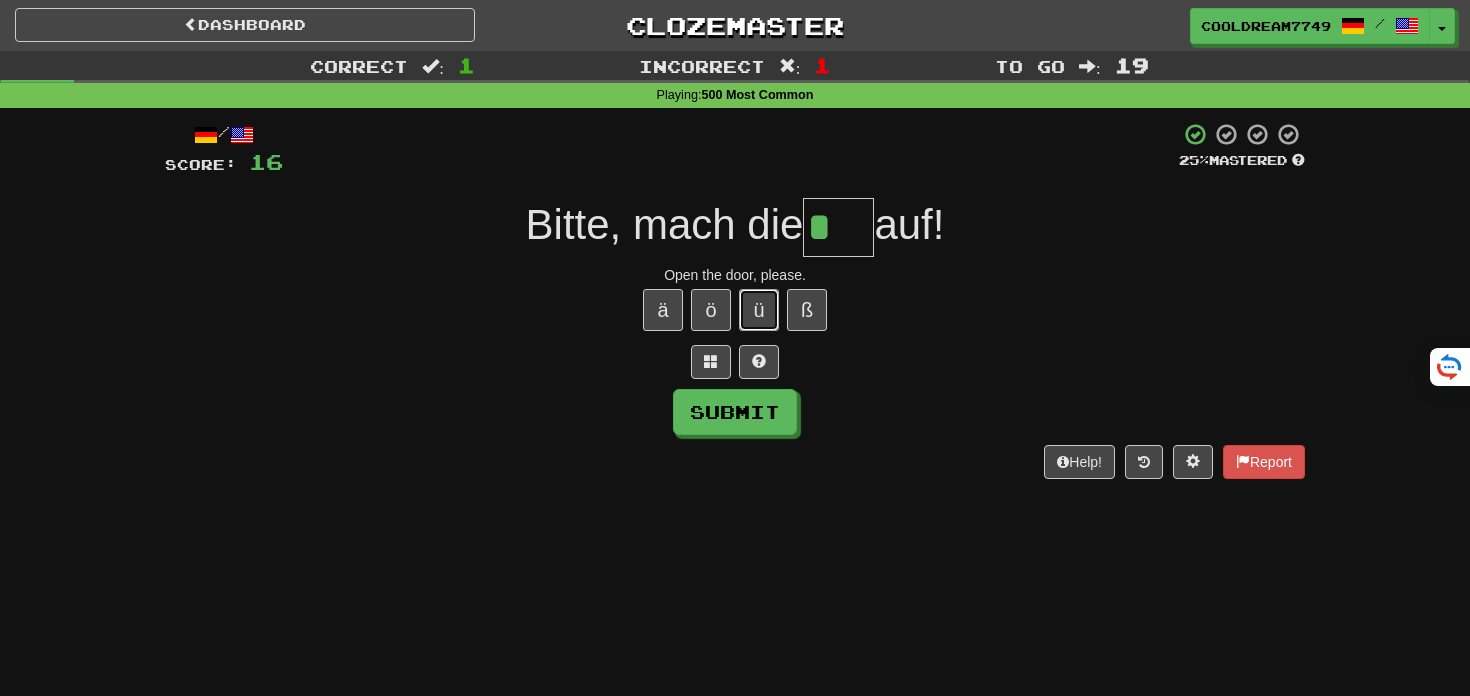 click on "ü" at bounding box center (759, 310) 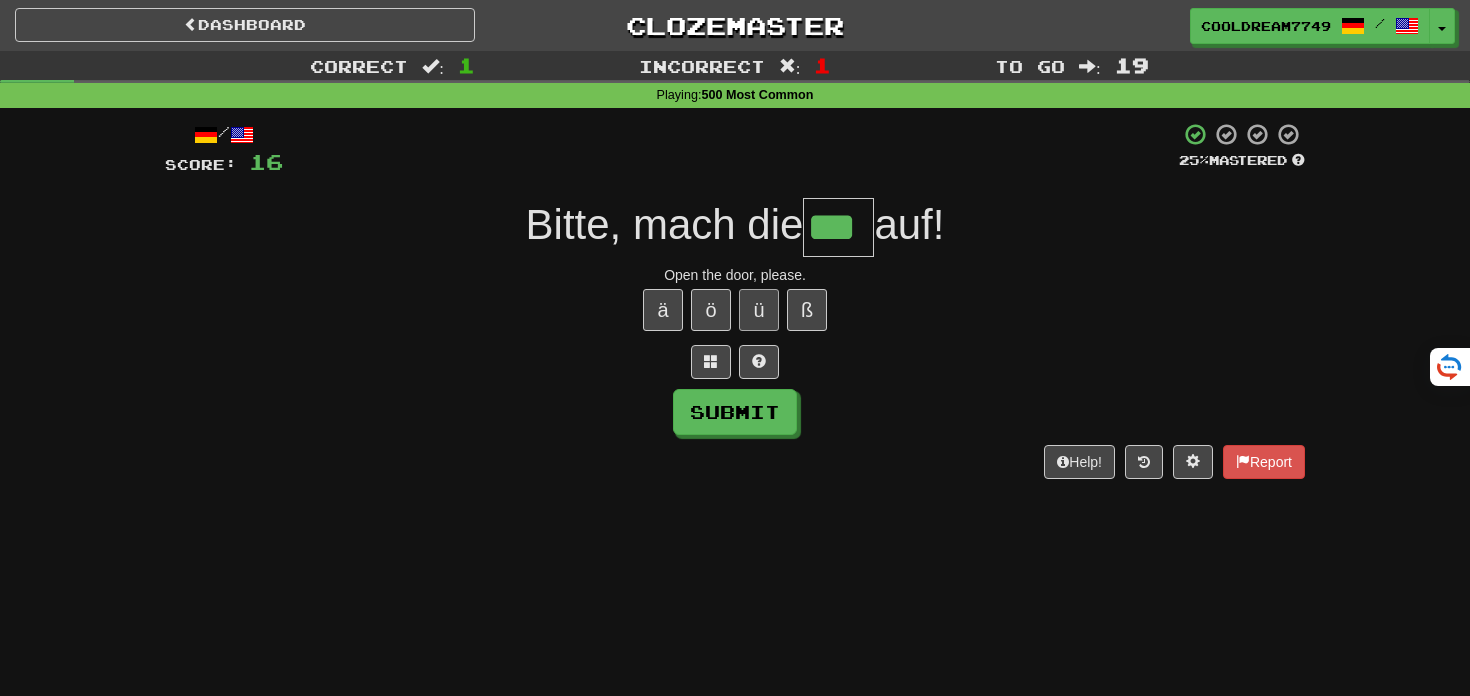 type on "***" 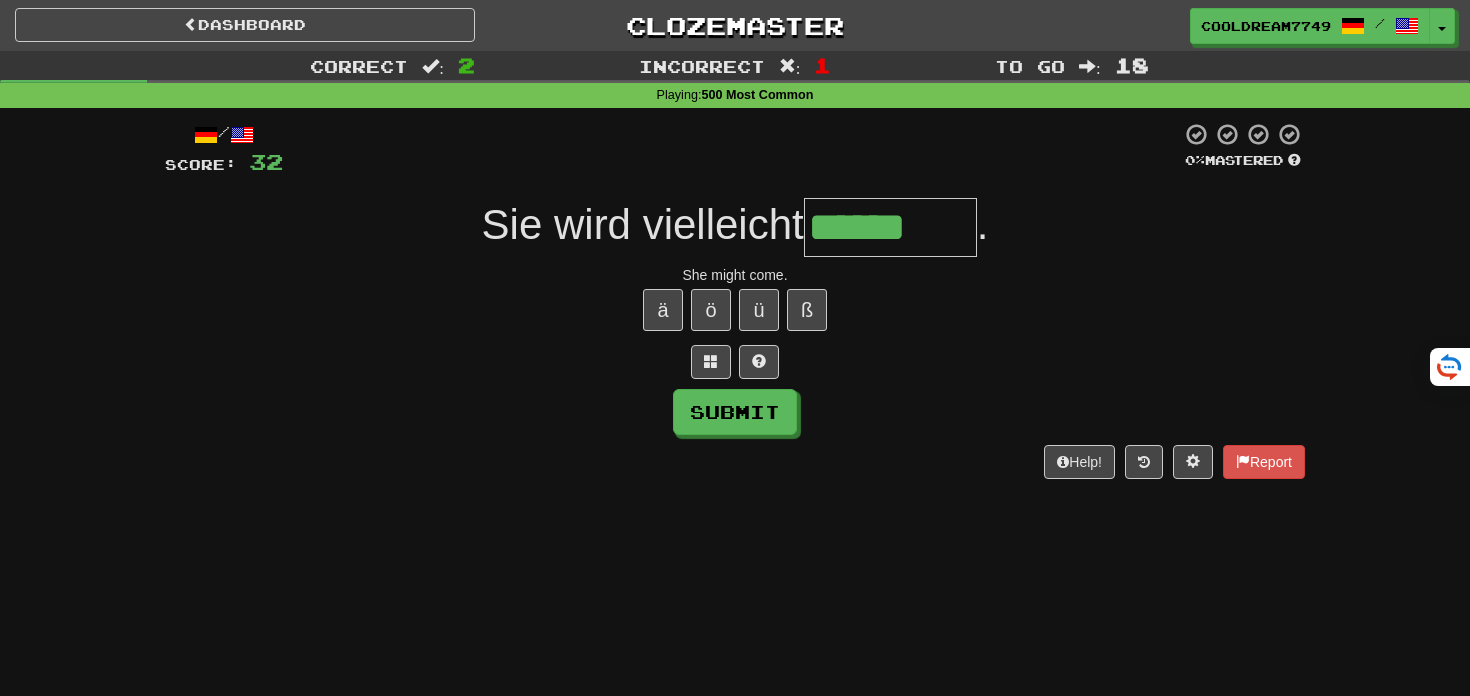 type on "******" 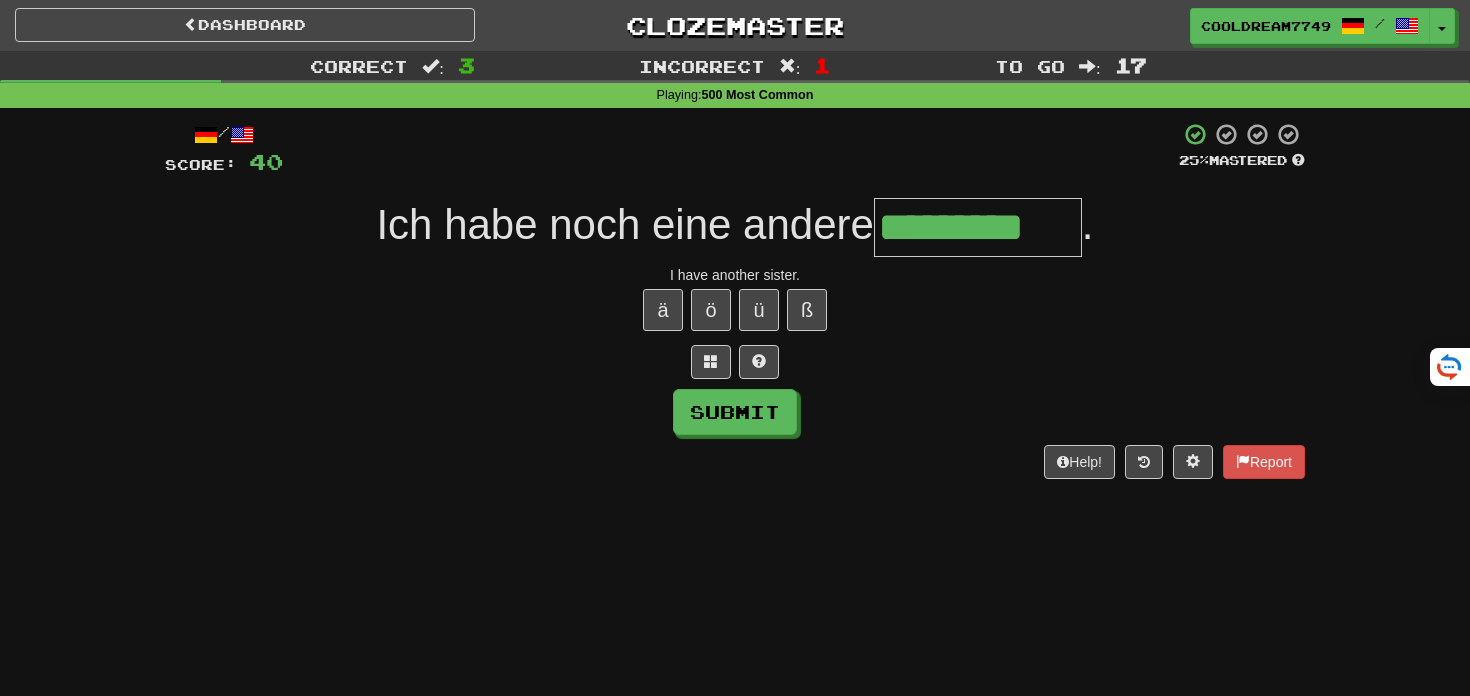 type on "*********" 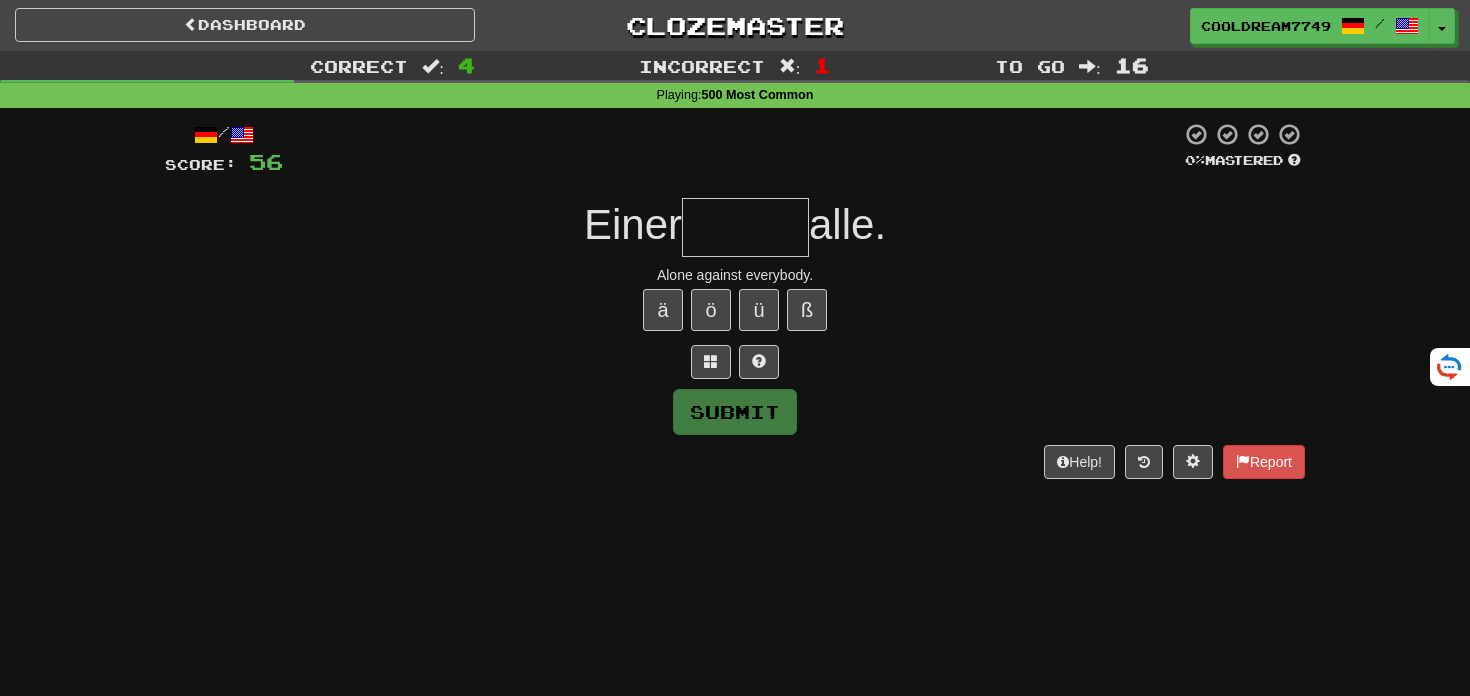 type on "*" 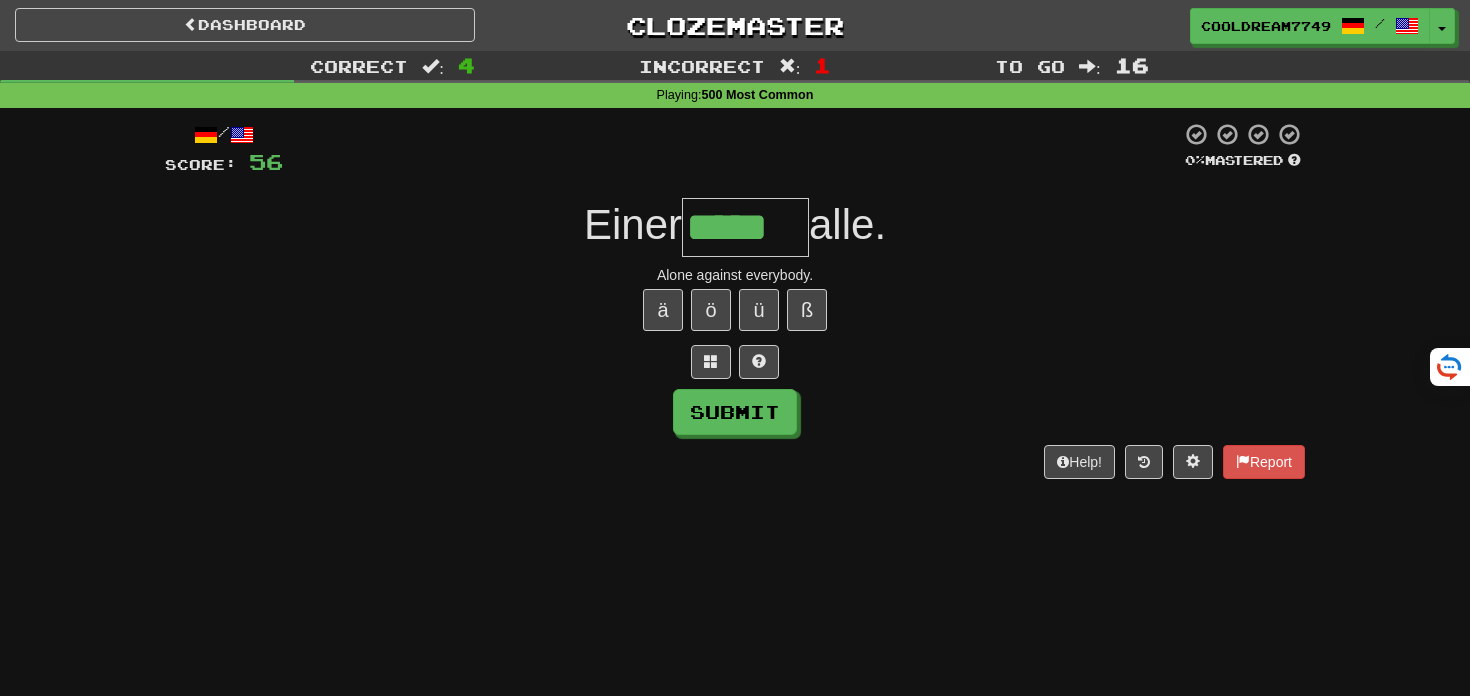 type on "*****" 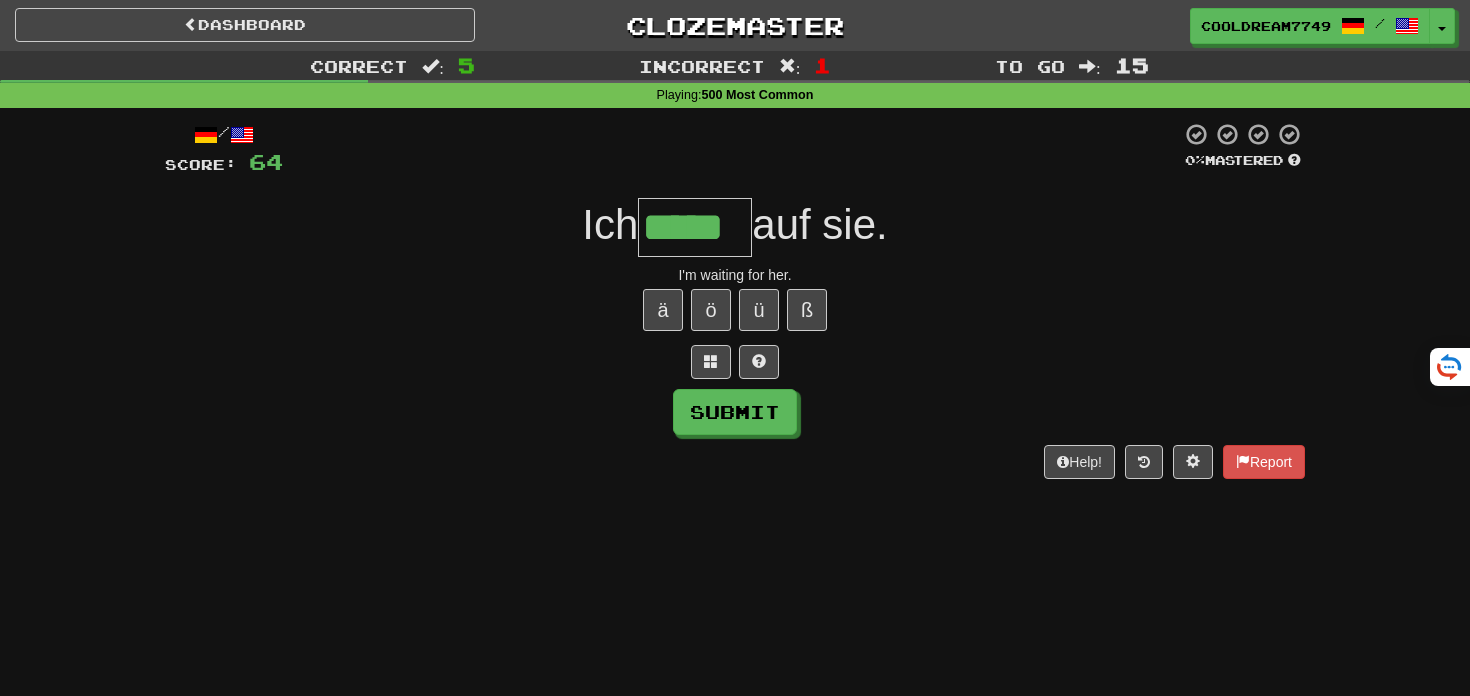 type on "*****" 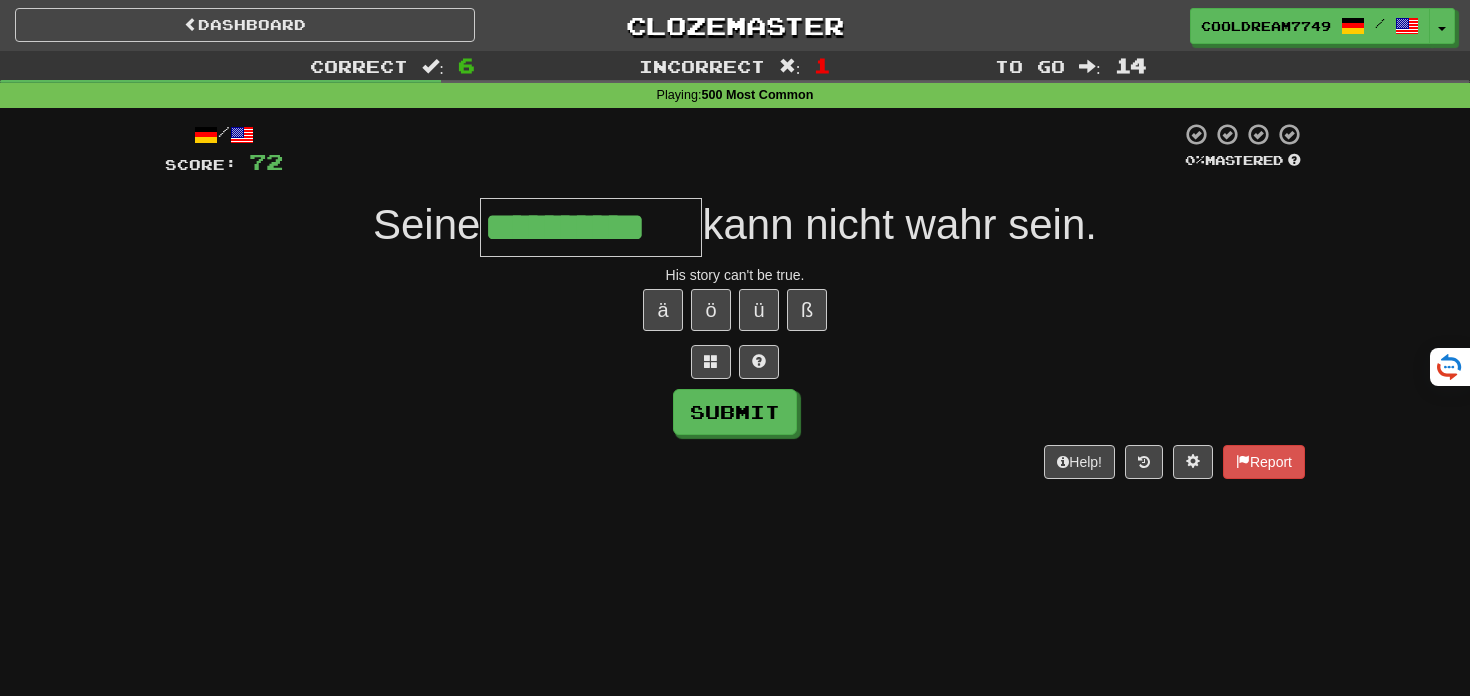 type on "**********" 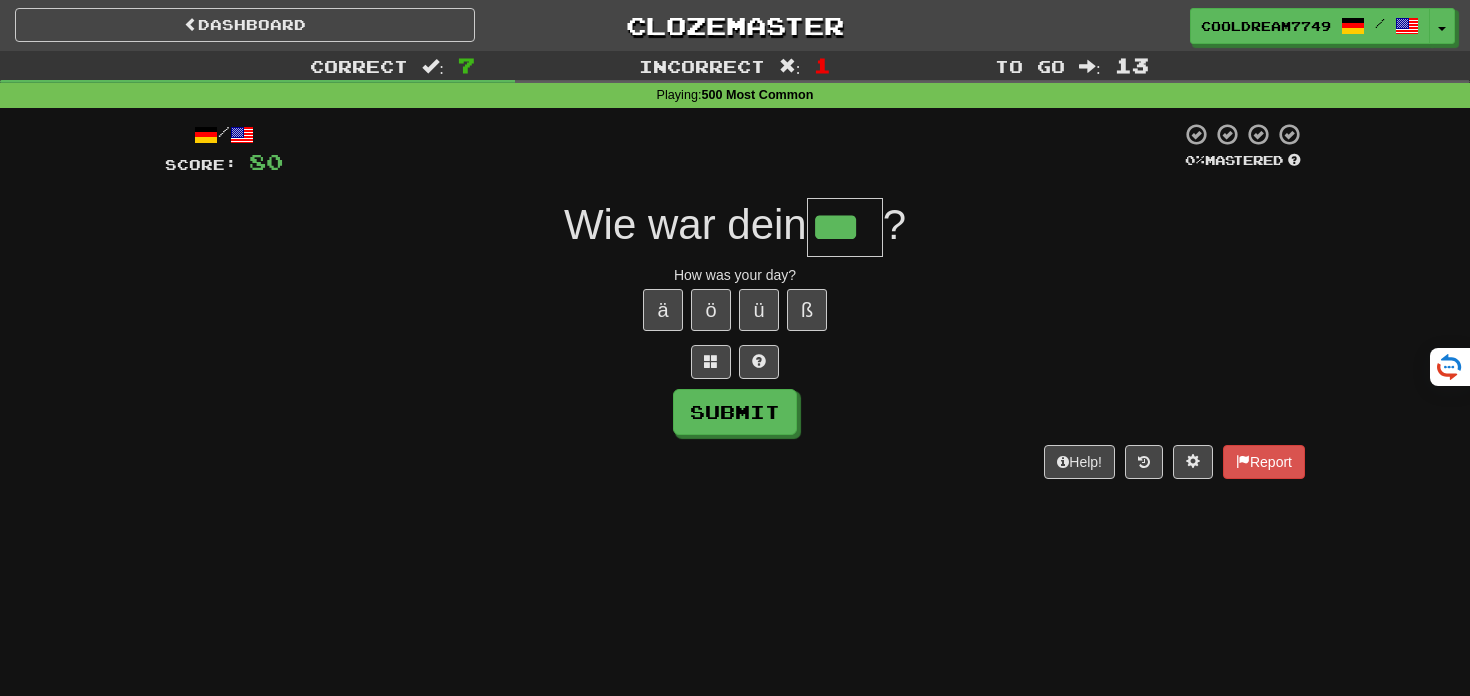 type on "***" 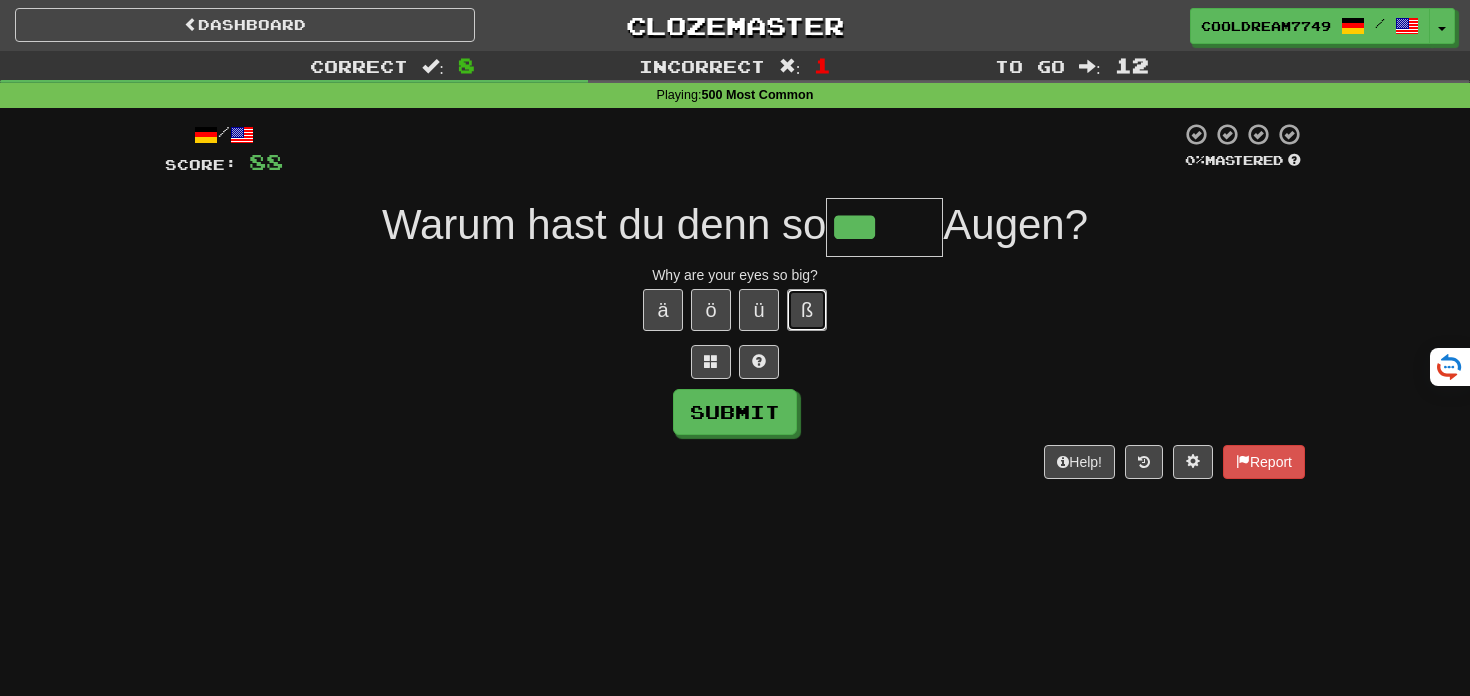 click on "ß" at bounding box center (807, 310) 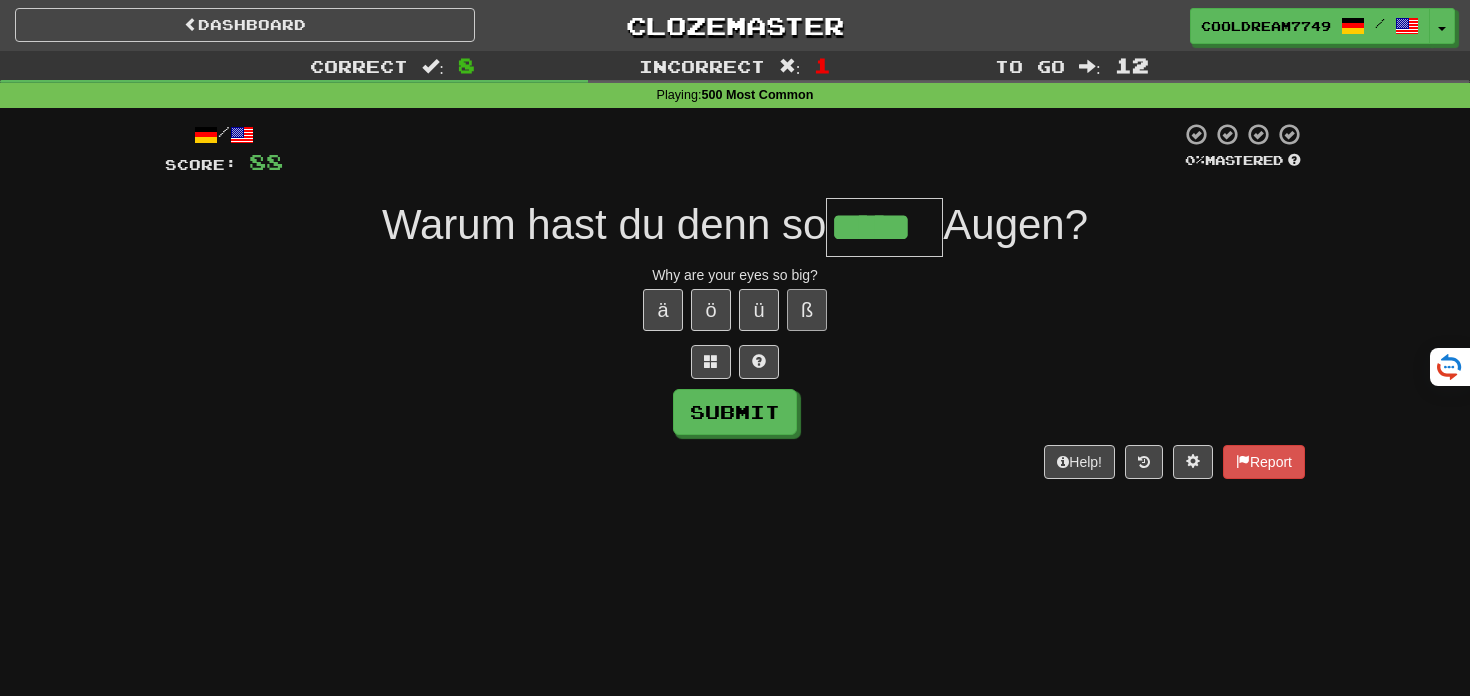 type on "*****" 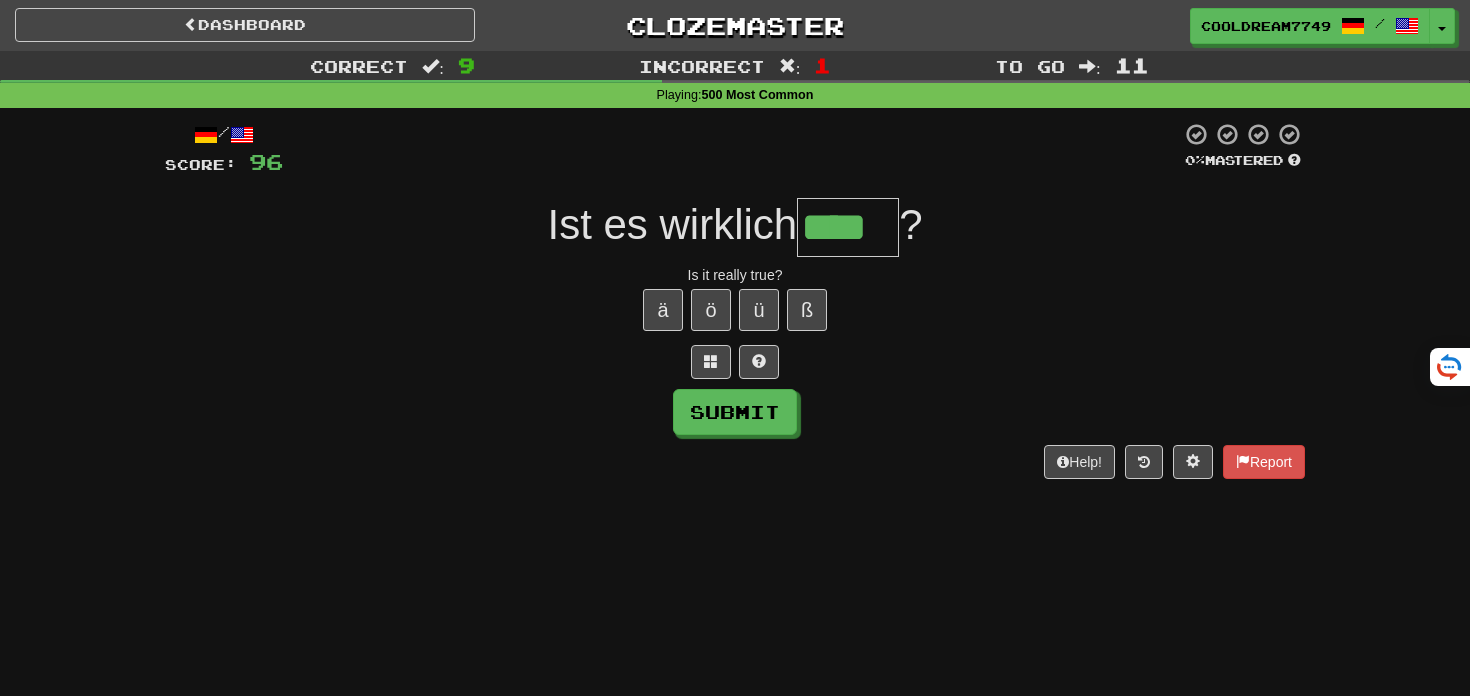 type on "****" 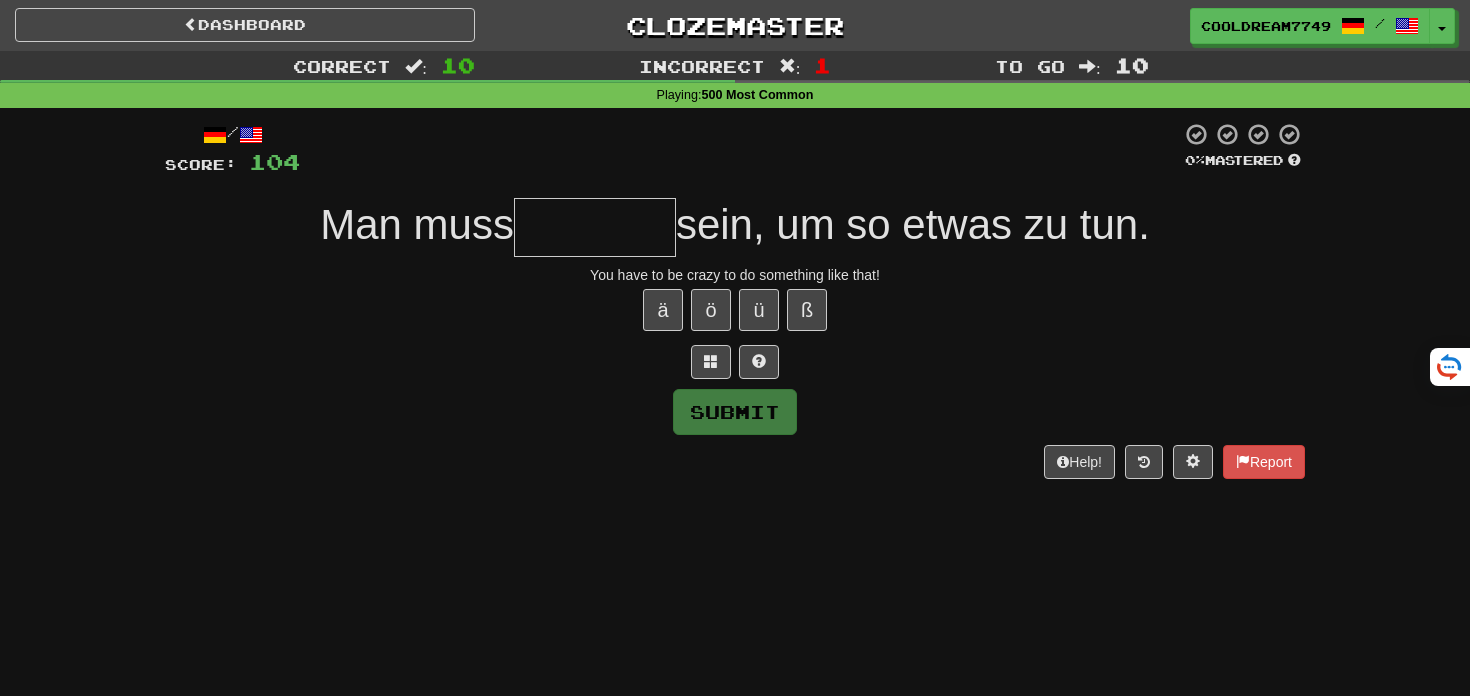 type on "*" 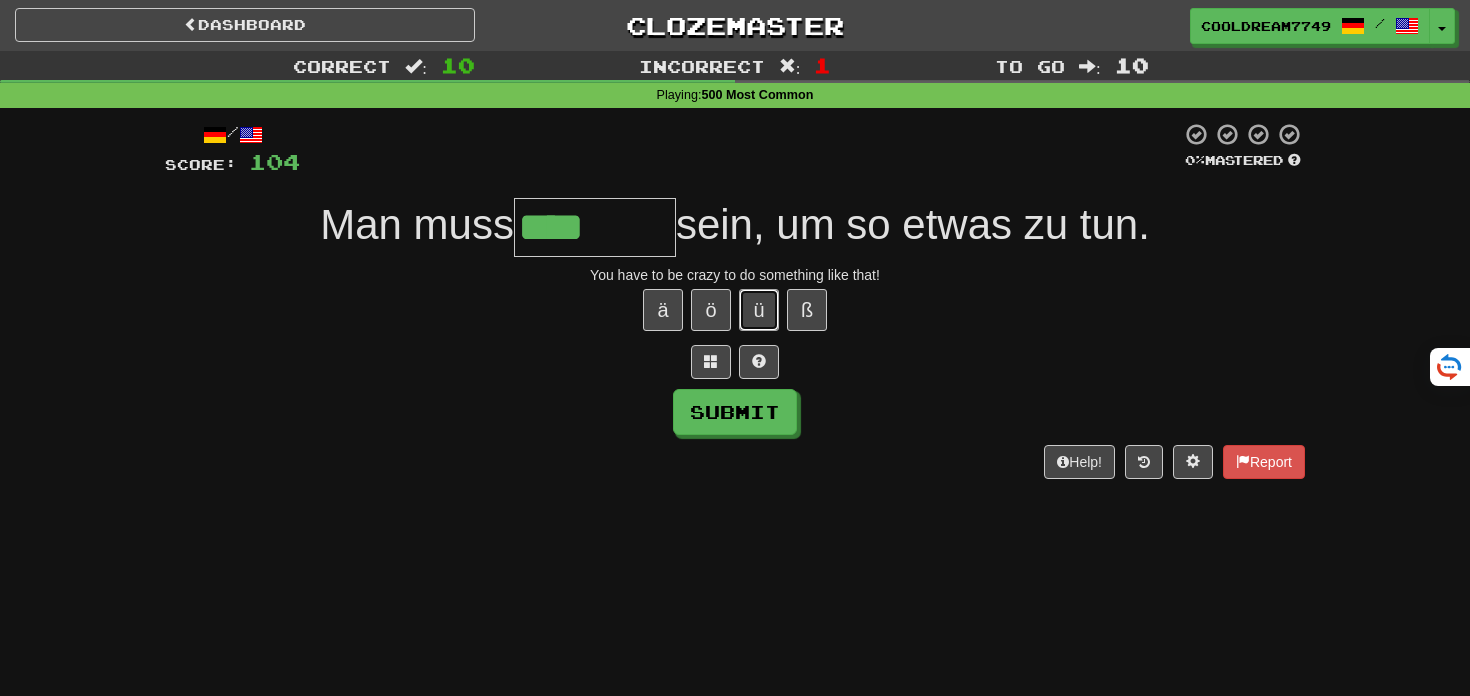 click on "ü" at bounding box center [759, 310] 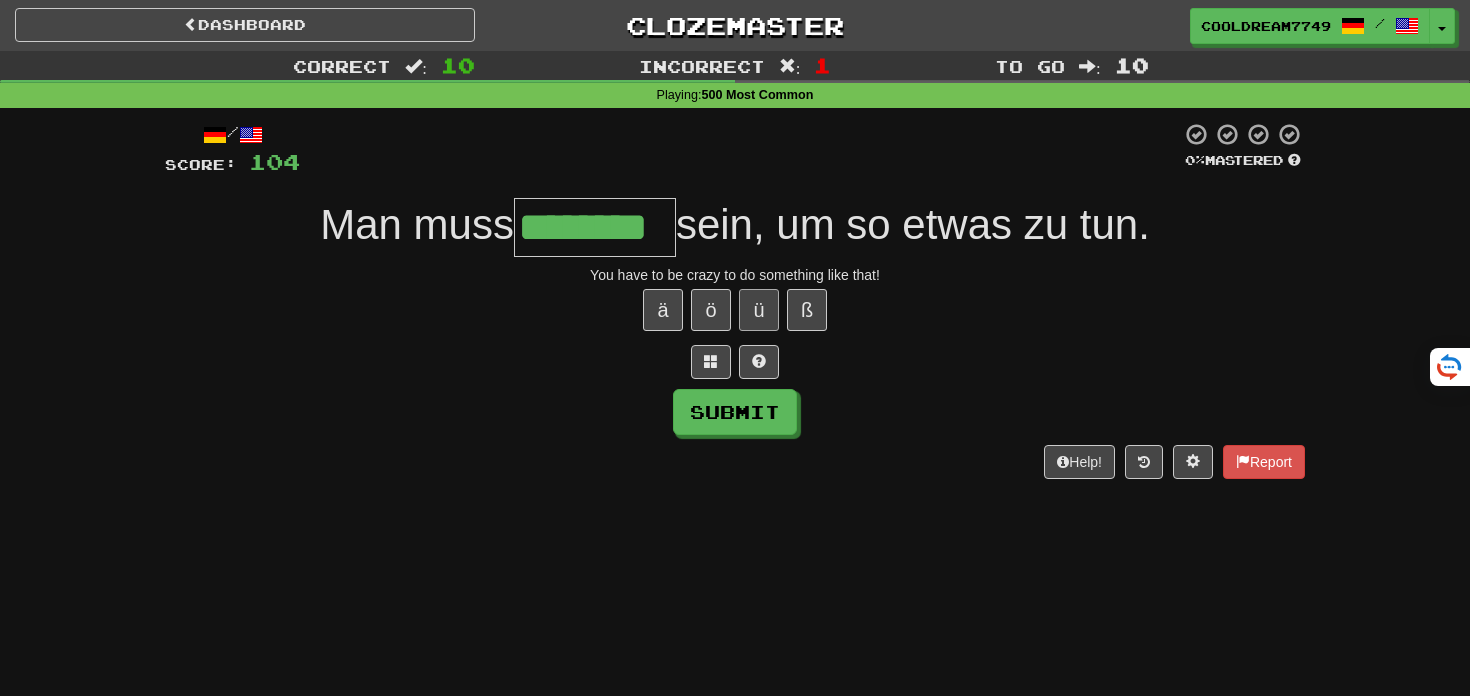 type on "********" 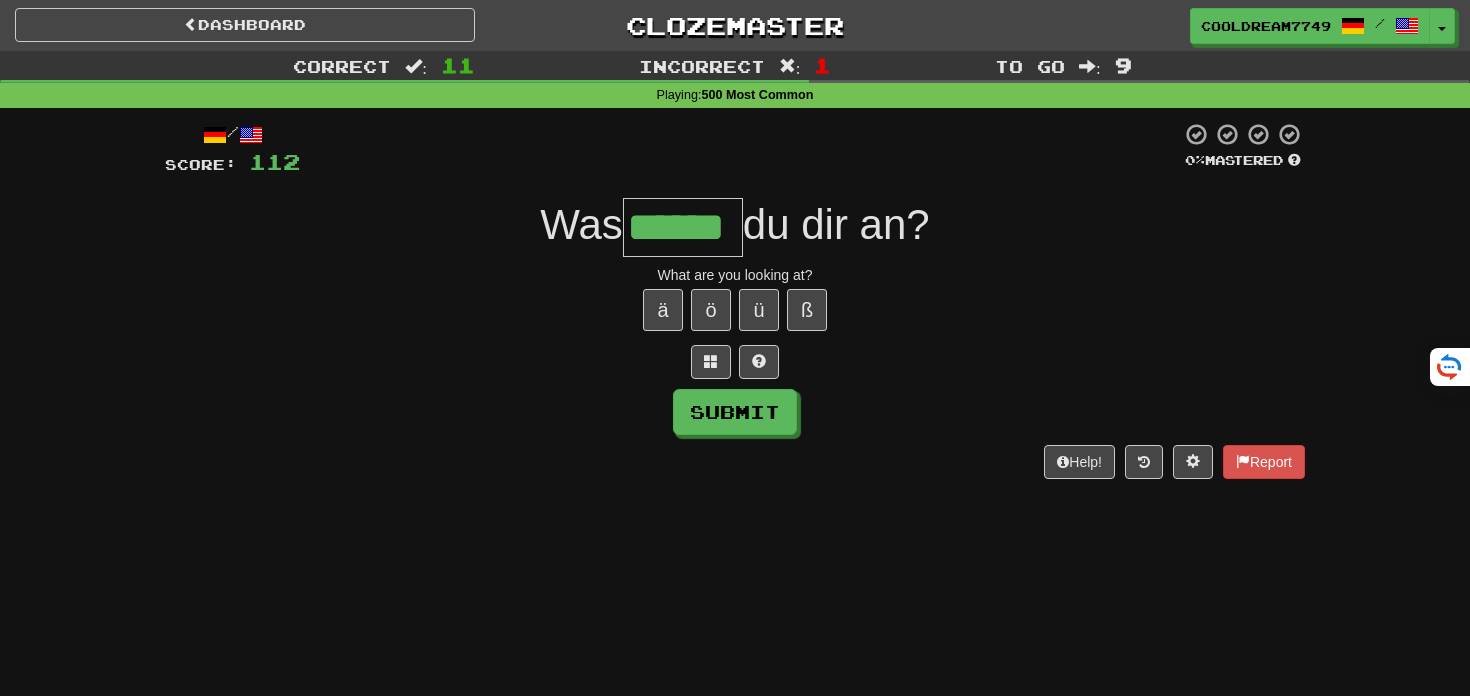 type on "******" 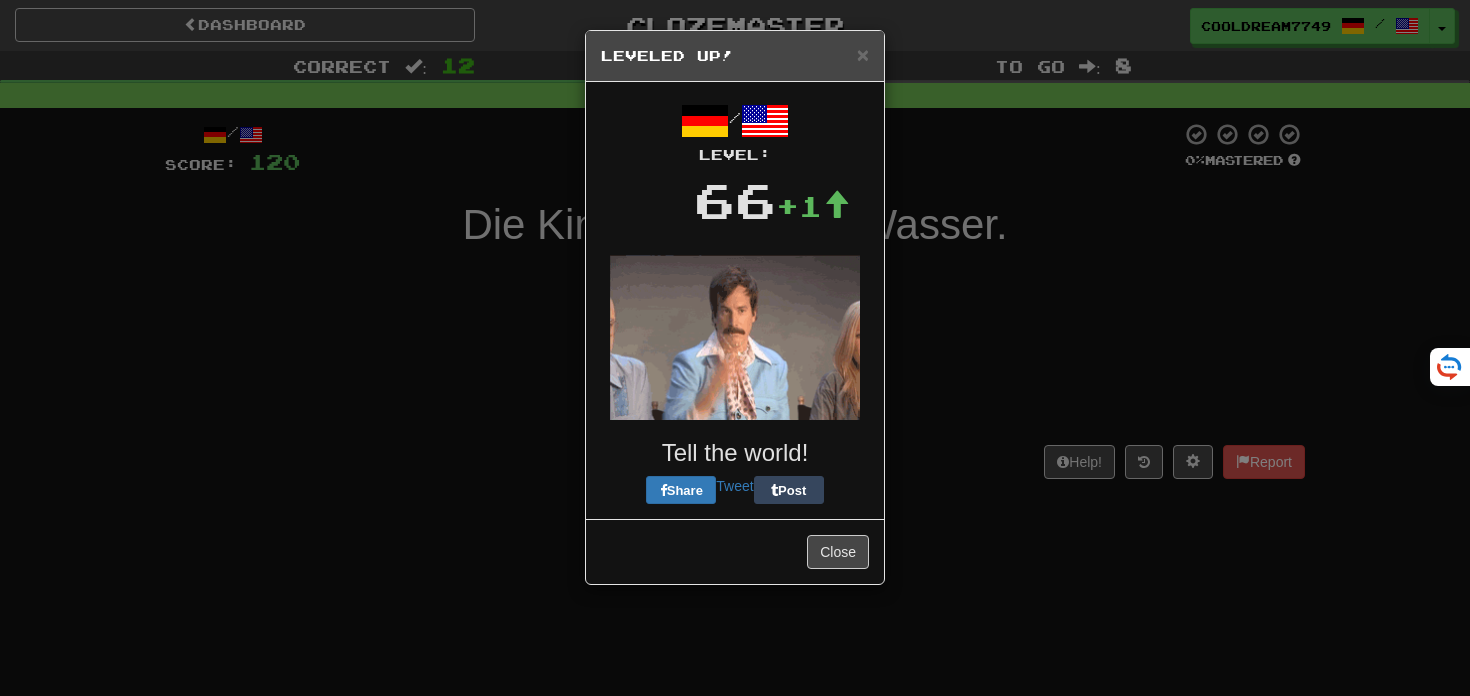 click on "× Leveled Up!" at bounding box center (735, 56) 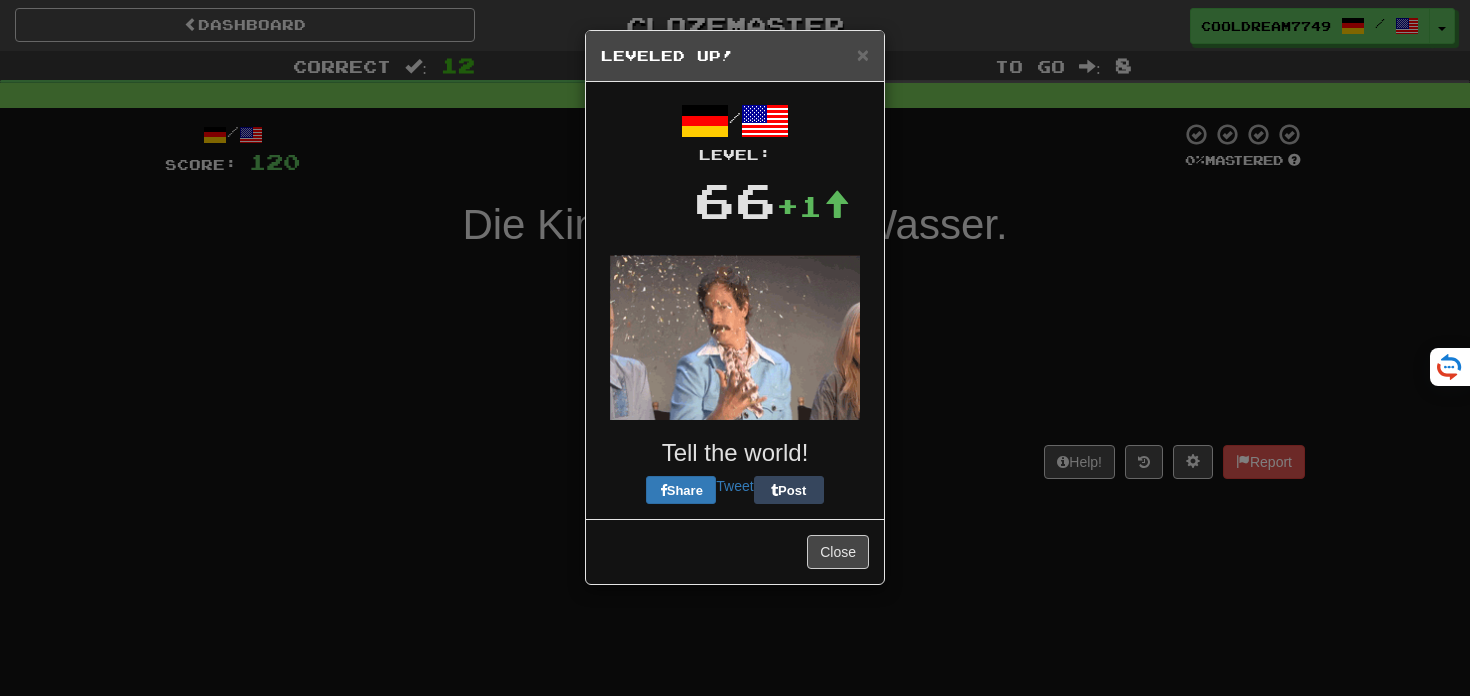 click on "Leveled Up!" at bounding box center [735, 56] 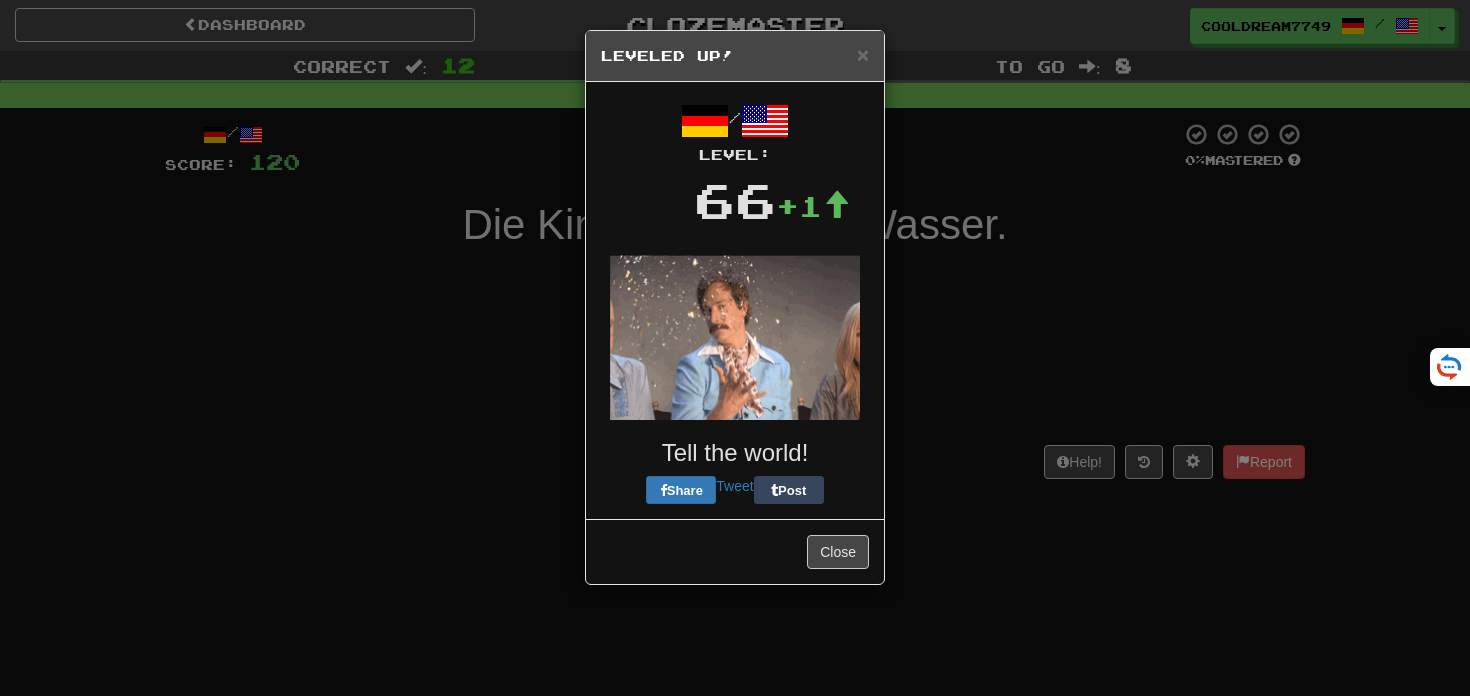 click on "Leveled Up!" at bounding box center (735, 56) 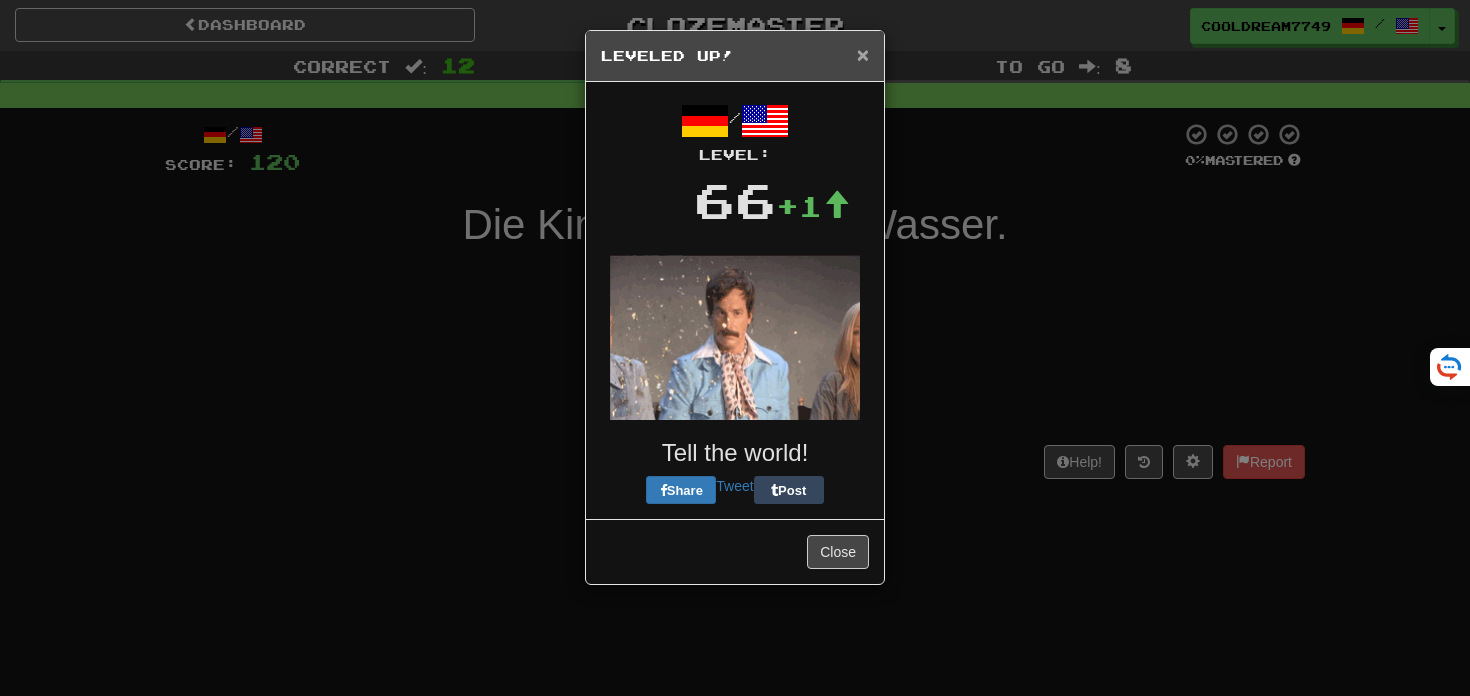 click on "×" at bounding box center (863, 54) 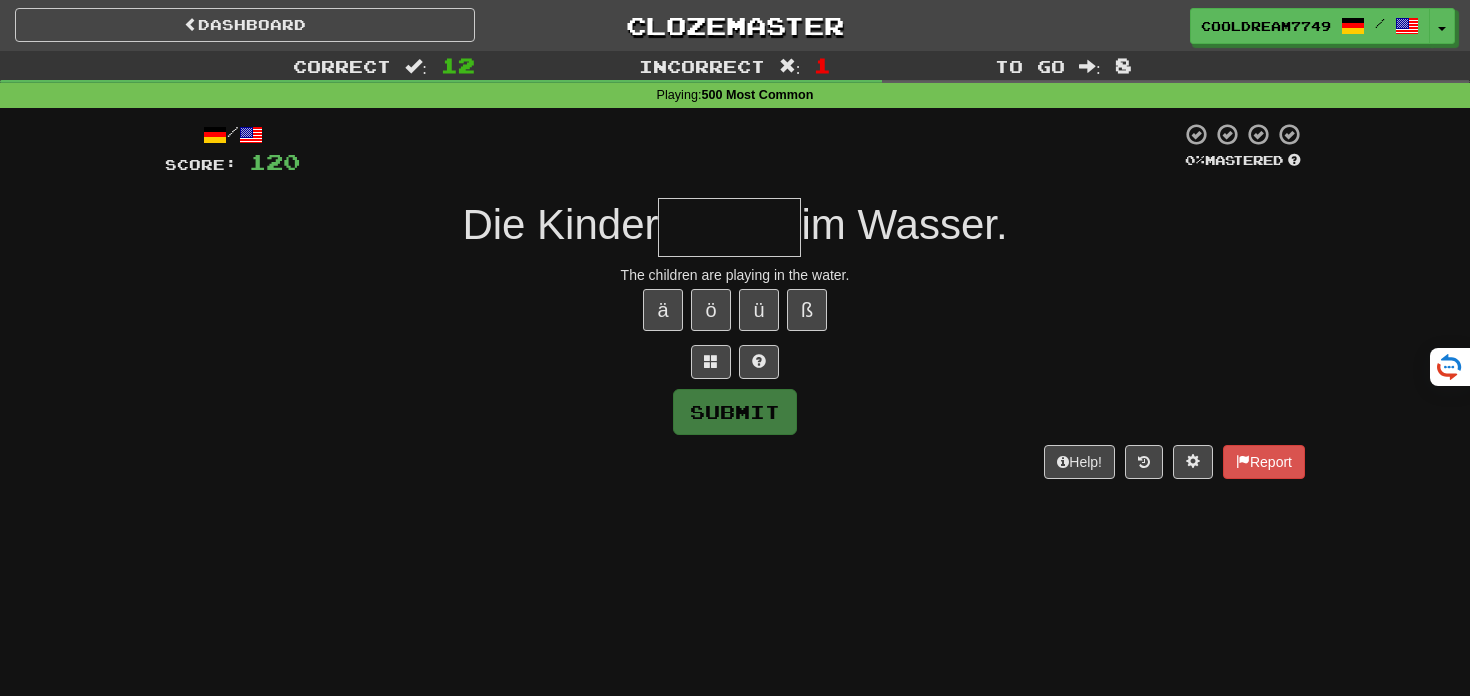 click at bounding box center (729, 227) 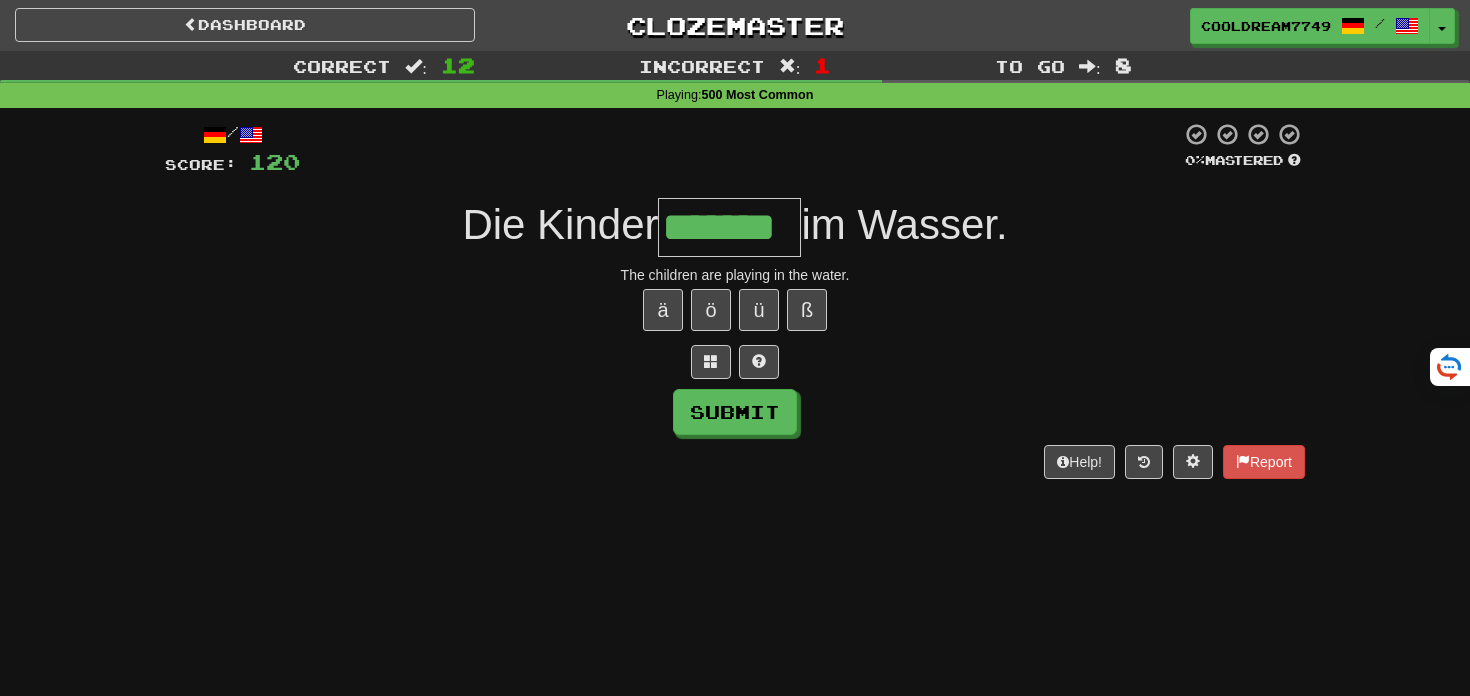 type on "*******" 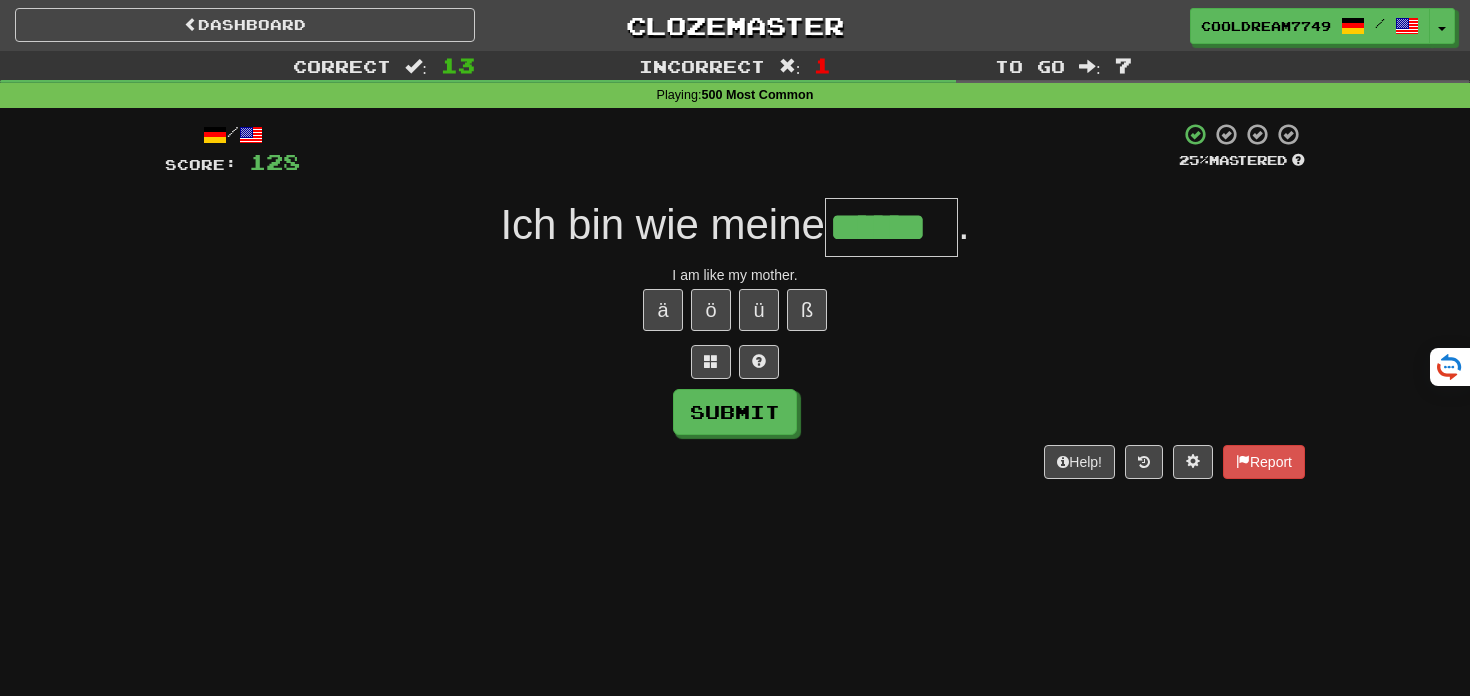 type on "******" 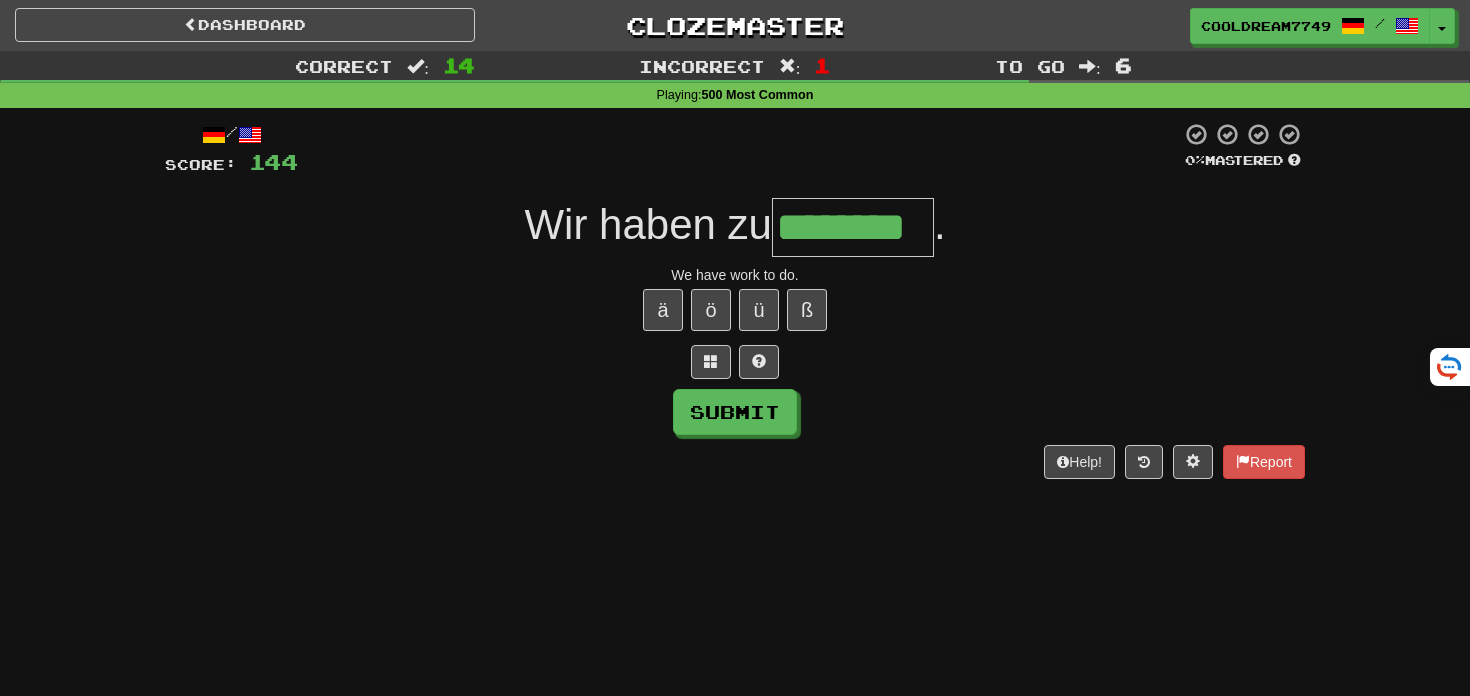 type on "********" 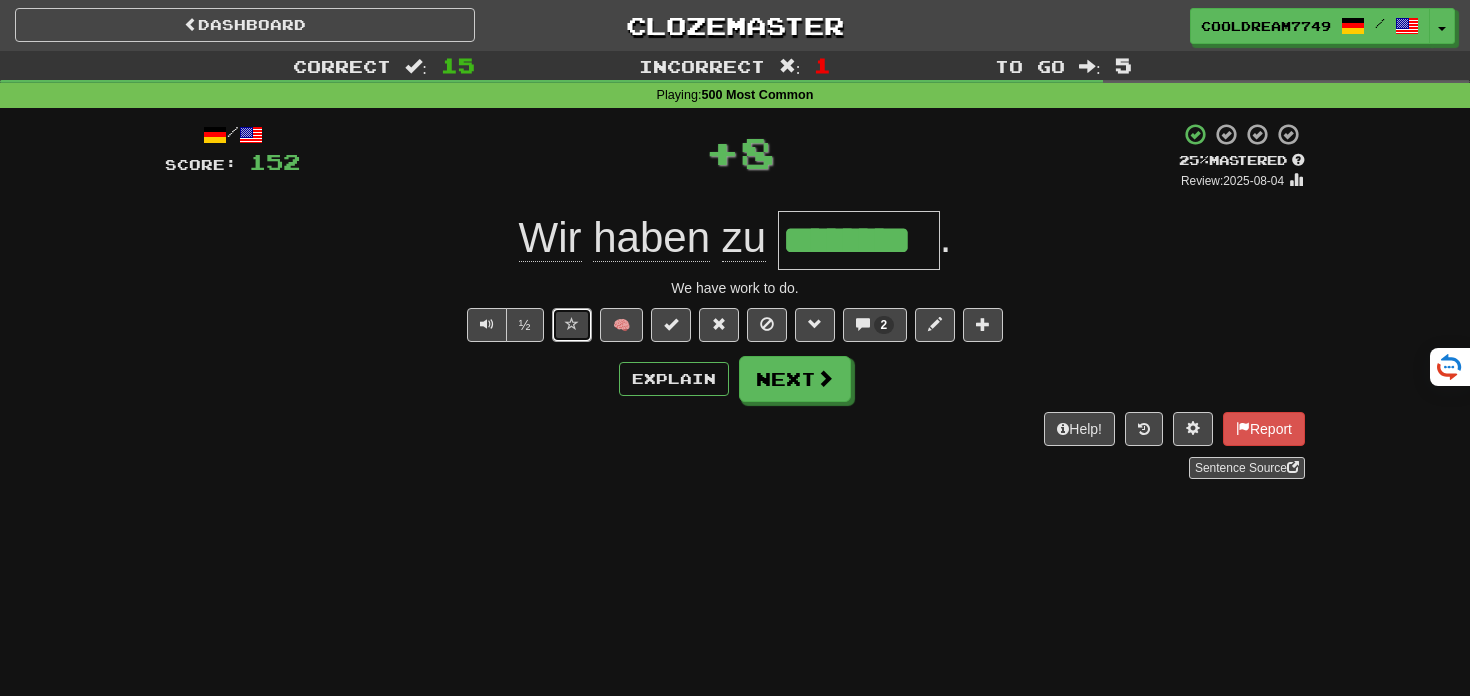 click at bounding box center (572, 325) 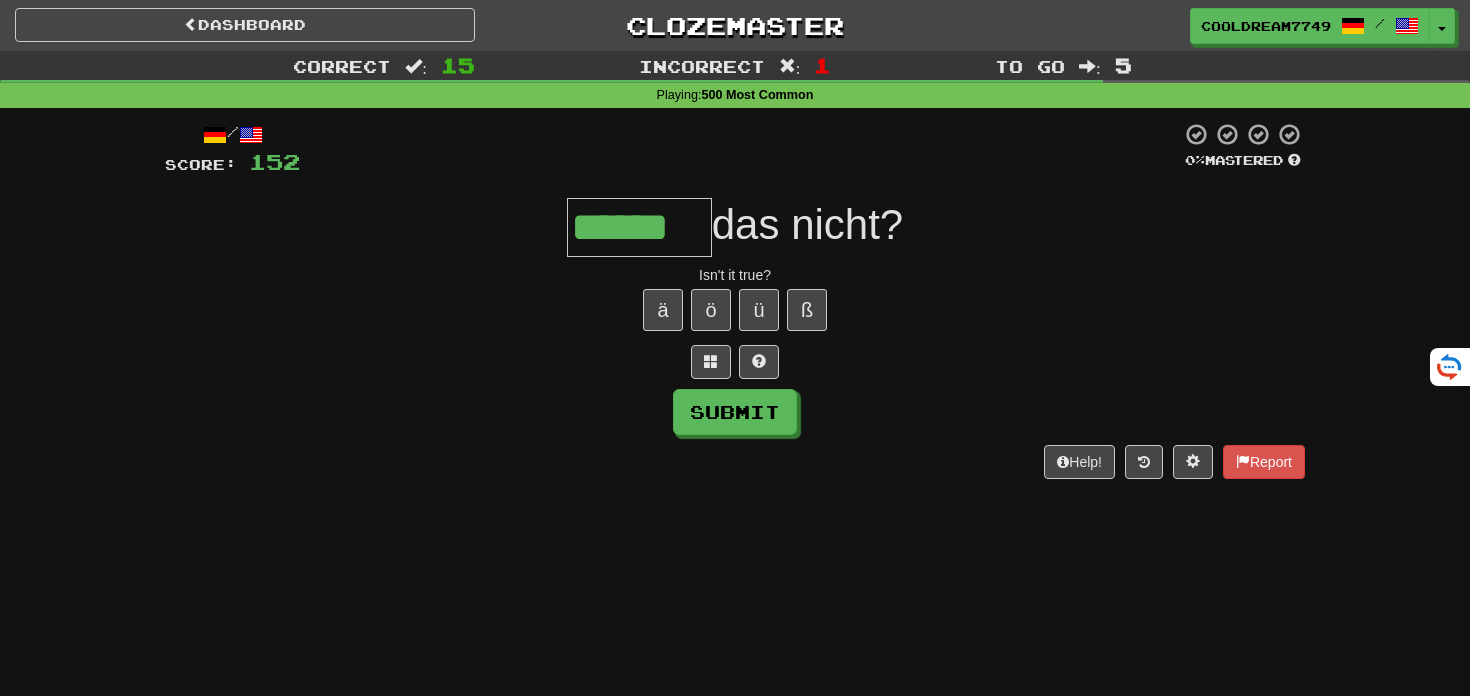 type on "******" 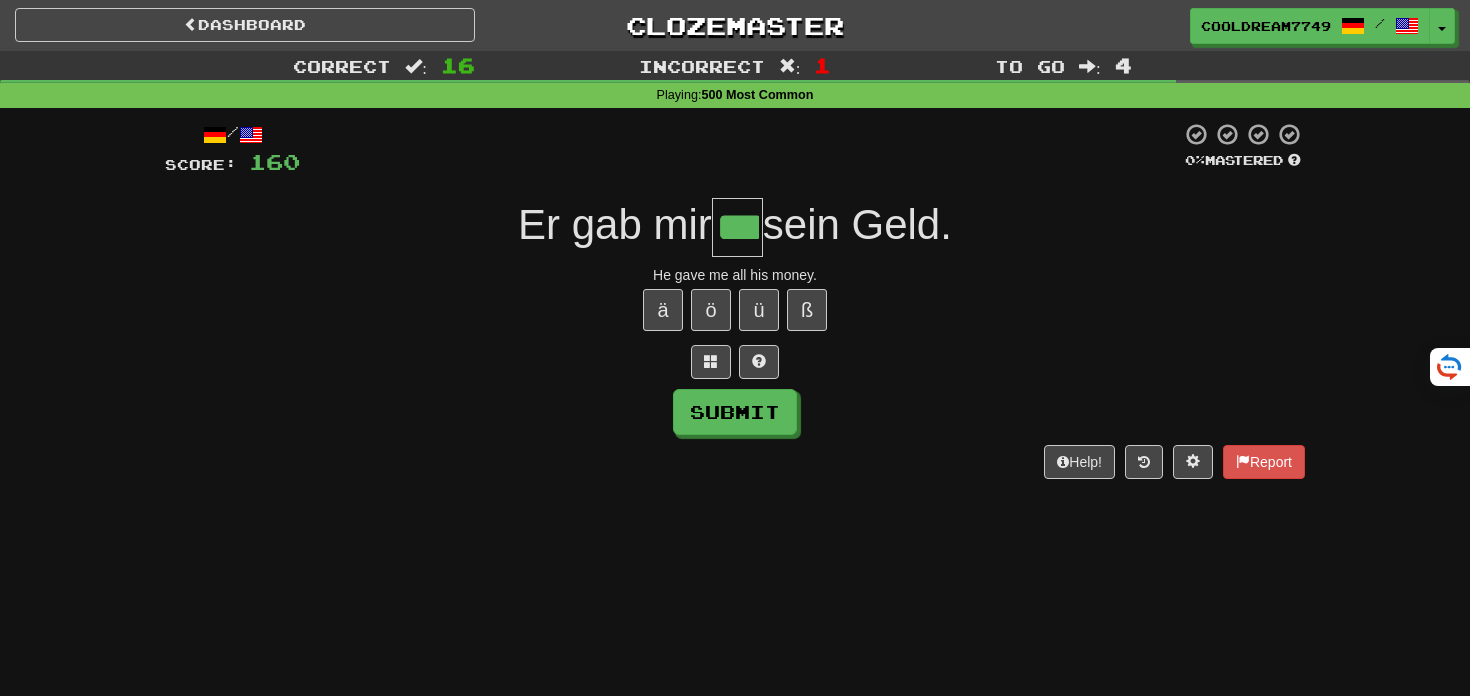 type on "***" 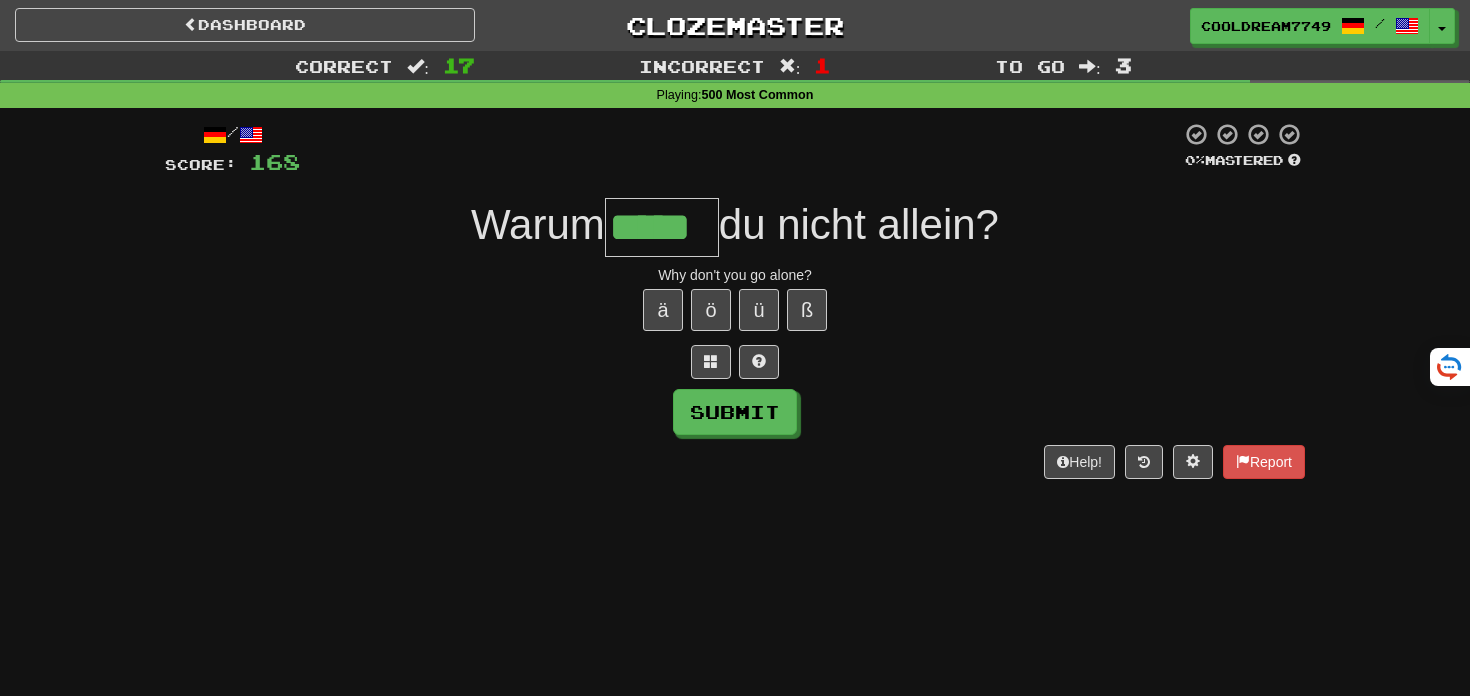 type on "*****" 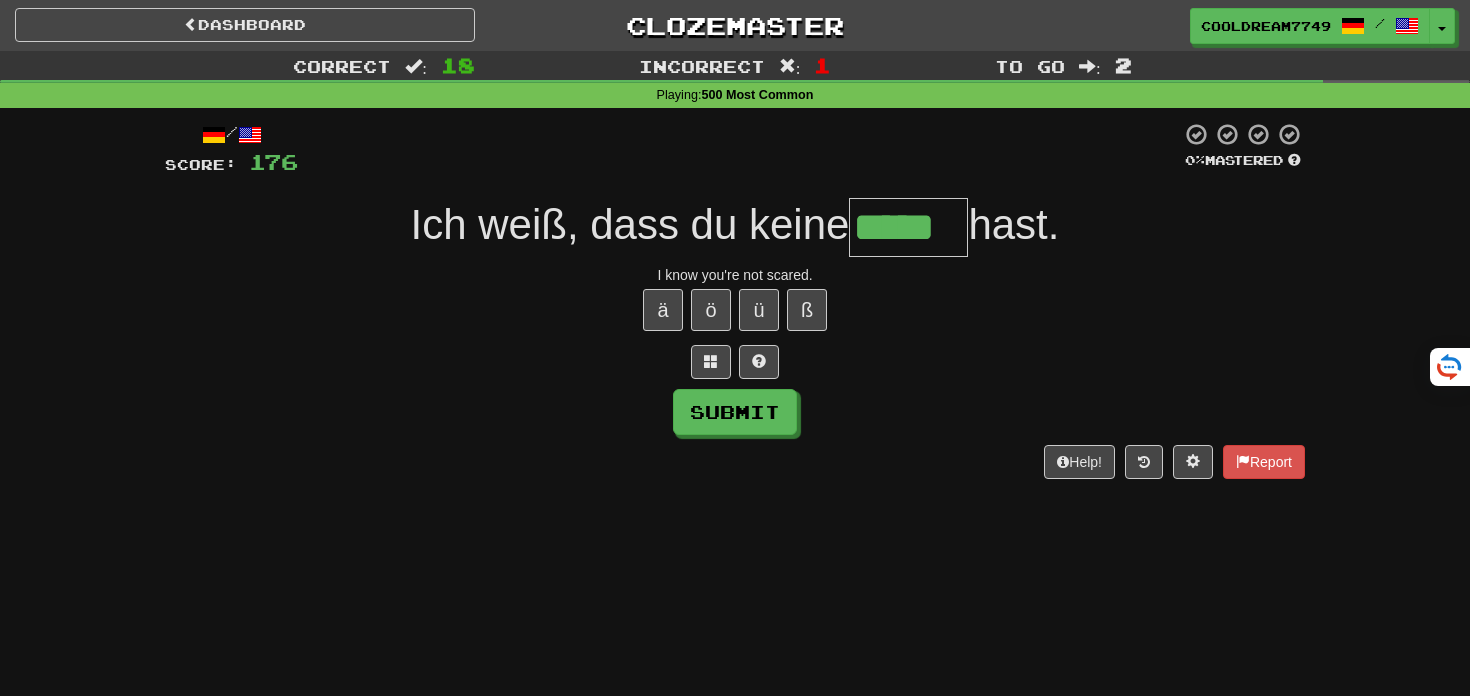 type on "*****" 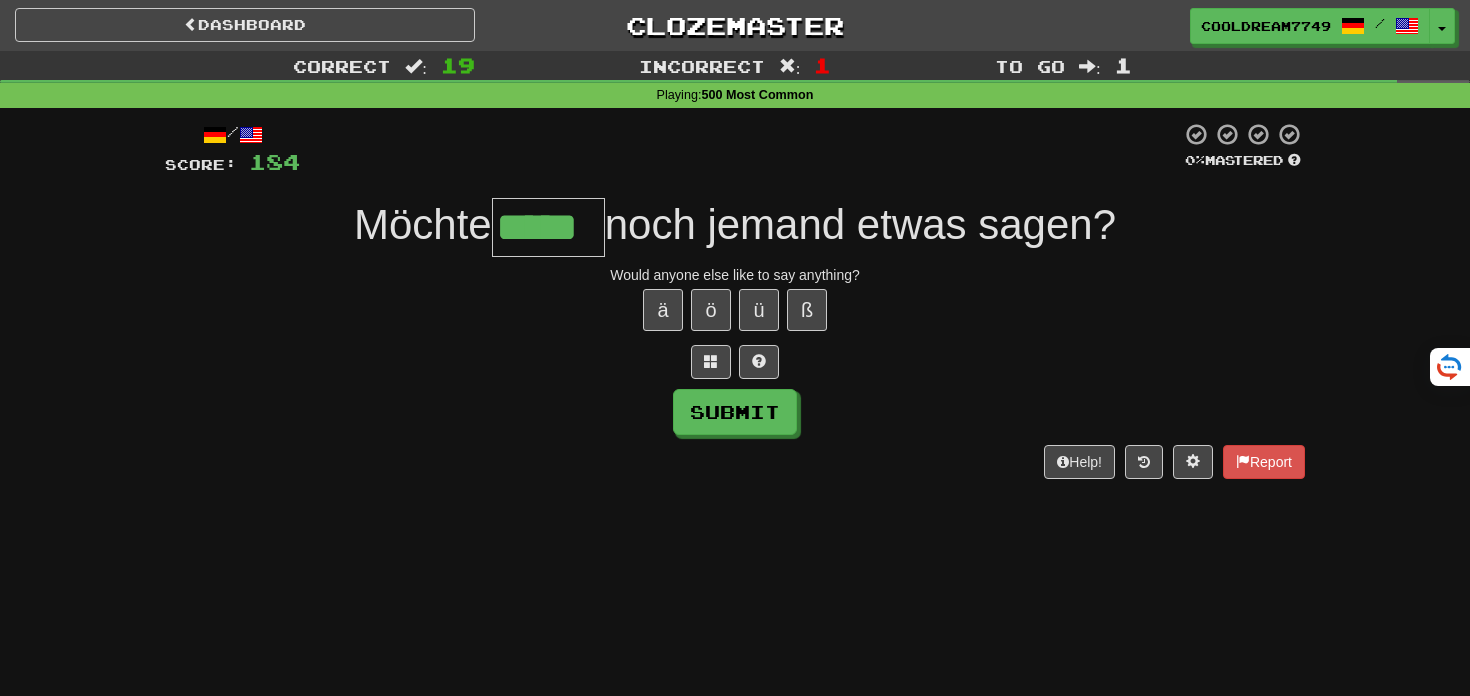 type on "*****" 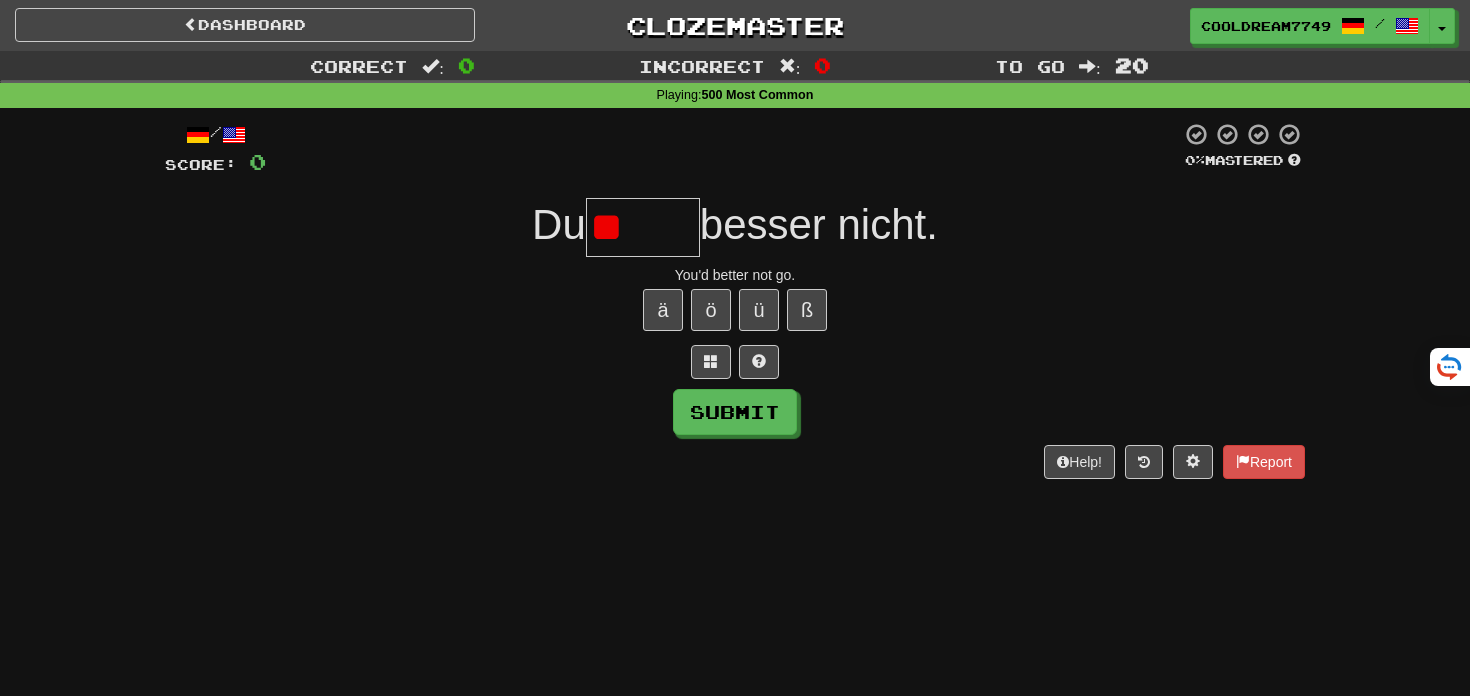 type on "*" 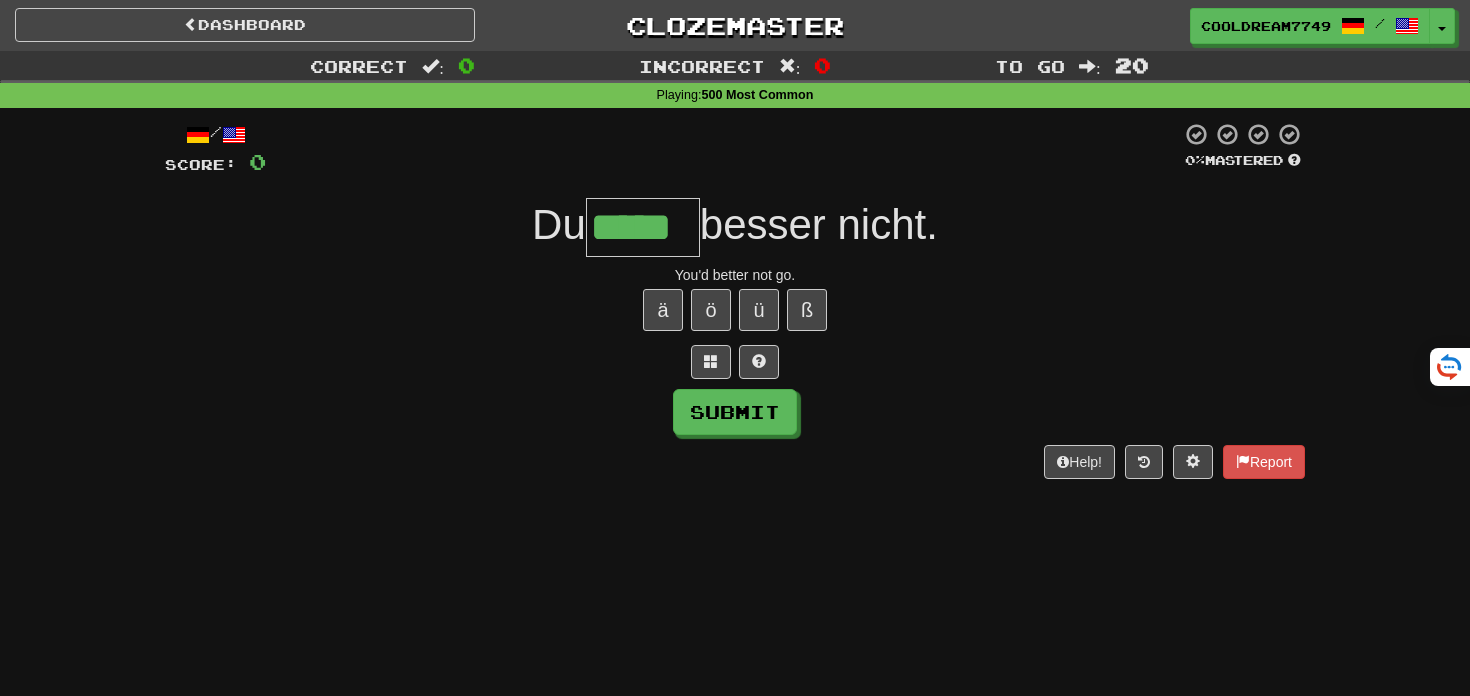 type on "*****" 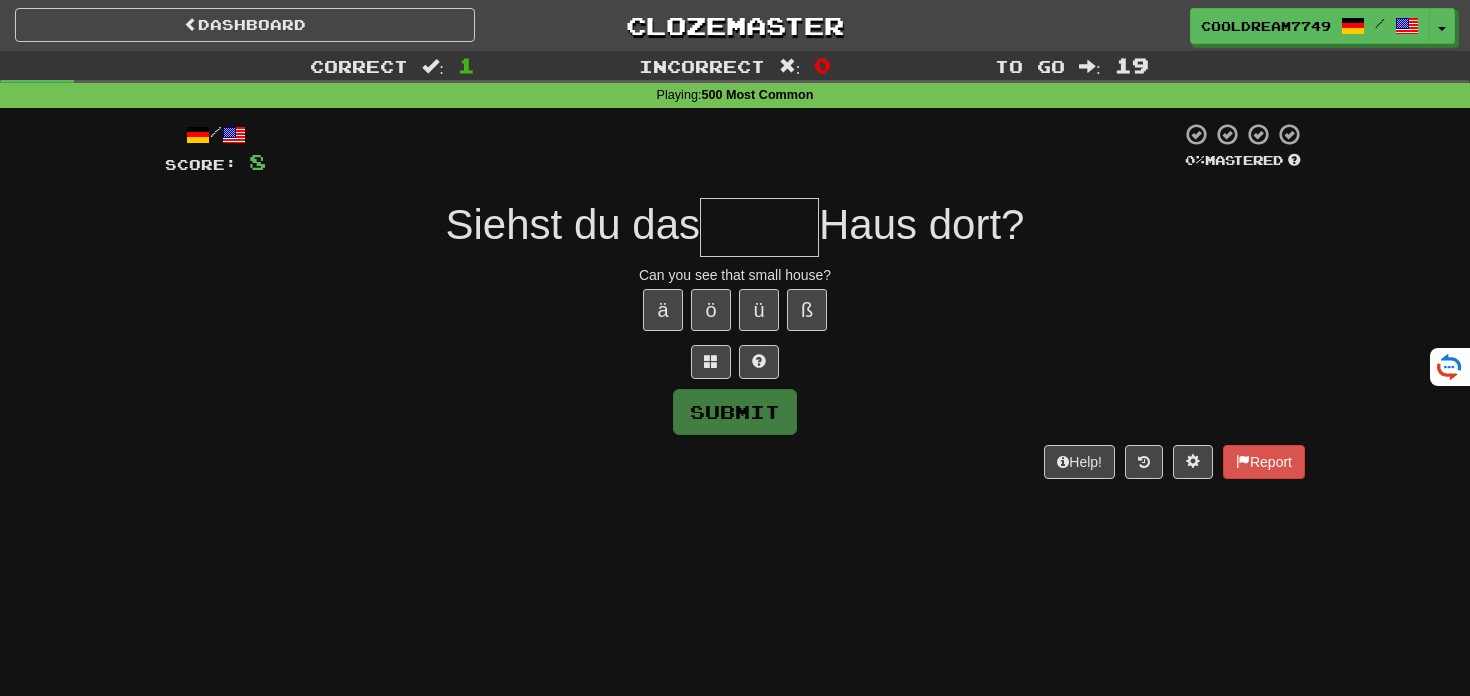 type on "*" 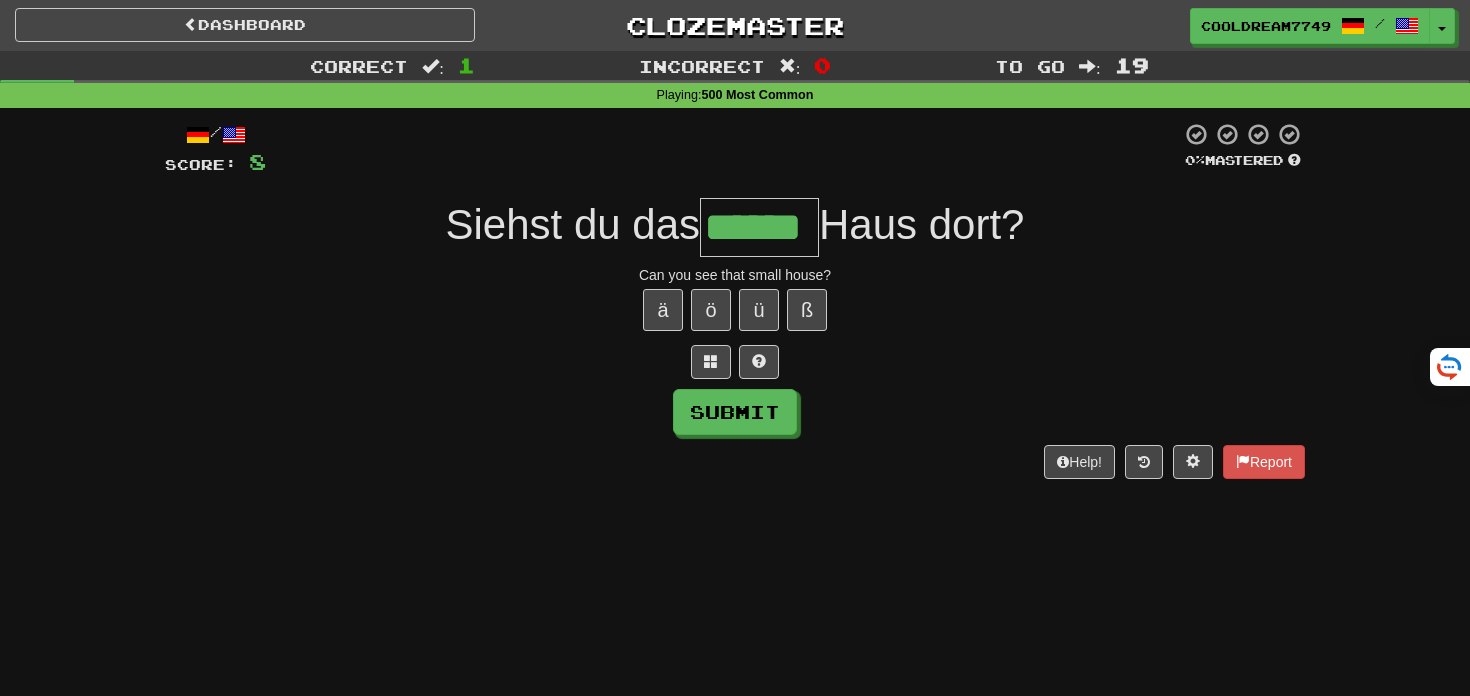 type on "******" 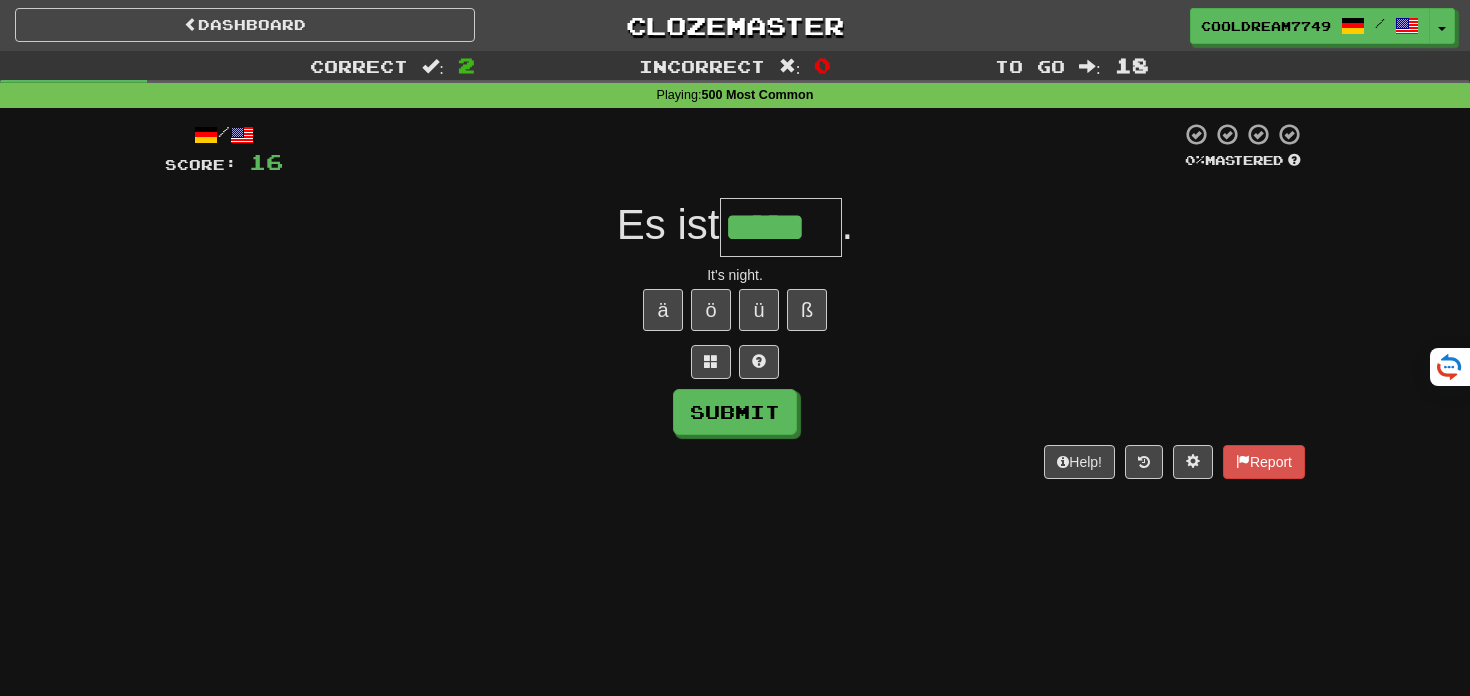 type on "*****" 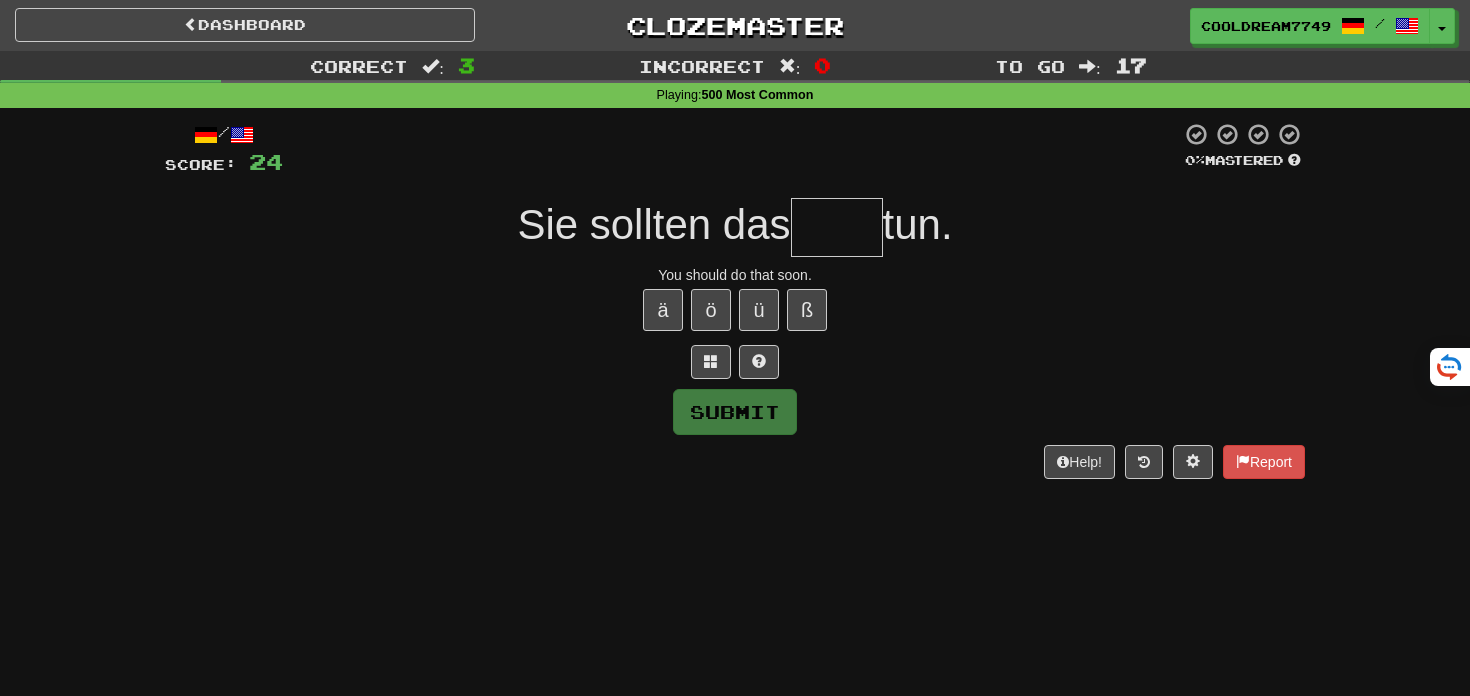type on "*" 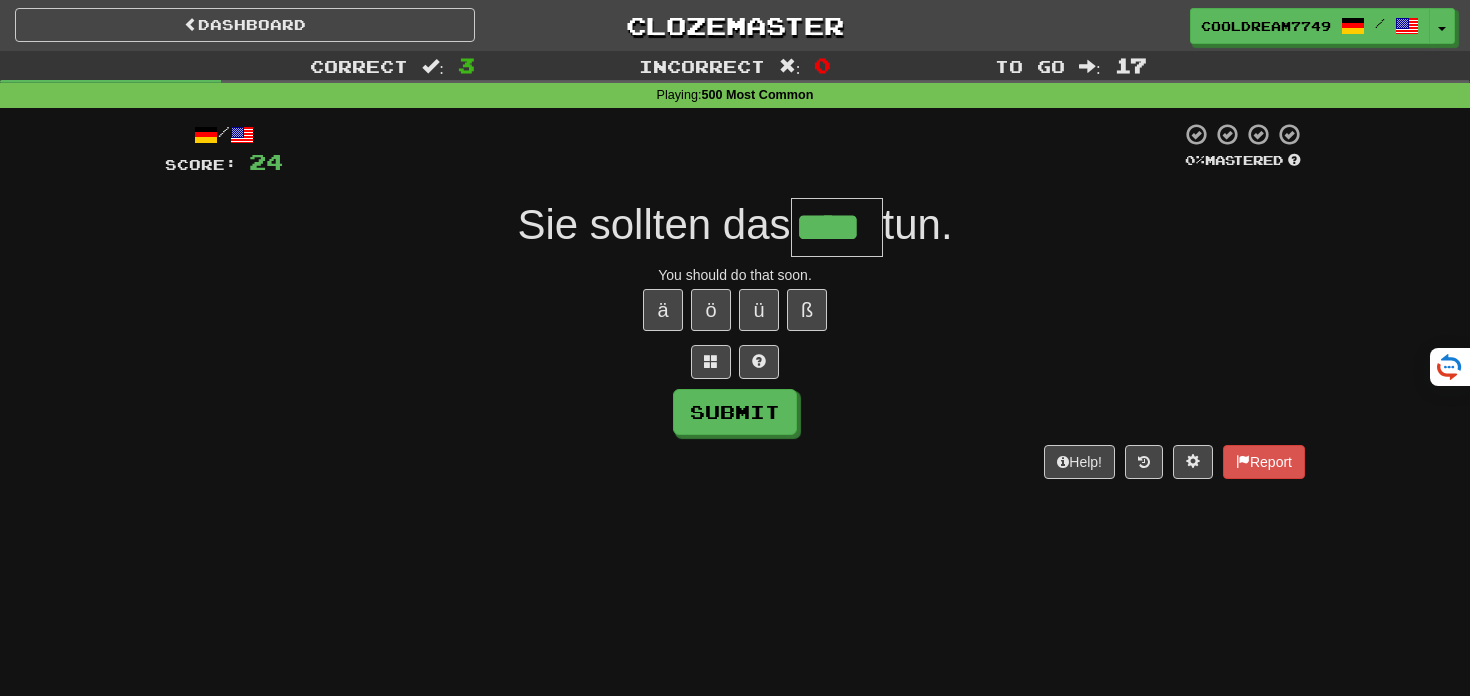 type on "****" 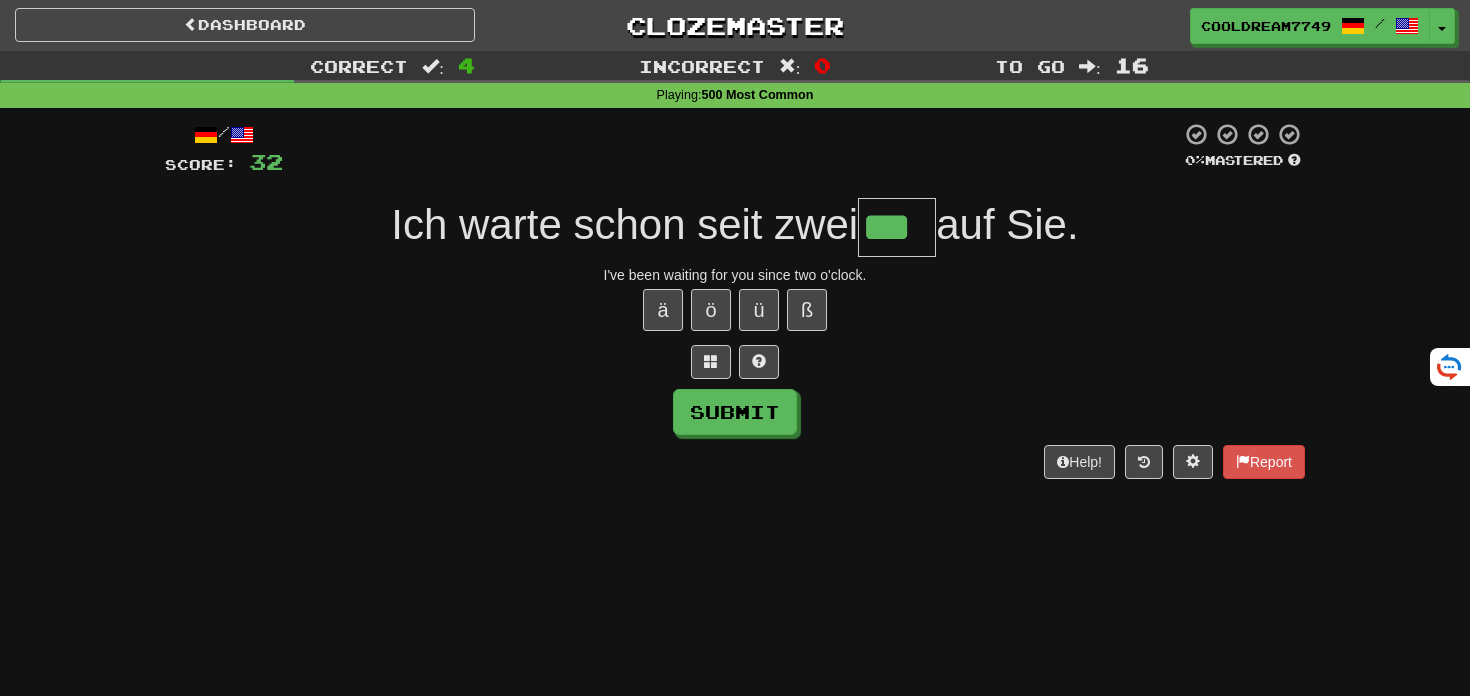 type on "***" 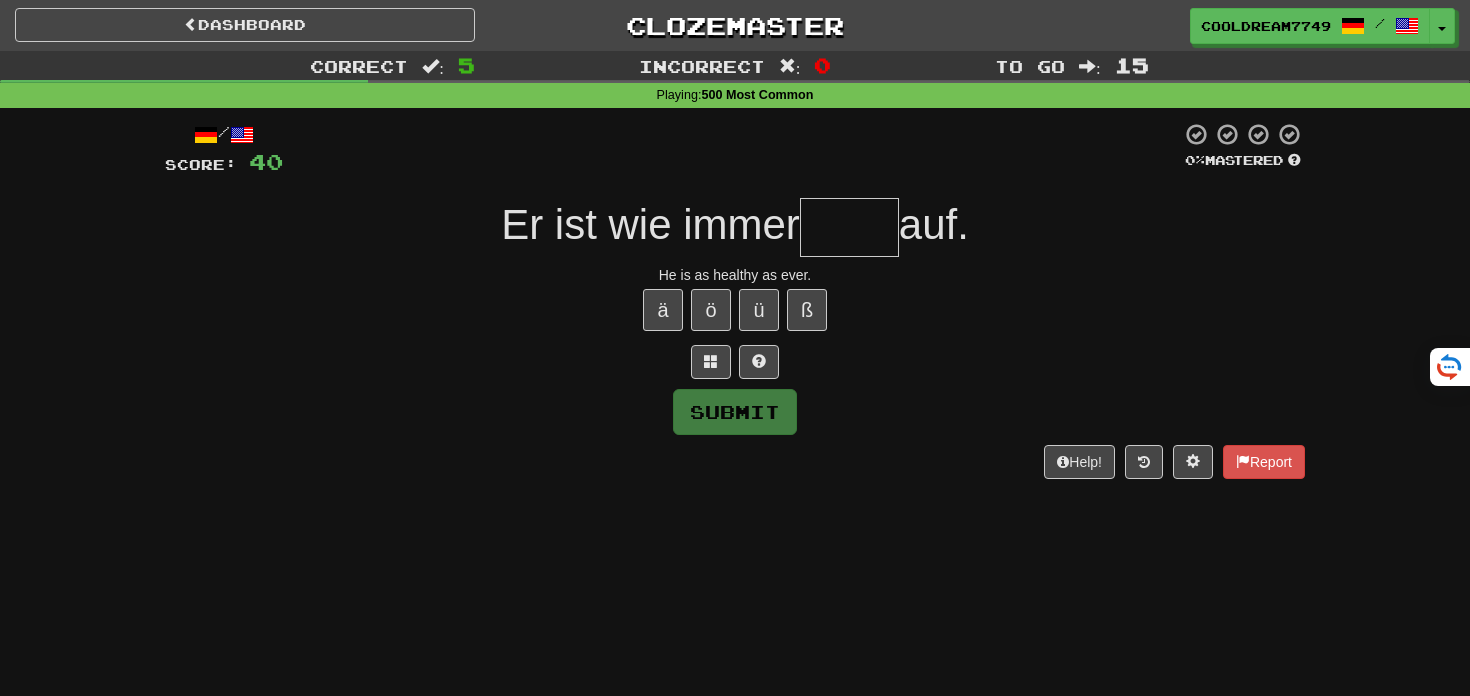 type on "*" 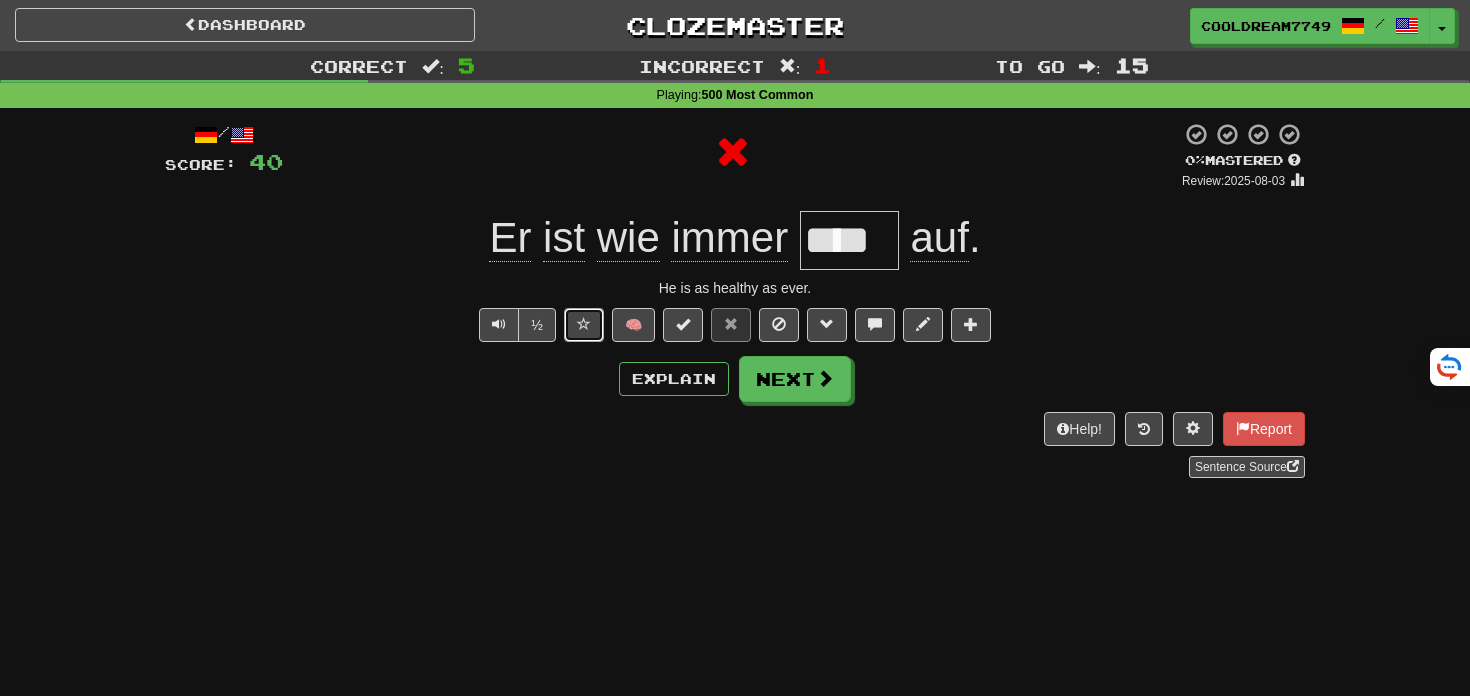 click at bounding box center [584, 324] 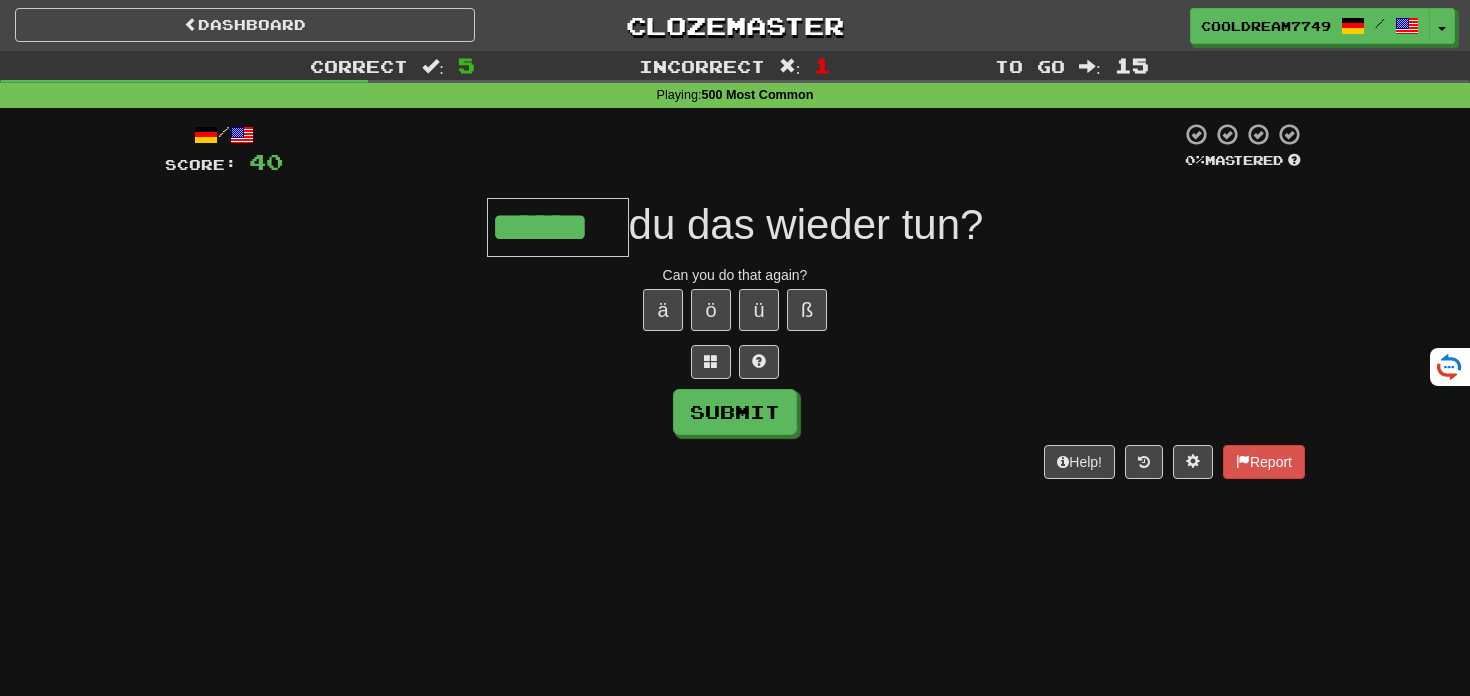 type on "******" 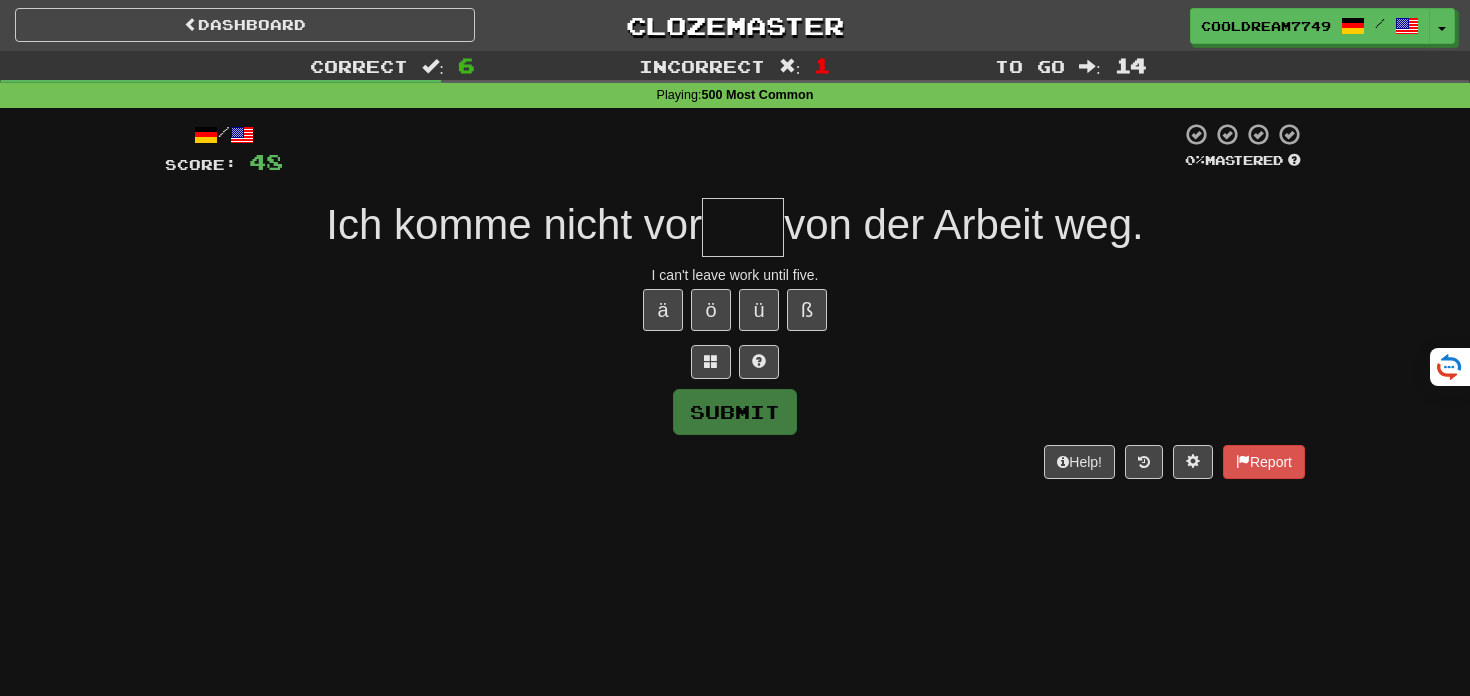 type on "****" 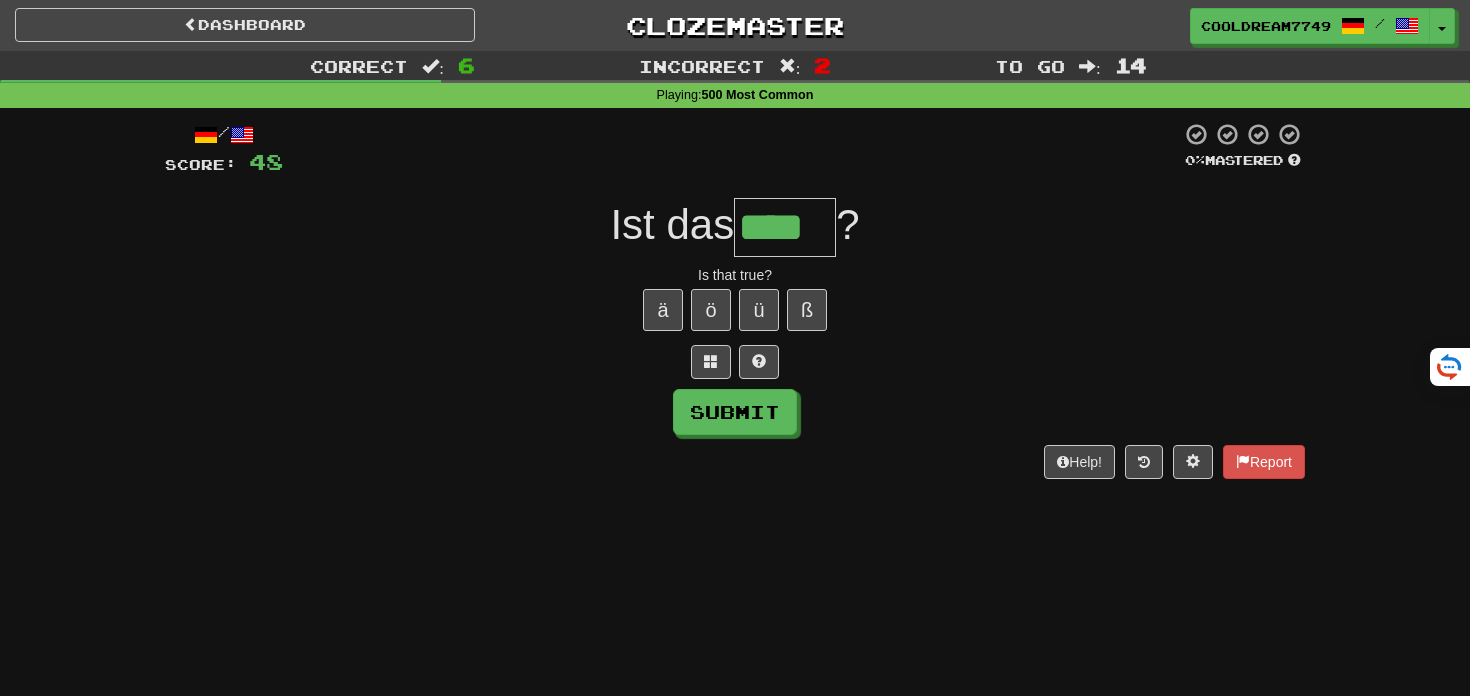 type on "****" 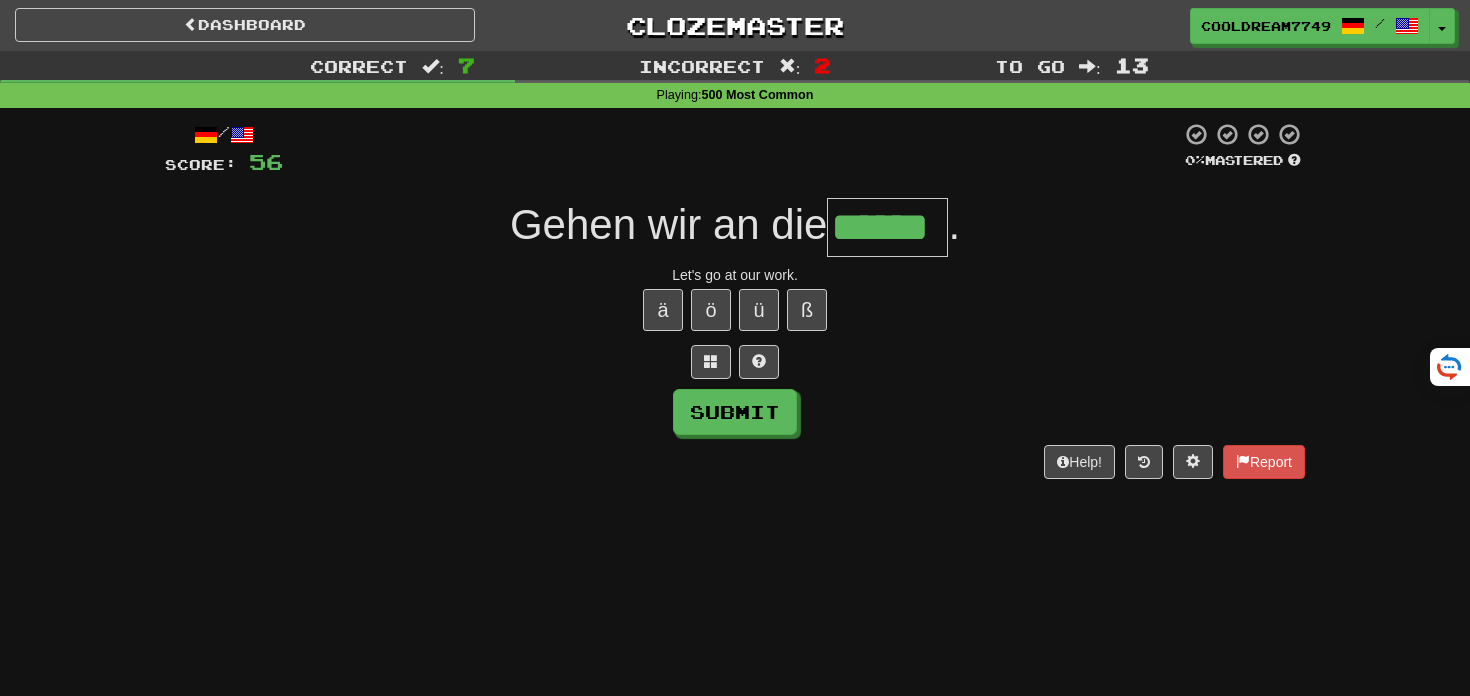 type on "******" 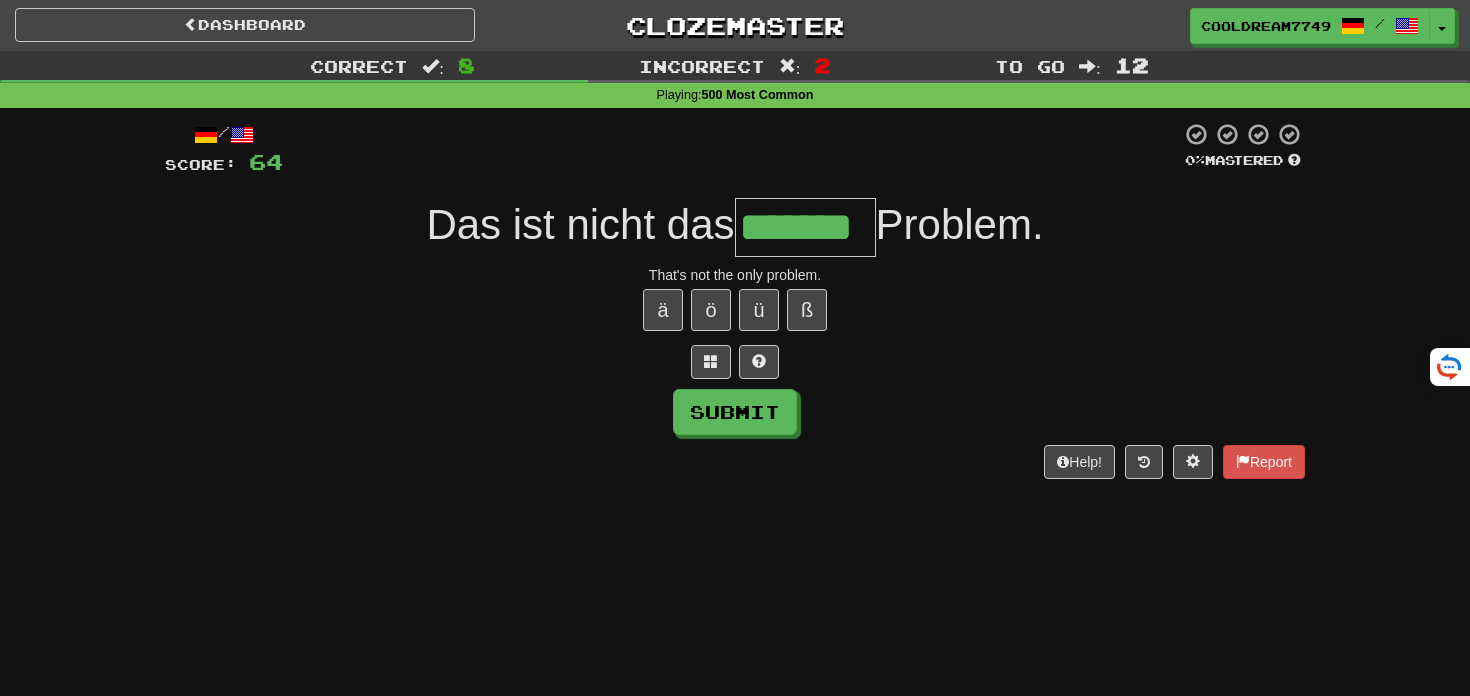 type on "*******" 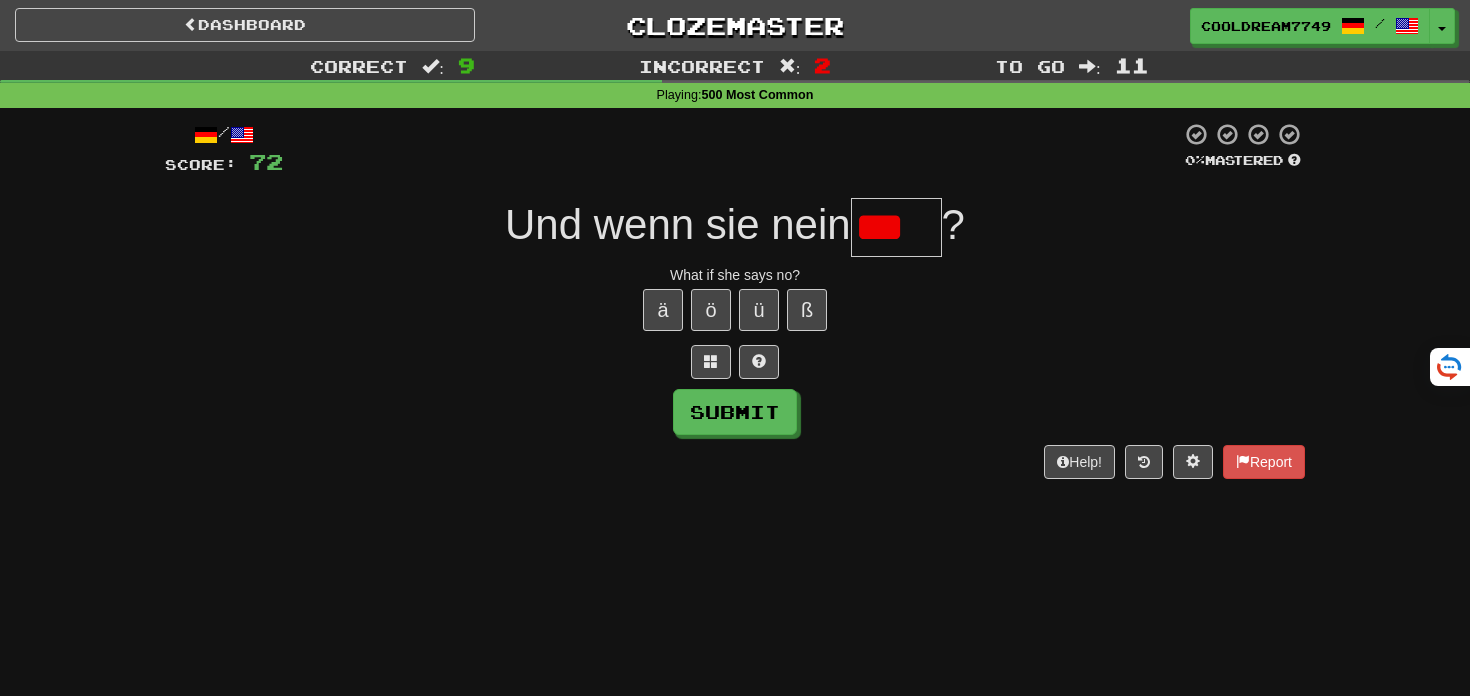 scroll, scrollTop: 0, scrollLeft: 0, axis: both 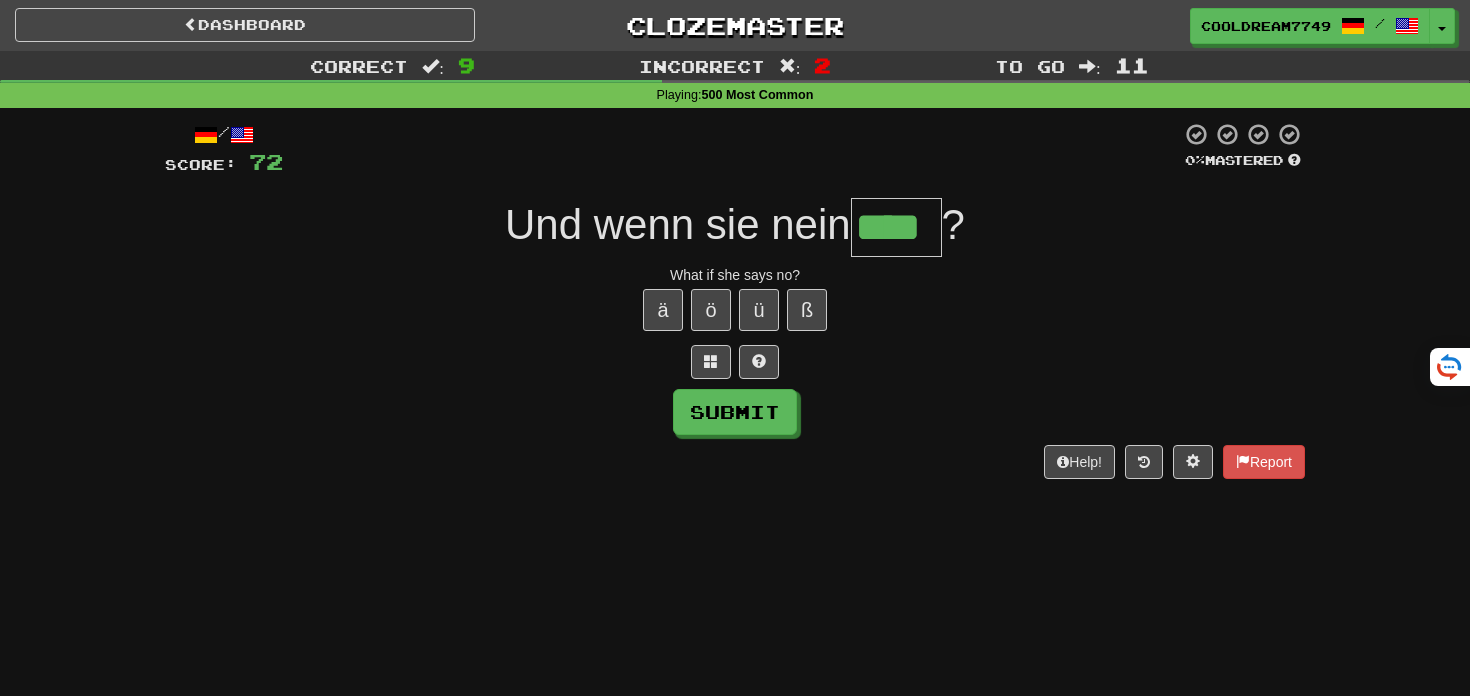 type on "****" 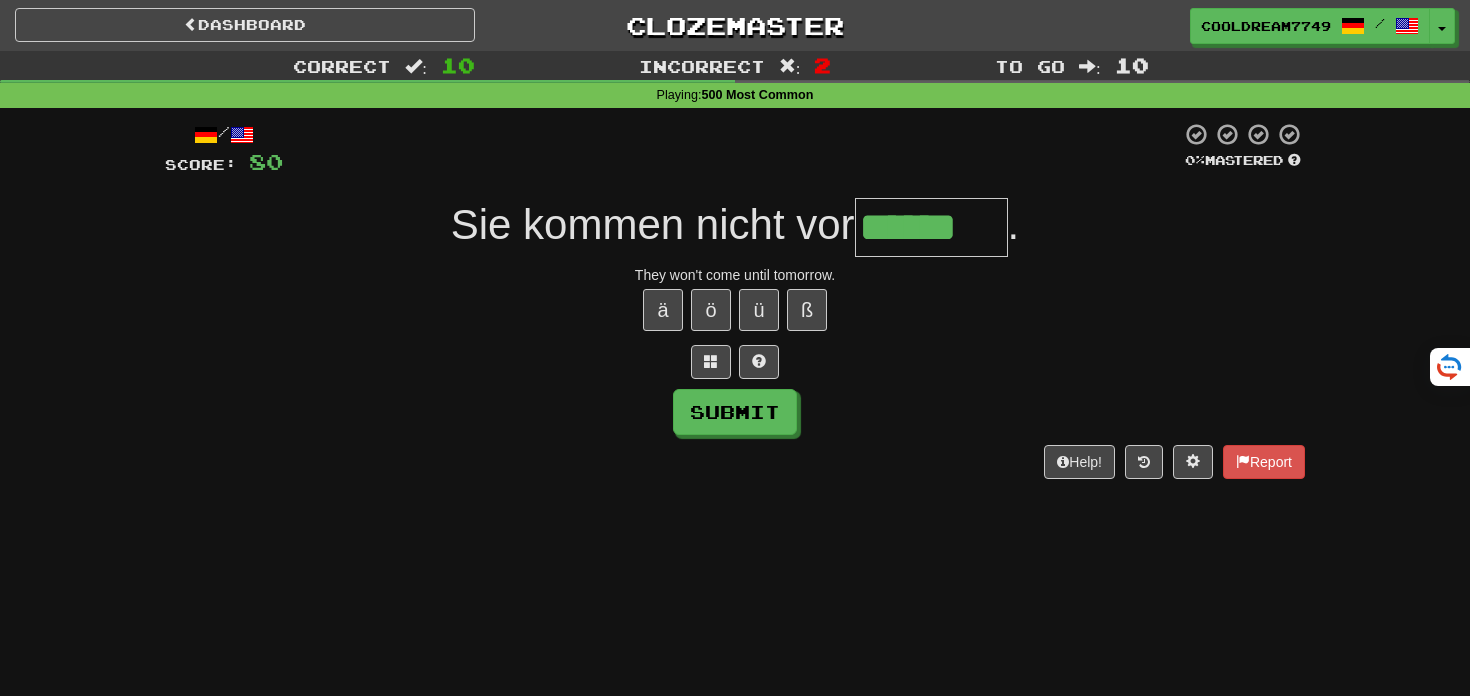 type on "******" 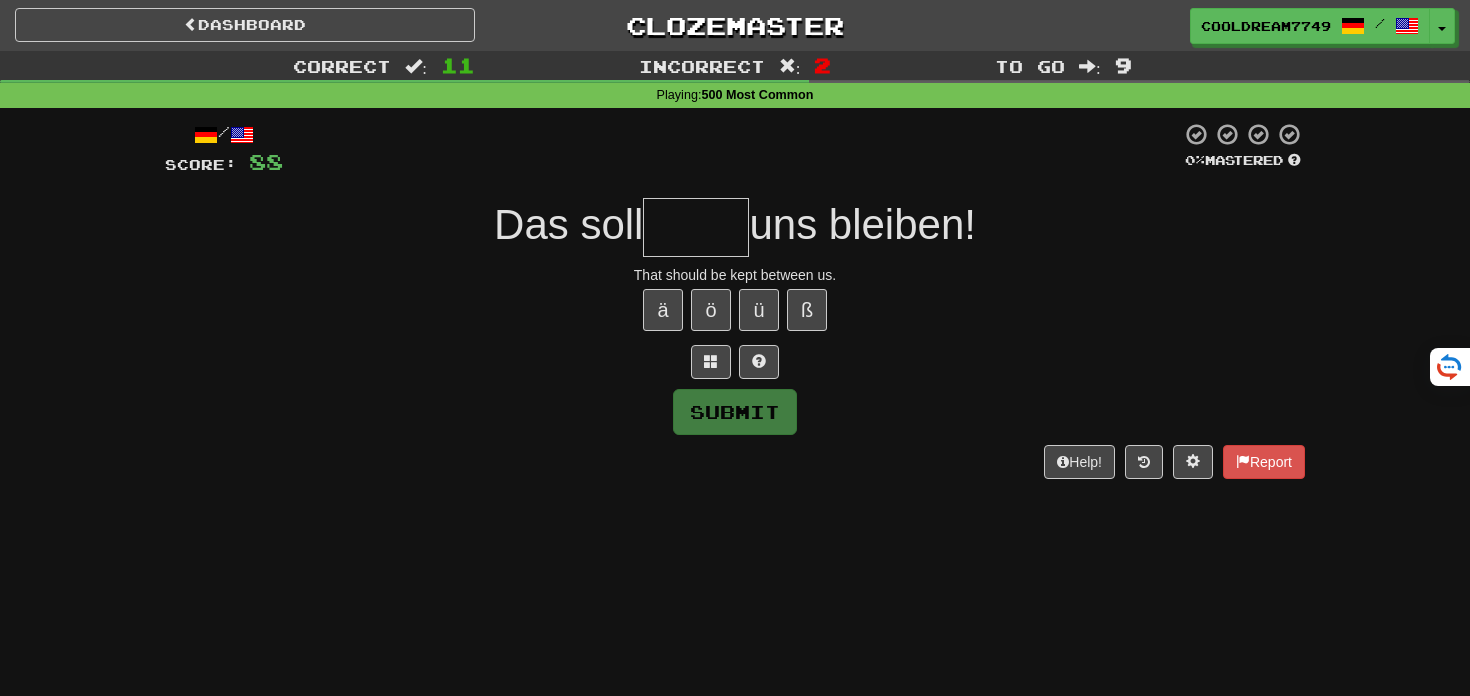 type on "*" 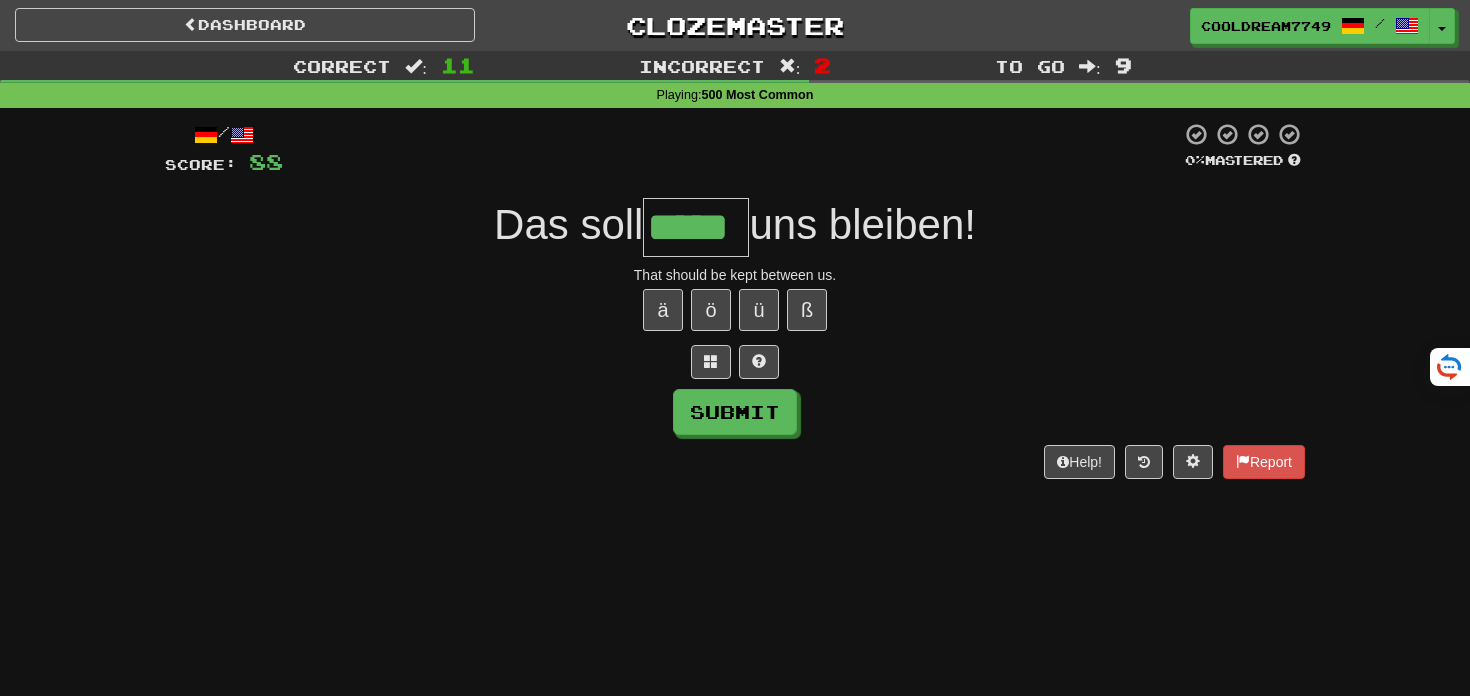 type on "*****" 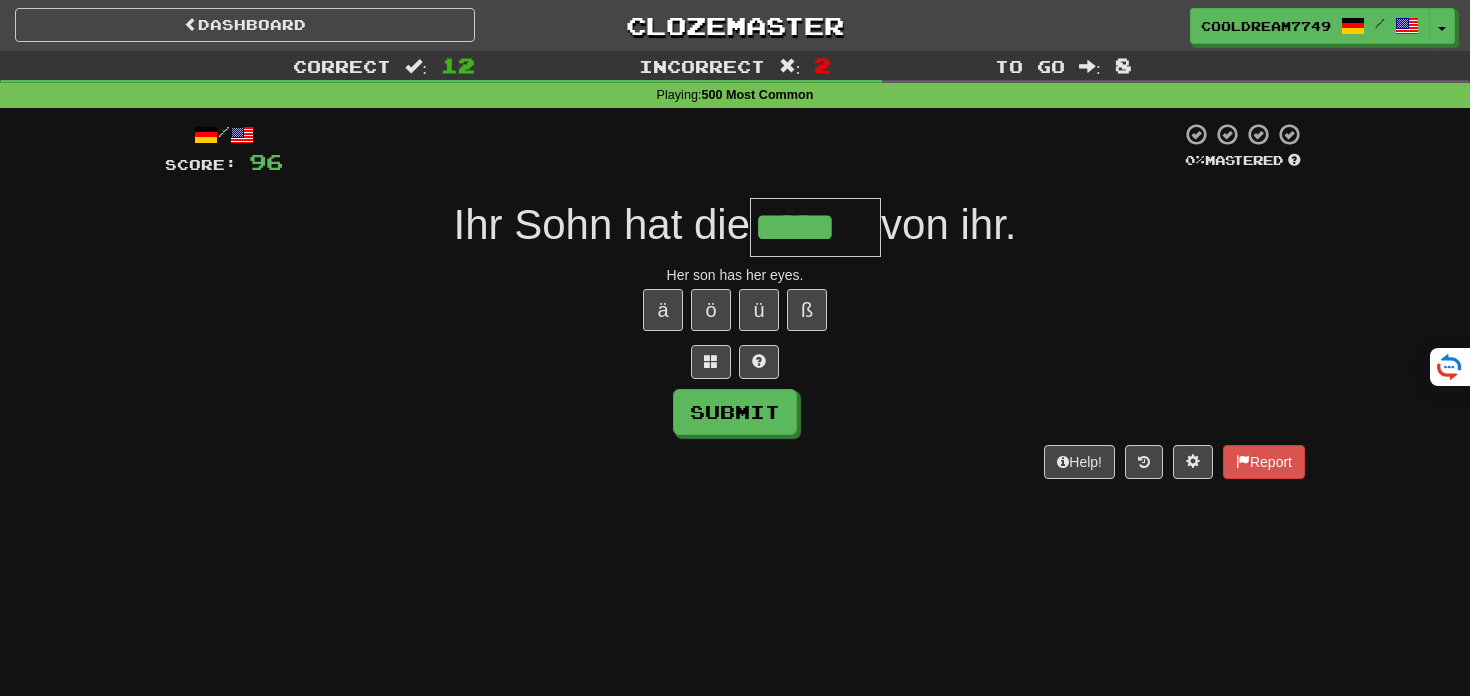 type on "*****" 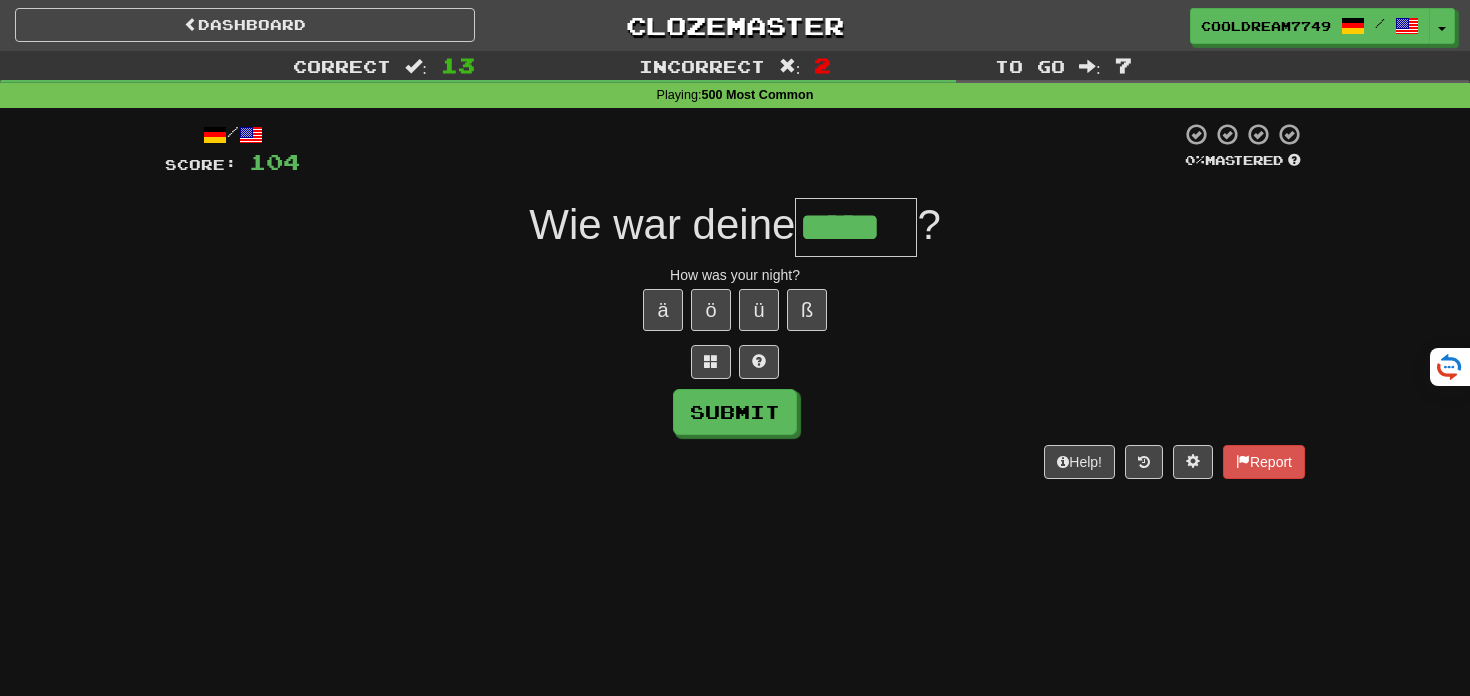 type on "*****" 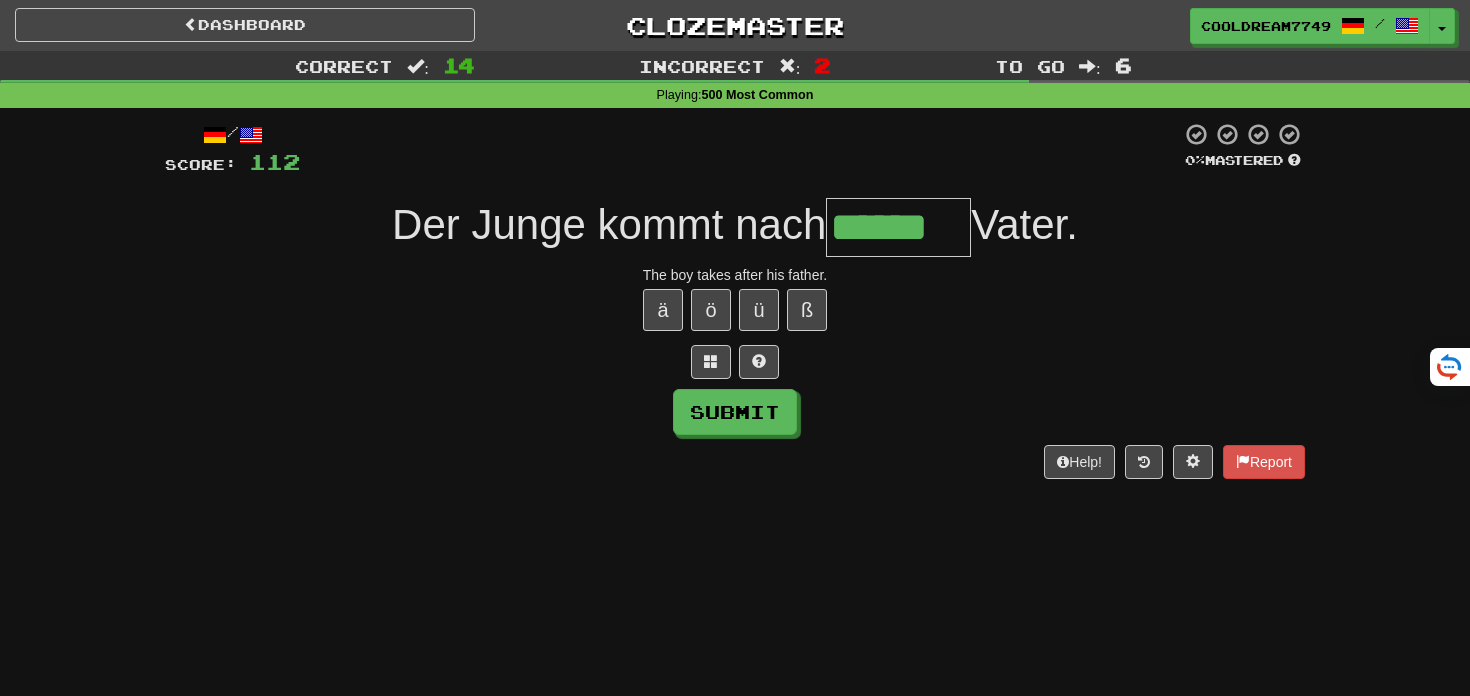 type on "******" 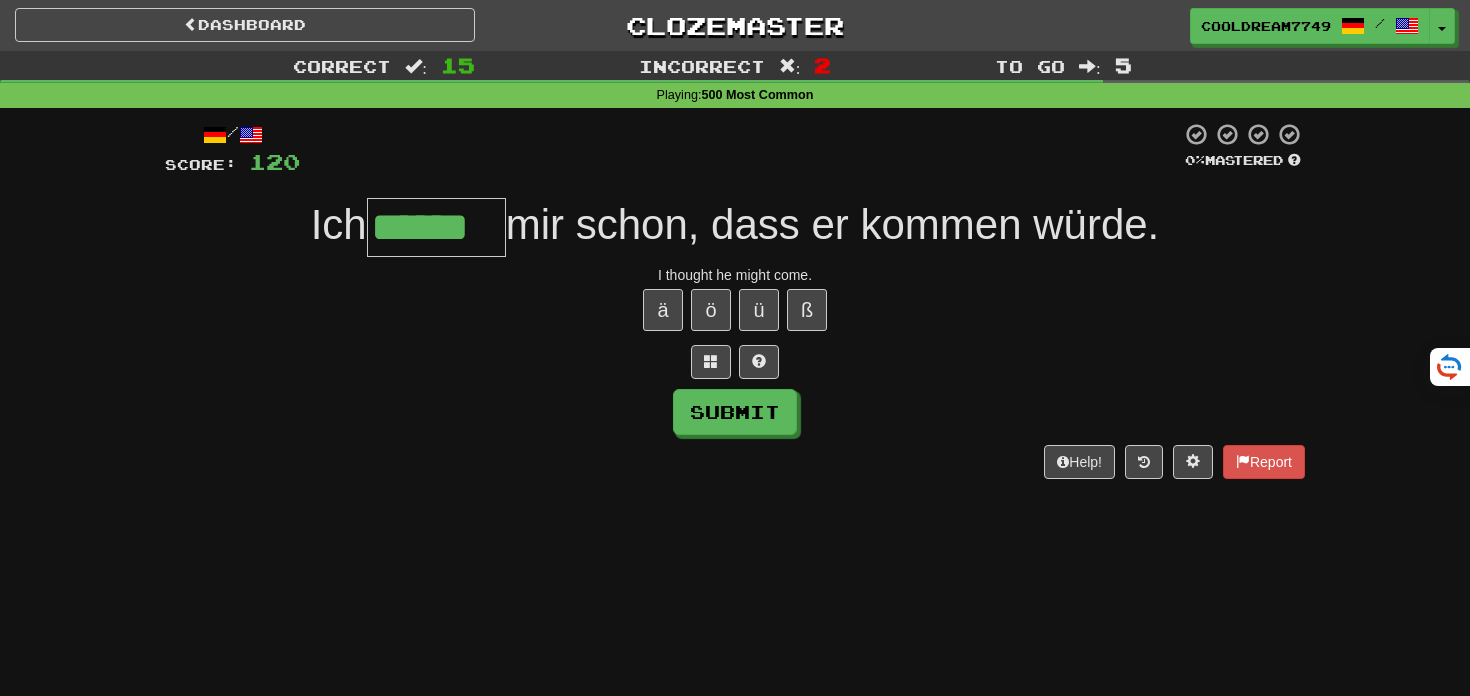 type on "******" 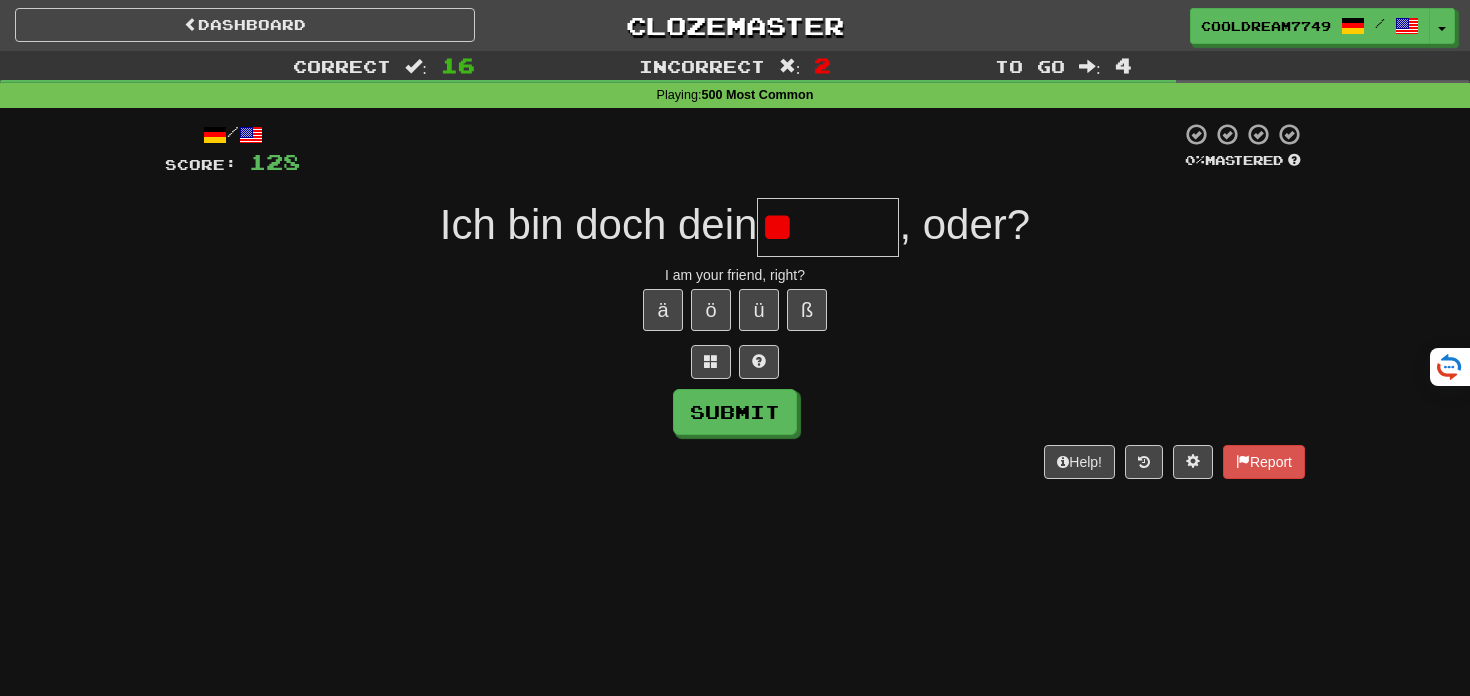 type on "*" 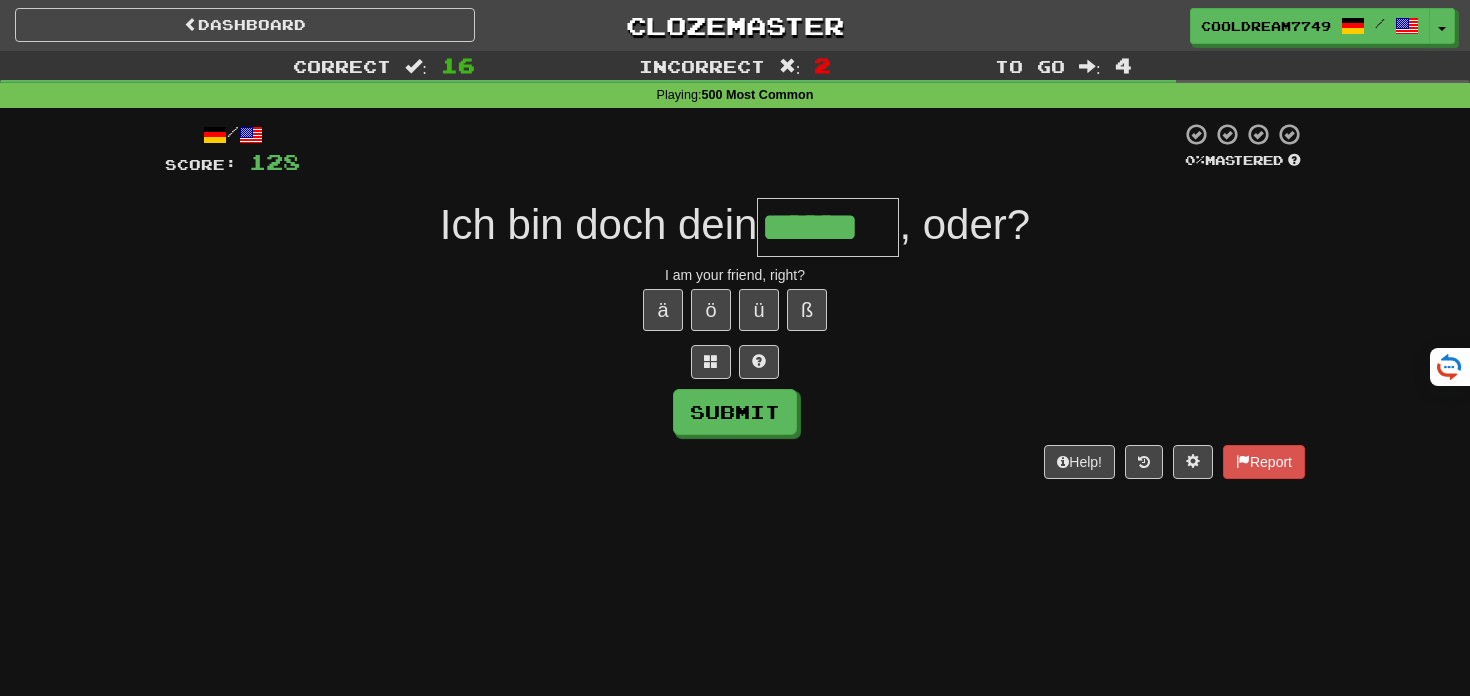 type on "******" 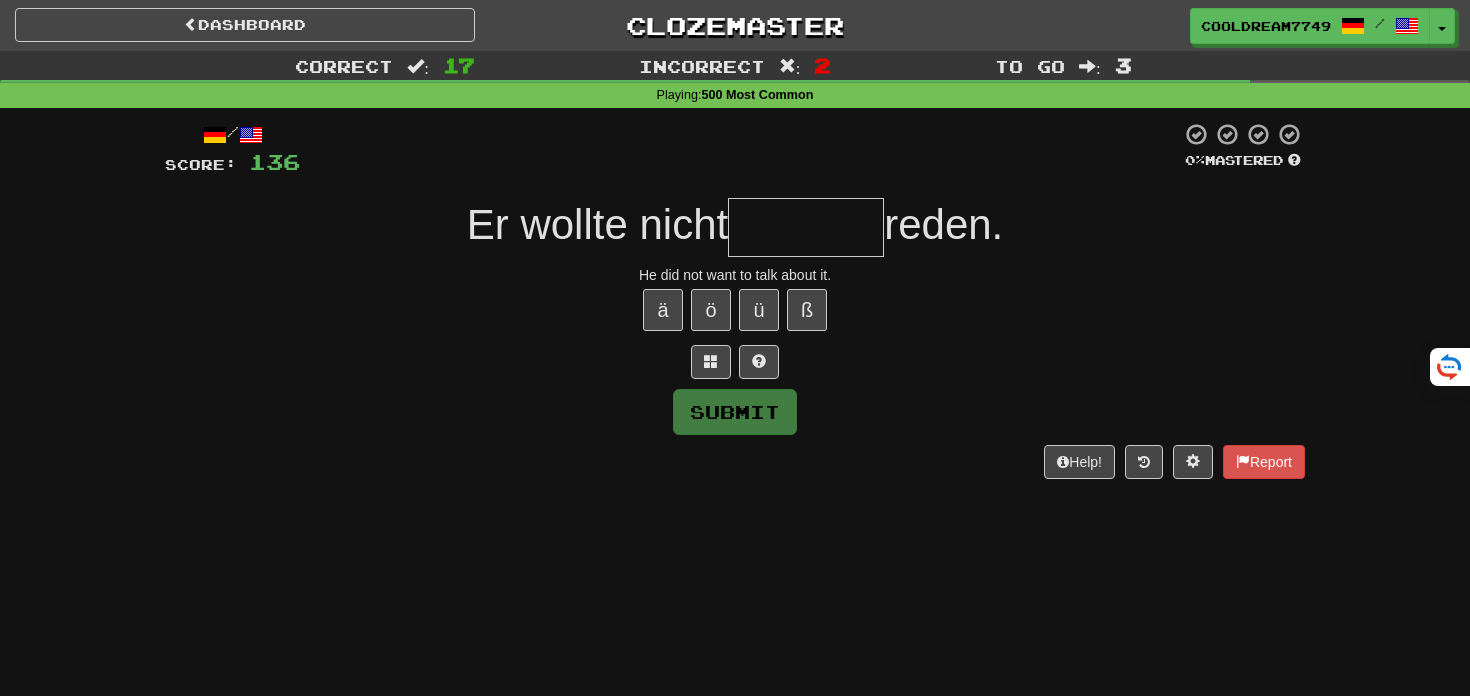 type on "*" 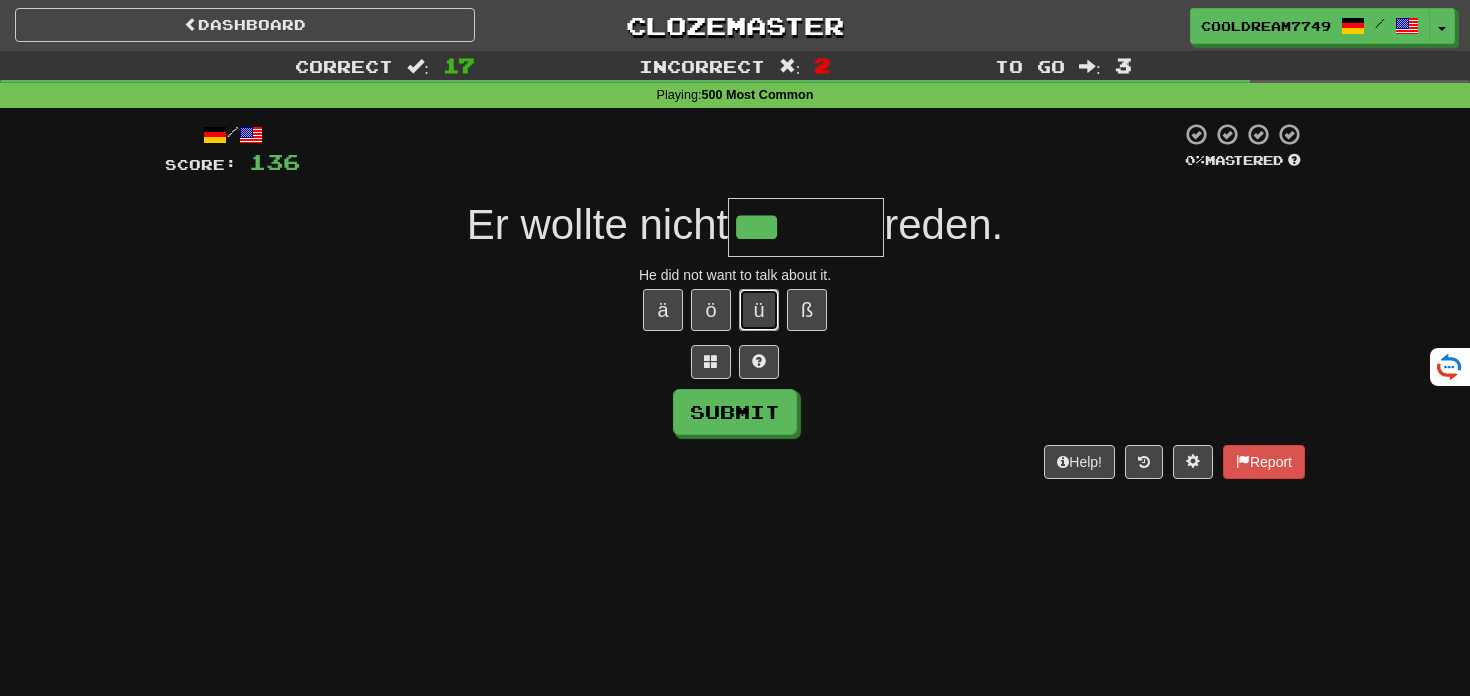 click on "ü" at bounding box center [759, 310] 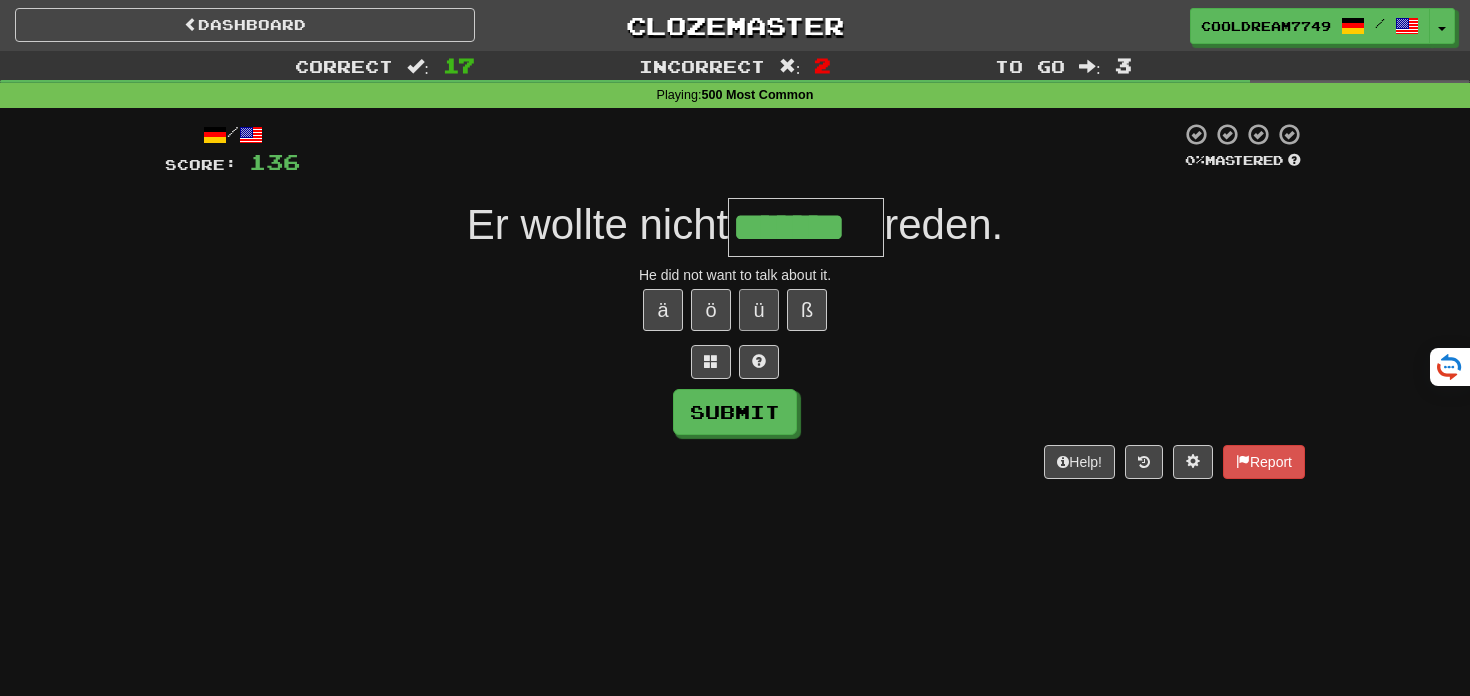 type on "*******" 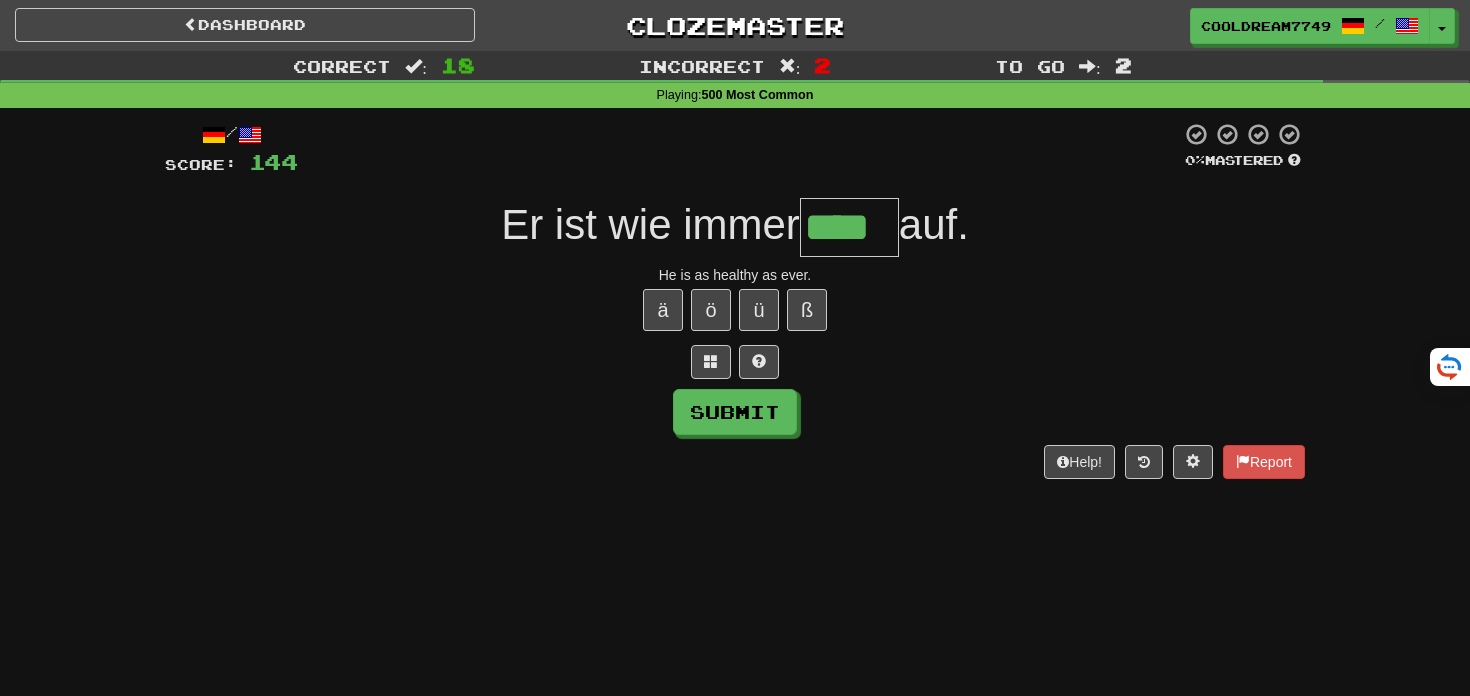 type on "****" 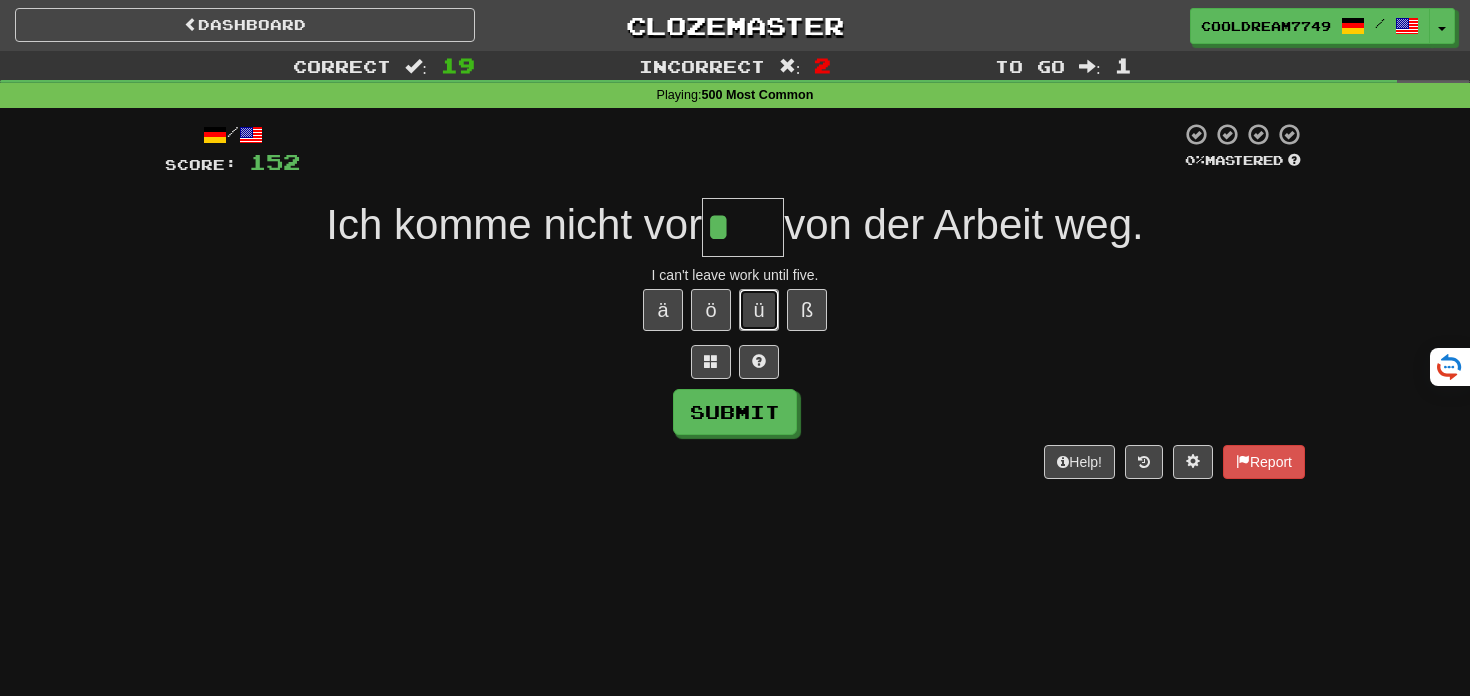 click on "ü" at bounding box center [759, 310] 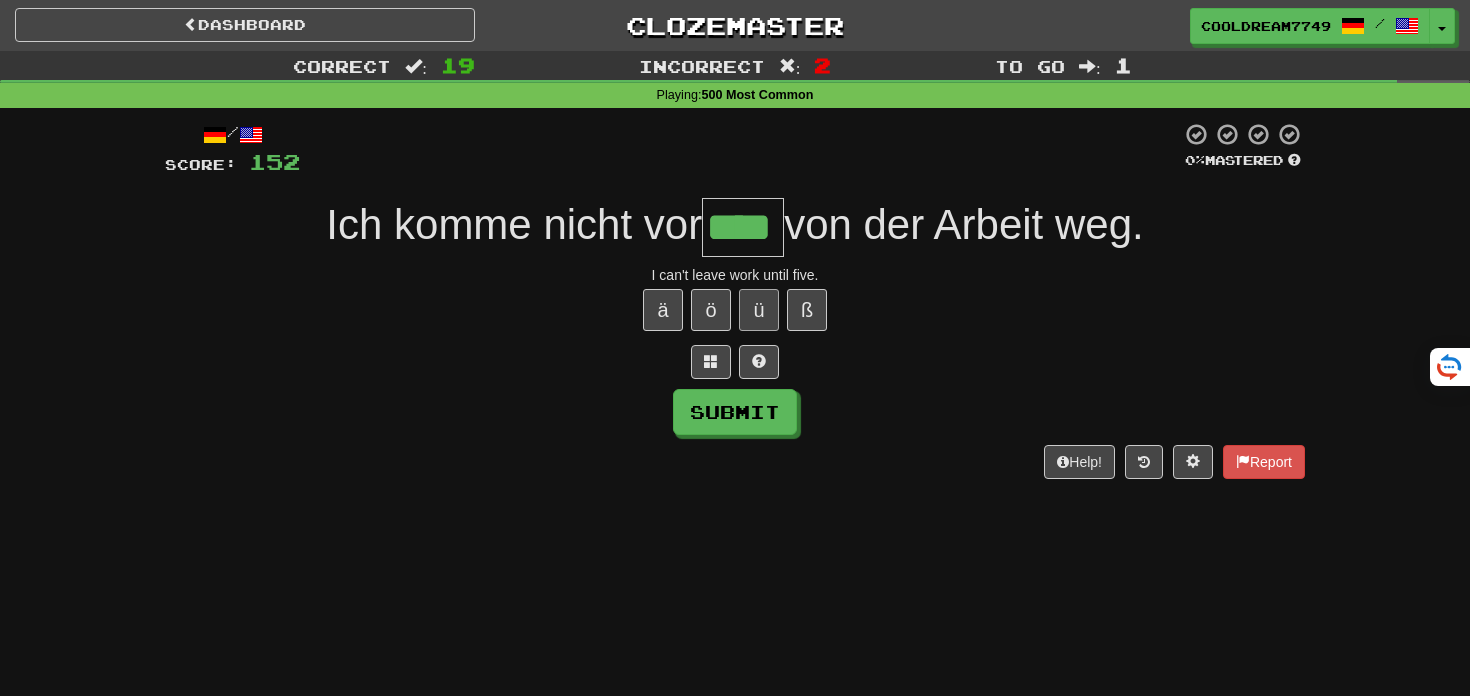 type on "****" 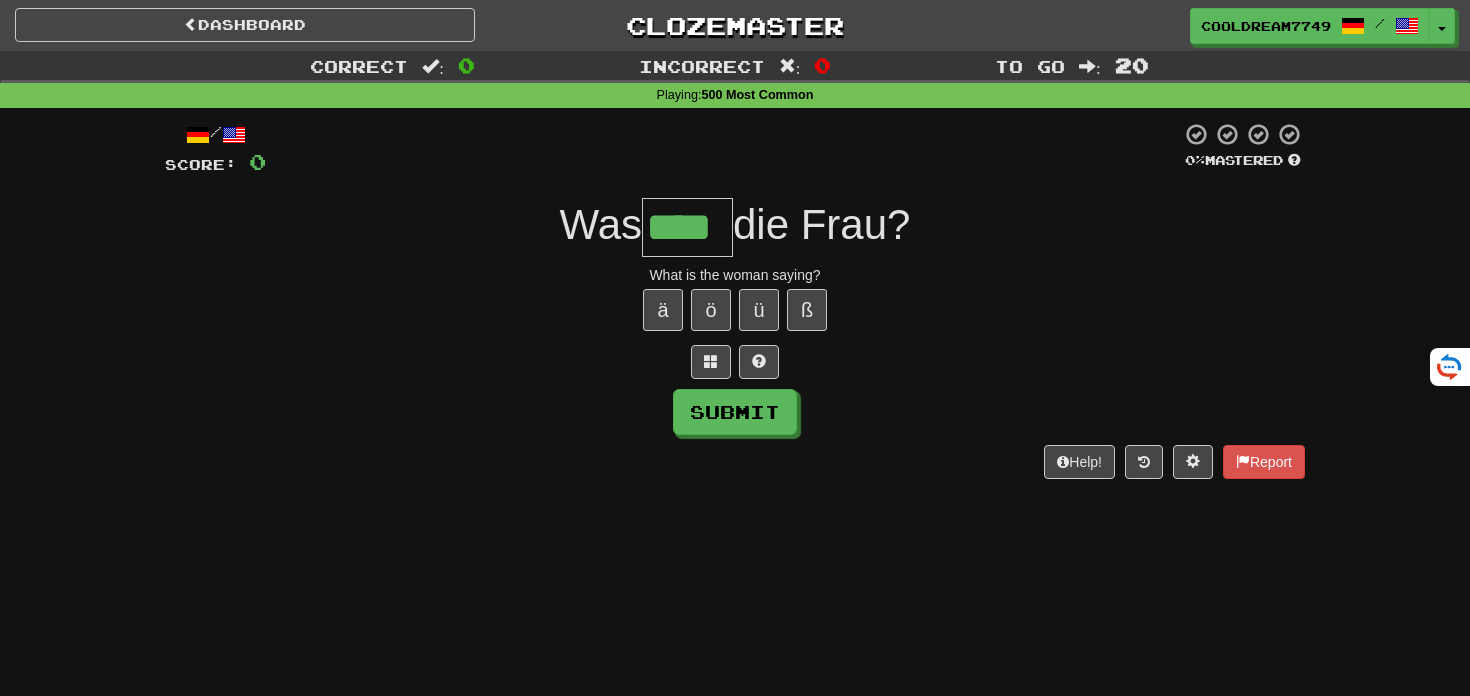 type on "****" 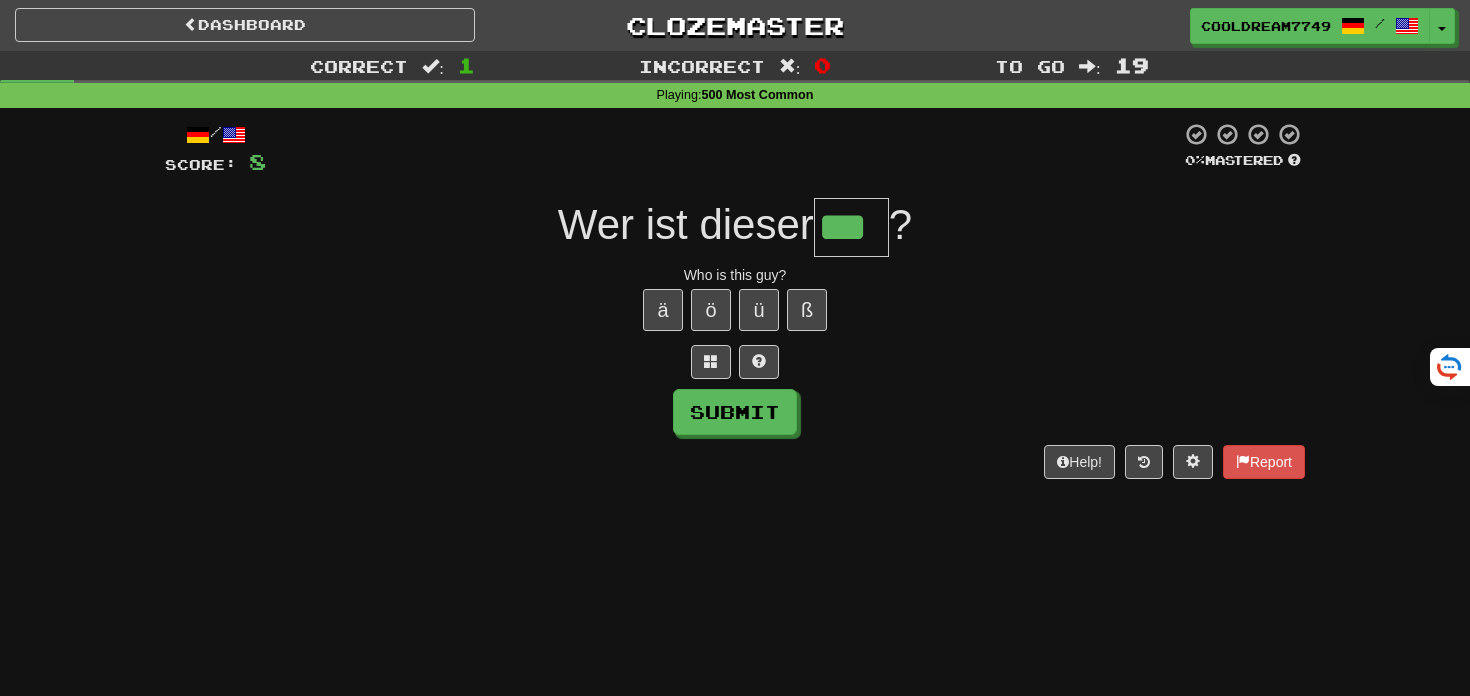 type on "***" 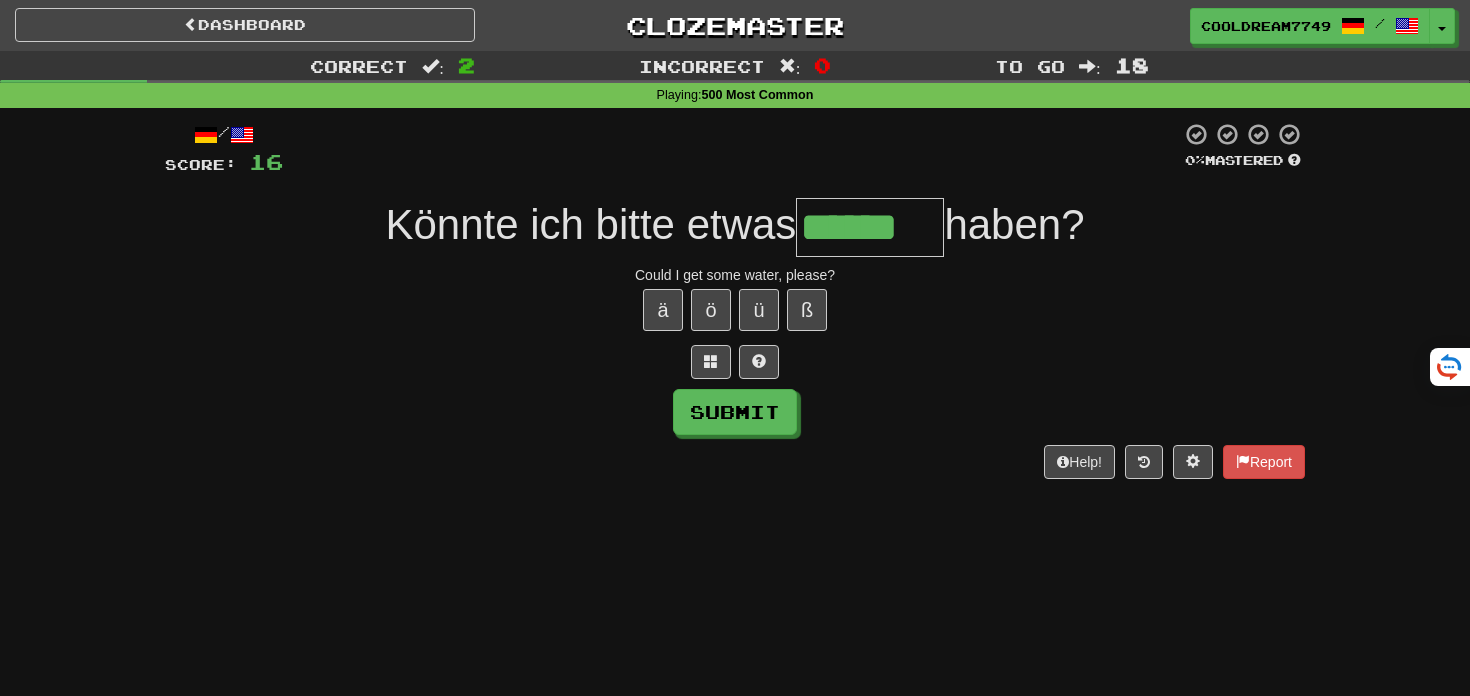 type on "******" 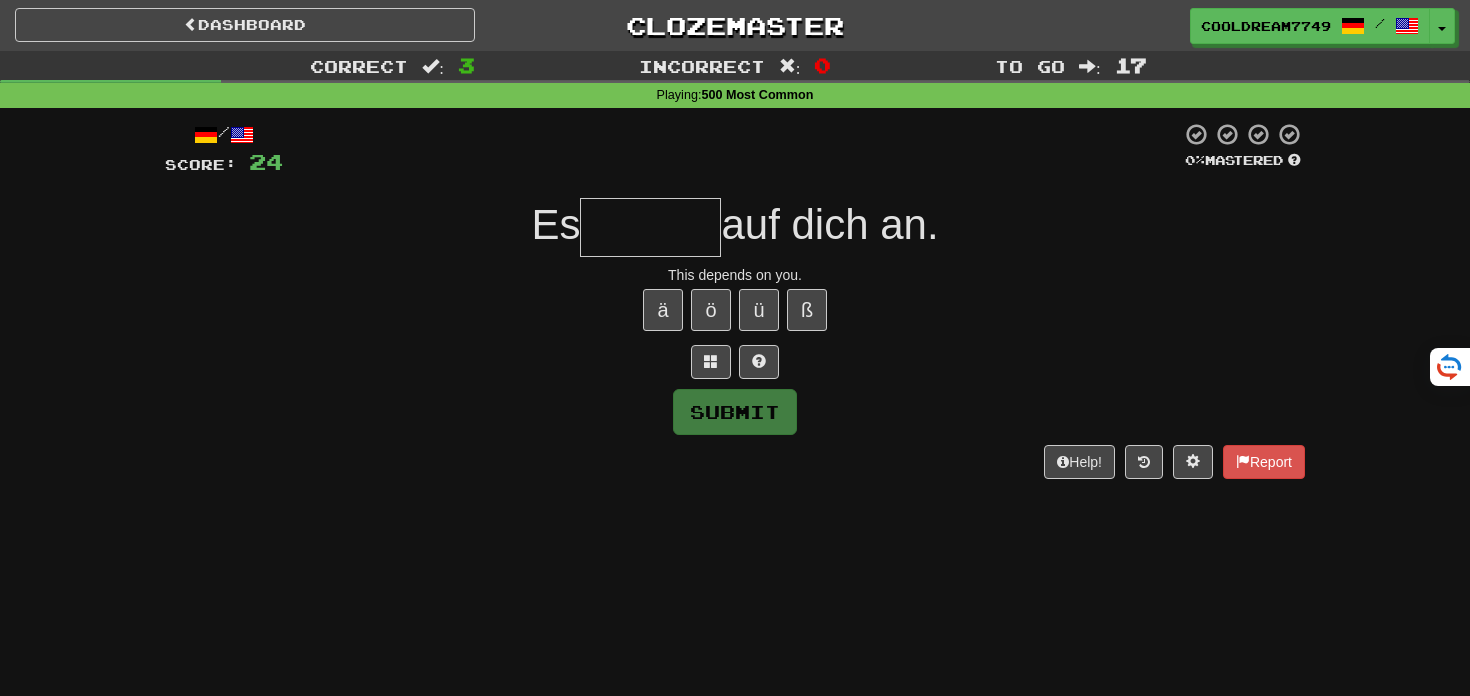 type on "*" 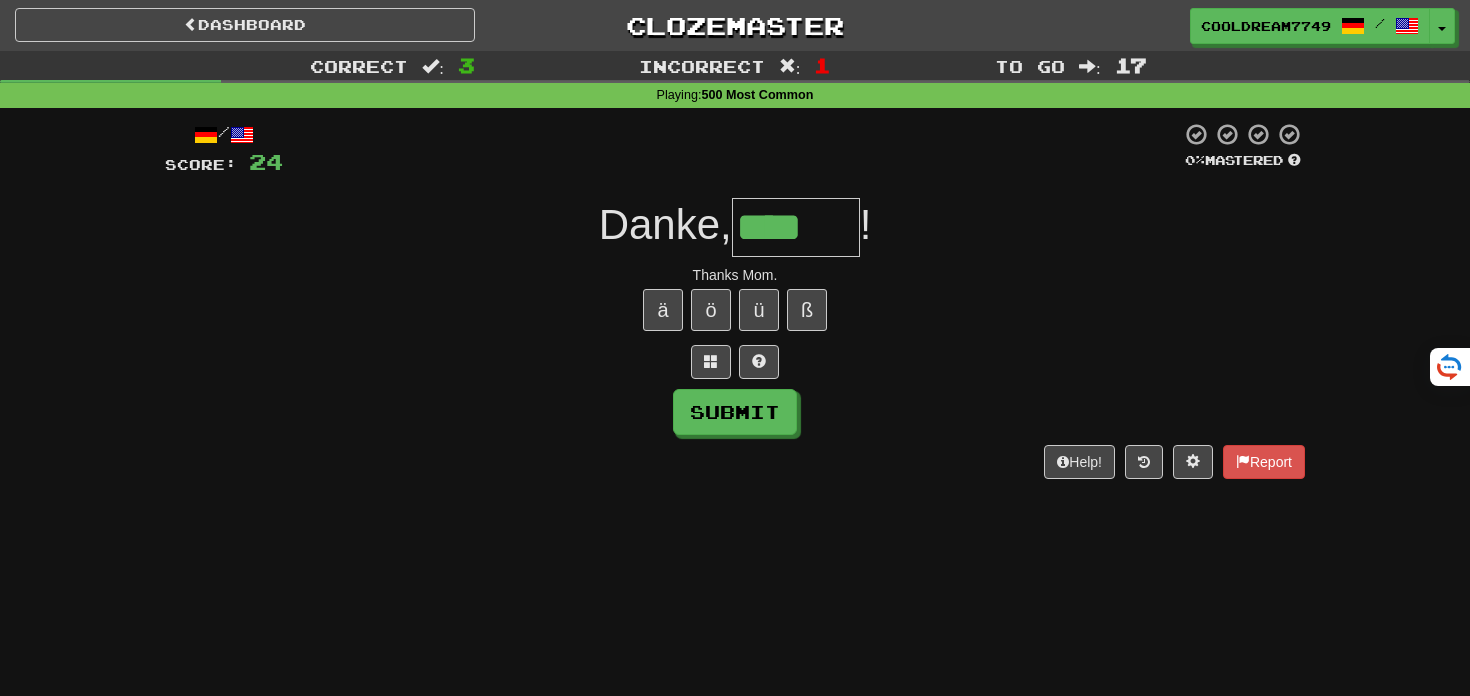 type on "****" 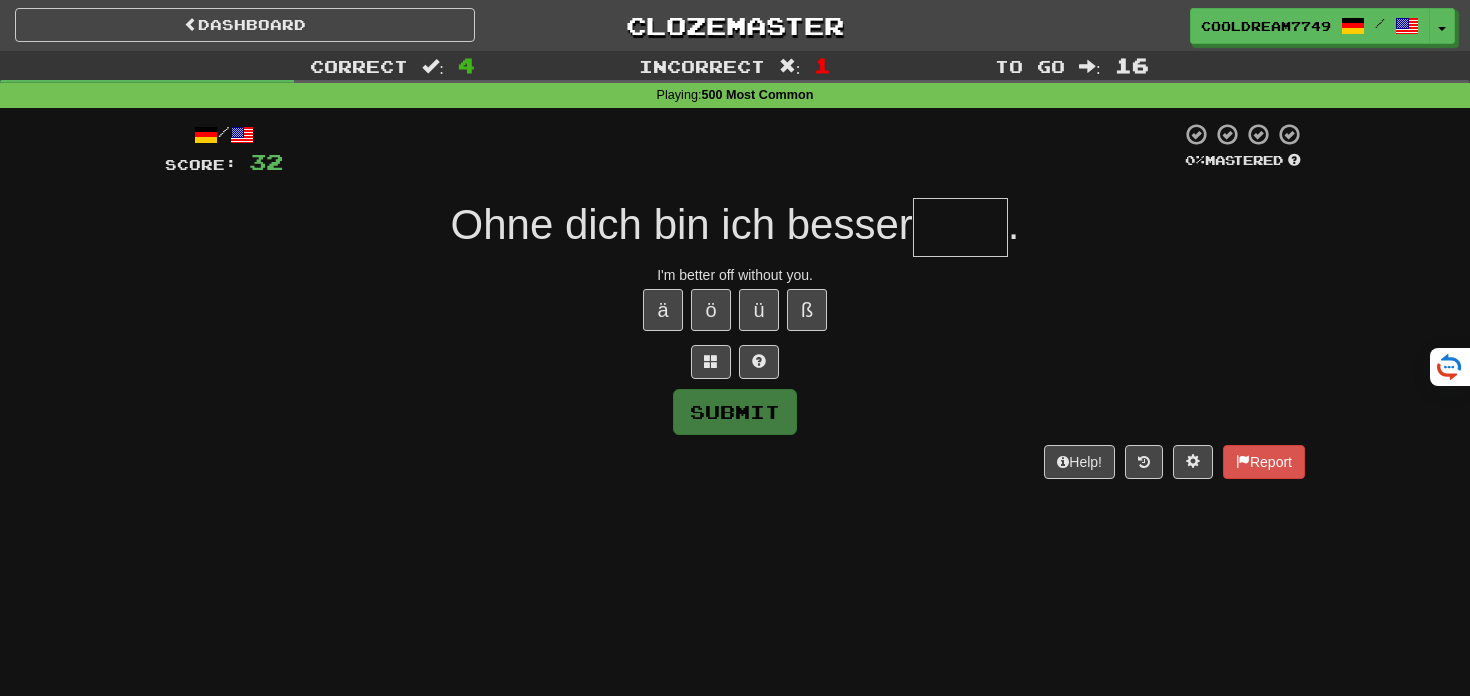 type on "*" 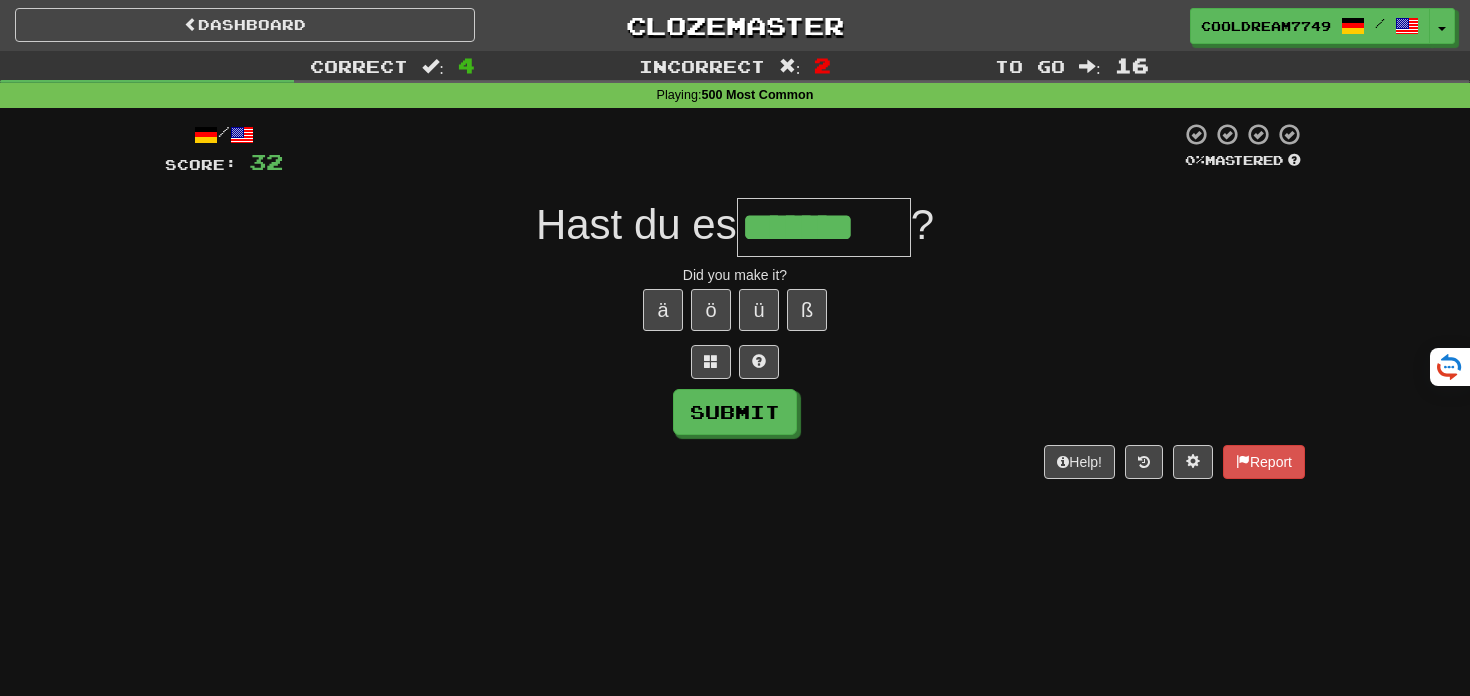 type on "*******" 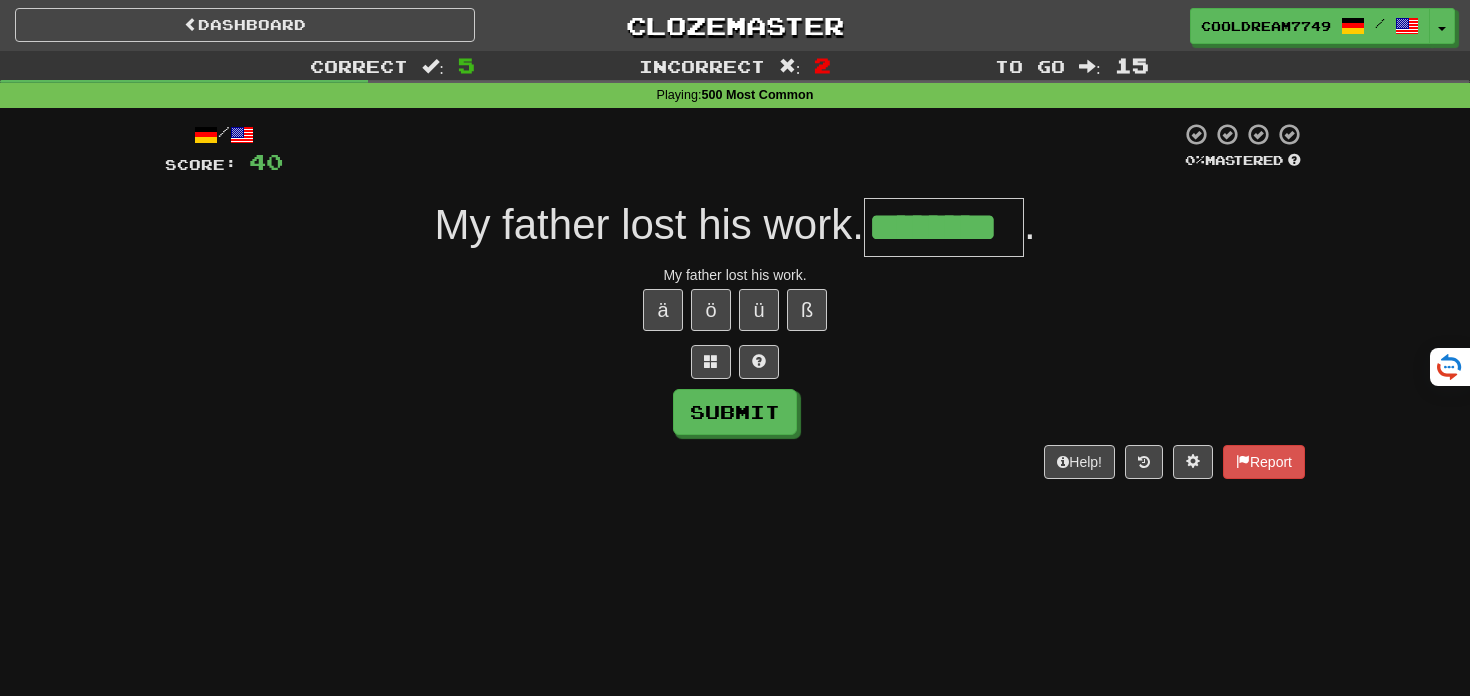 type on "********" 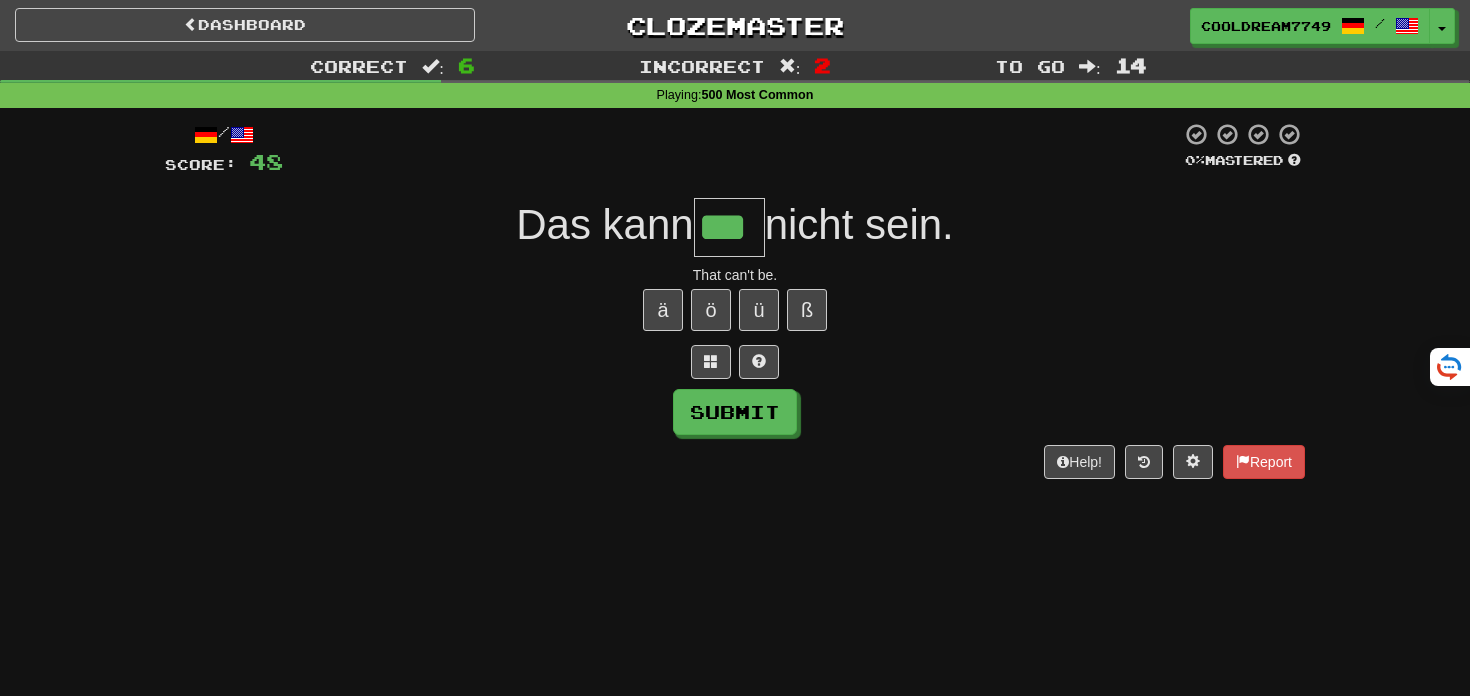 type on "***" 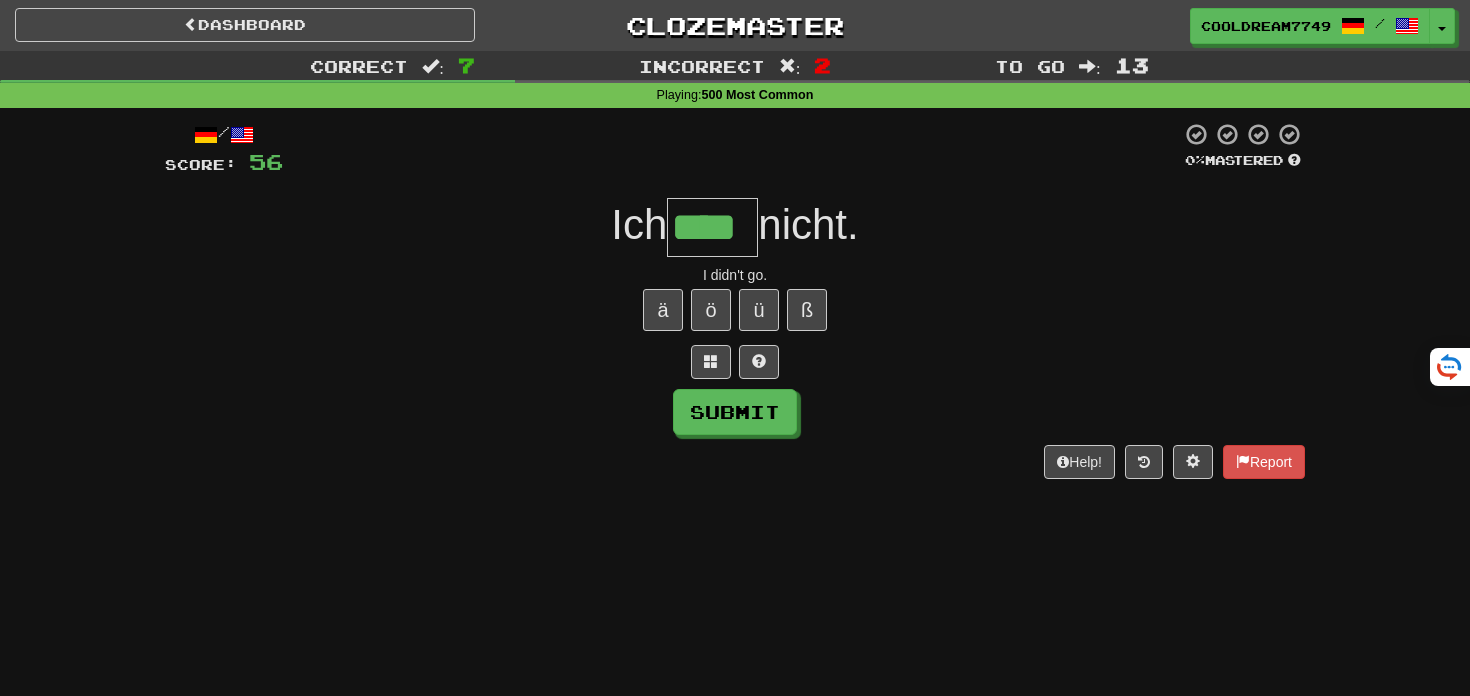 type on "****" 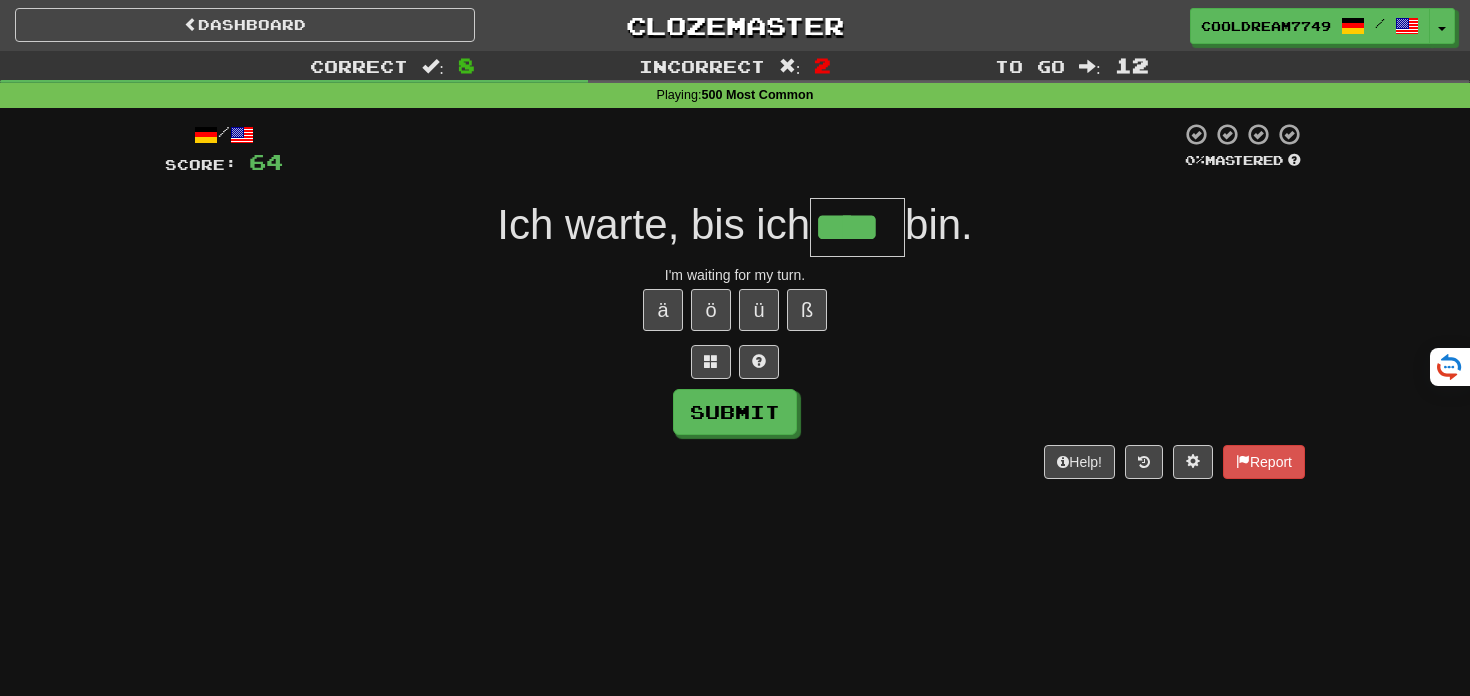 type on "****" 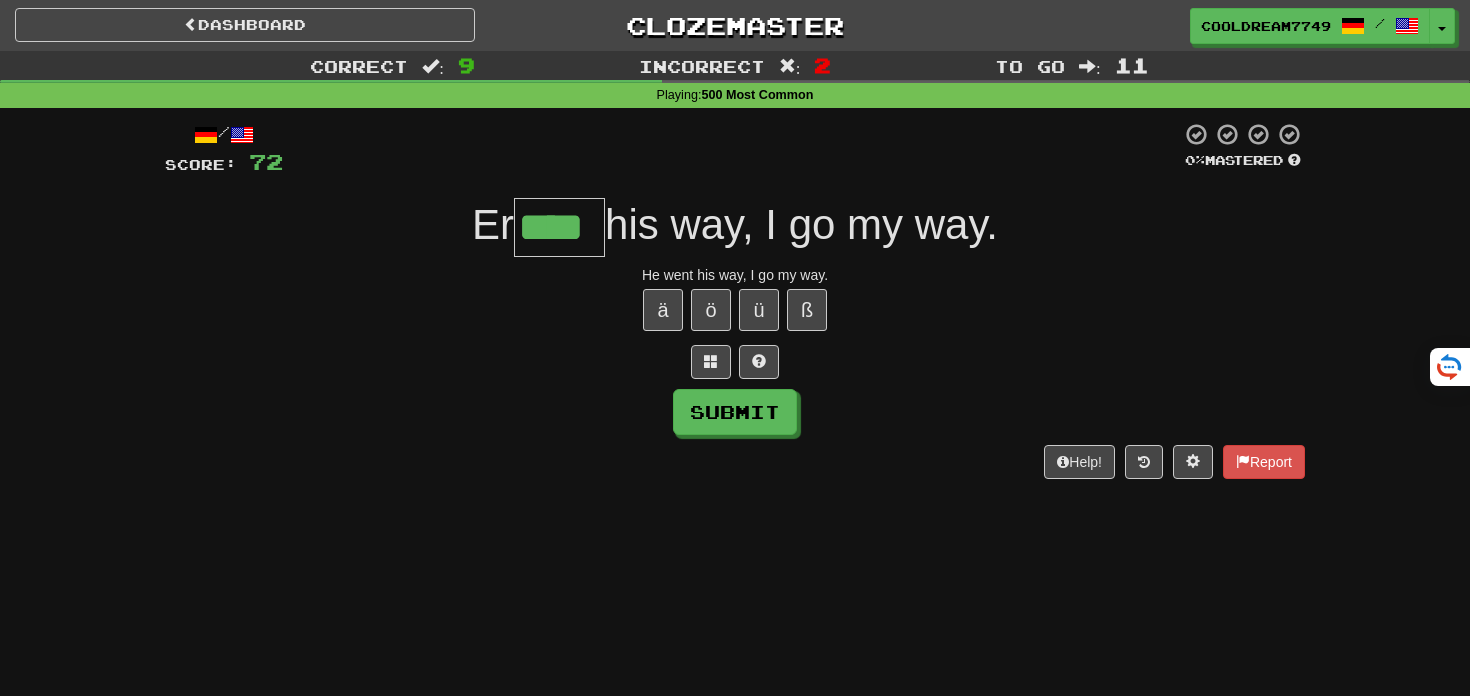 type on "****" 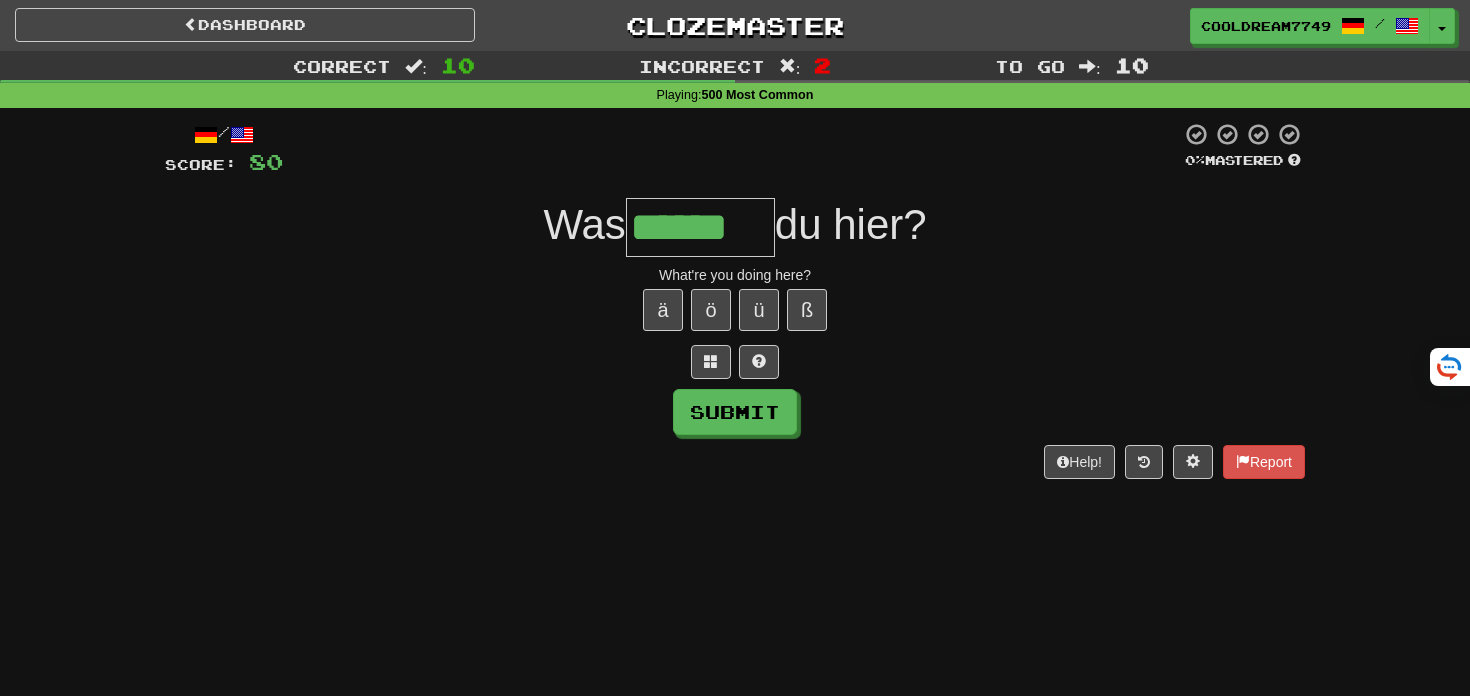 type on "******" 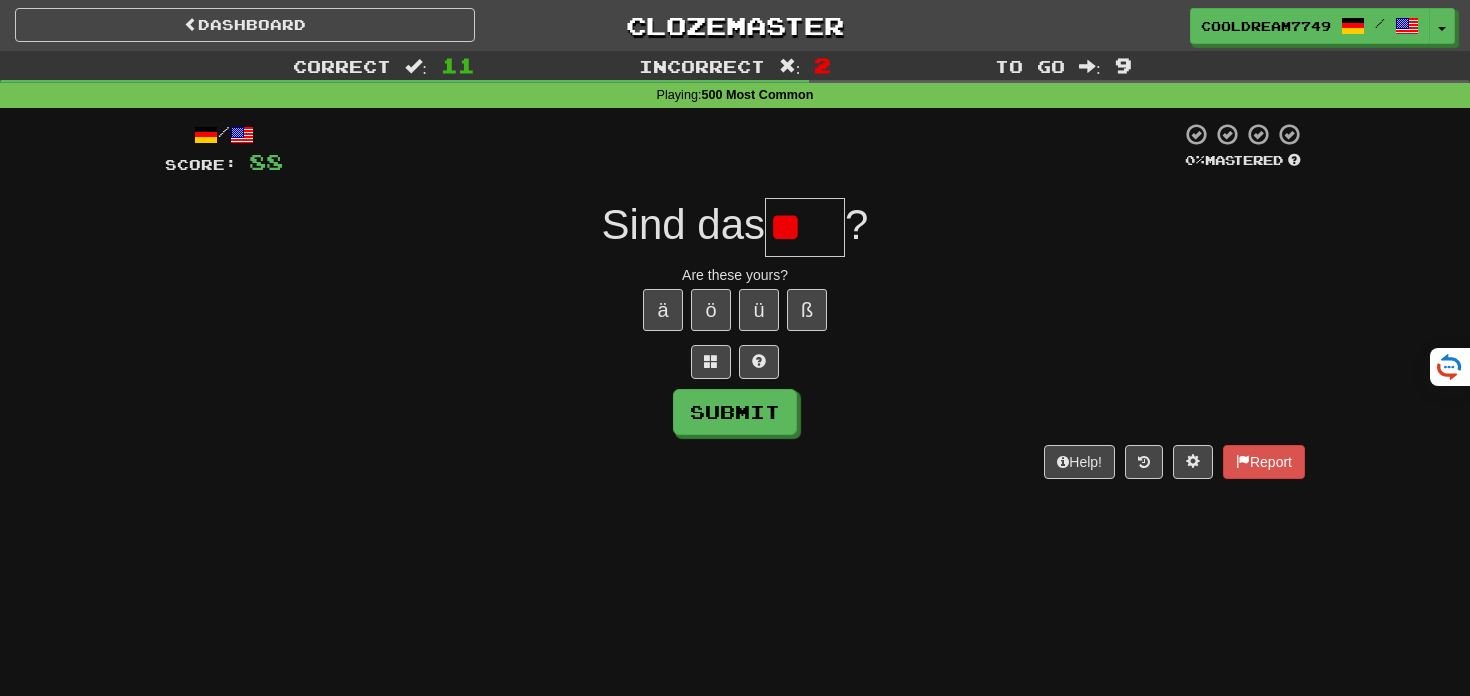 type on "*" 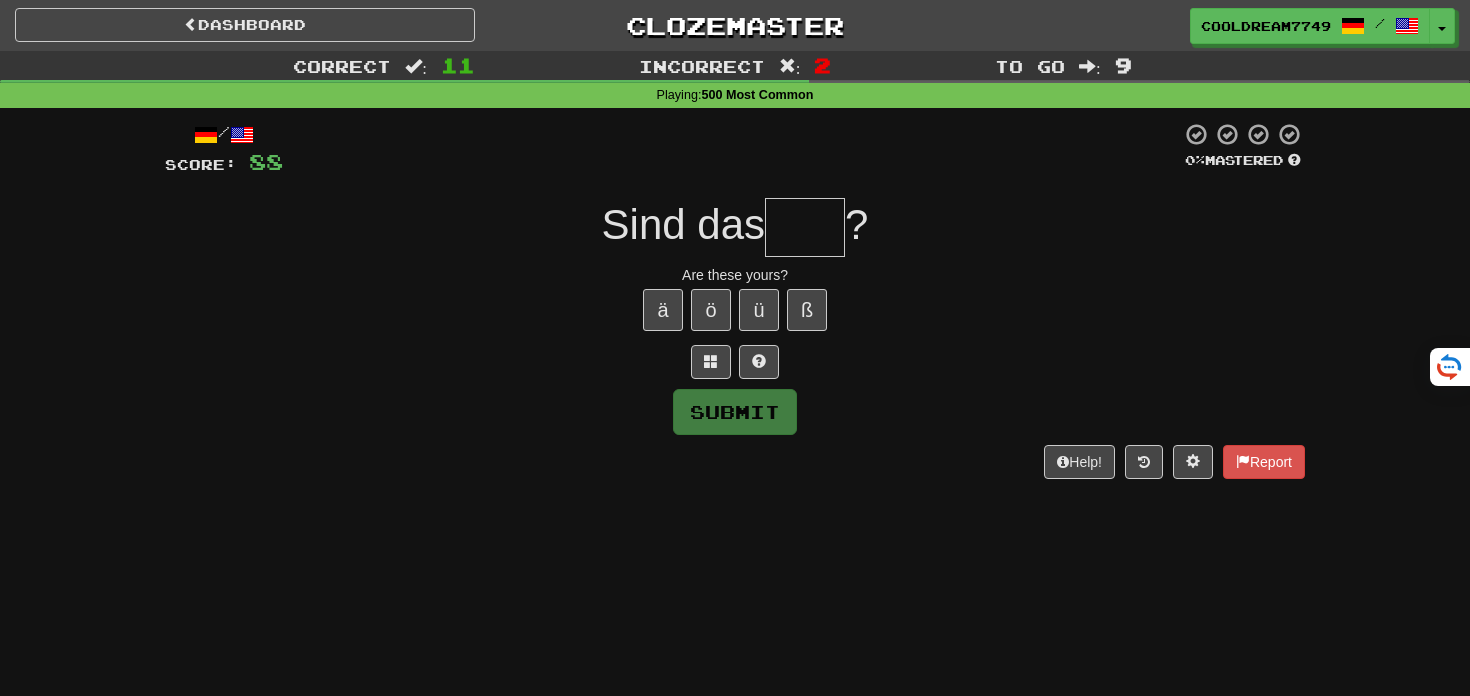 type on "*" 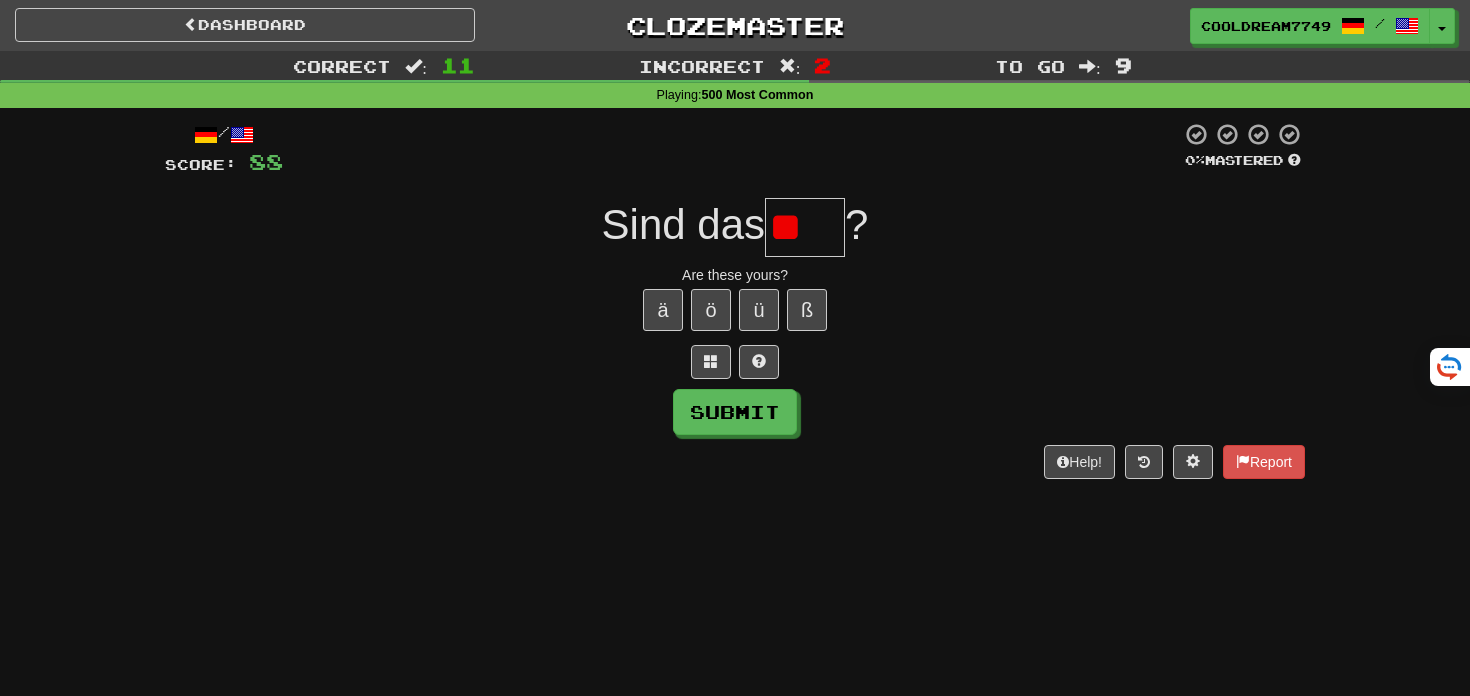 type on "*" 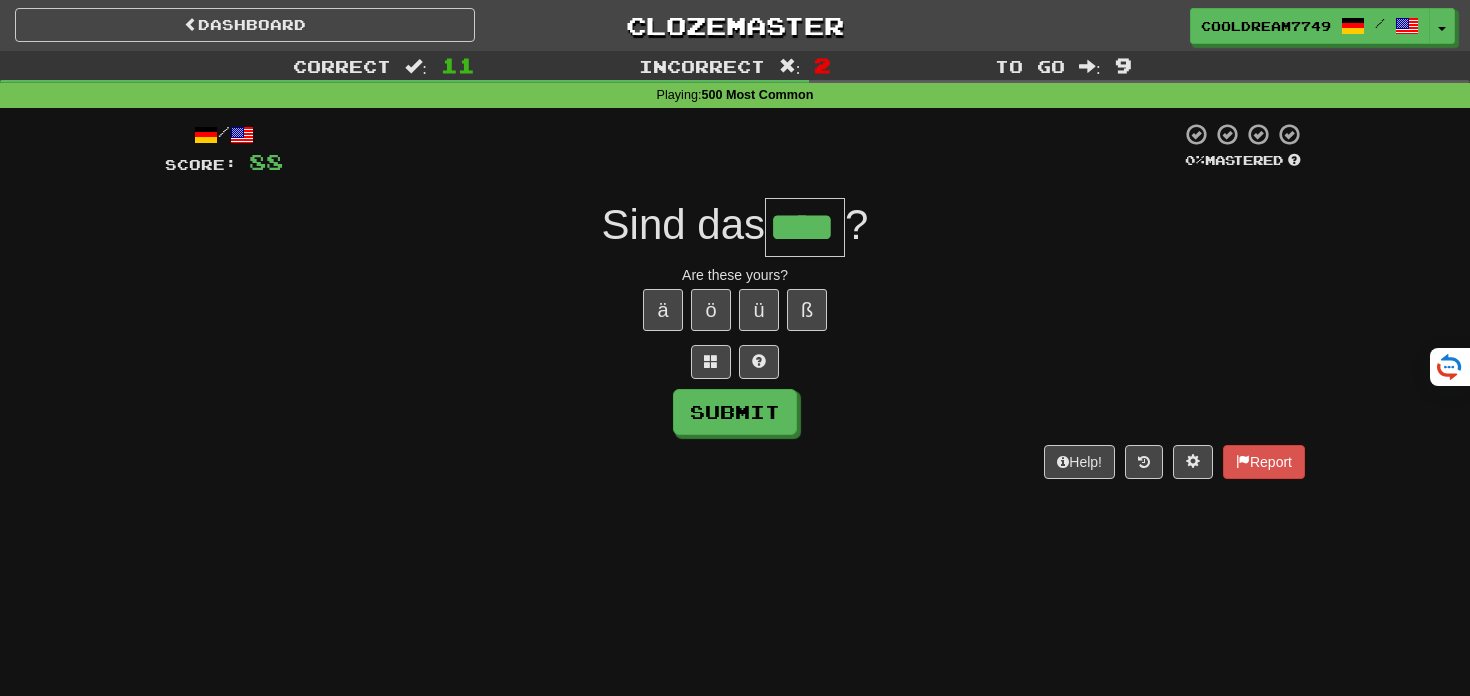 type on "****" 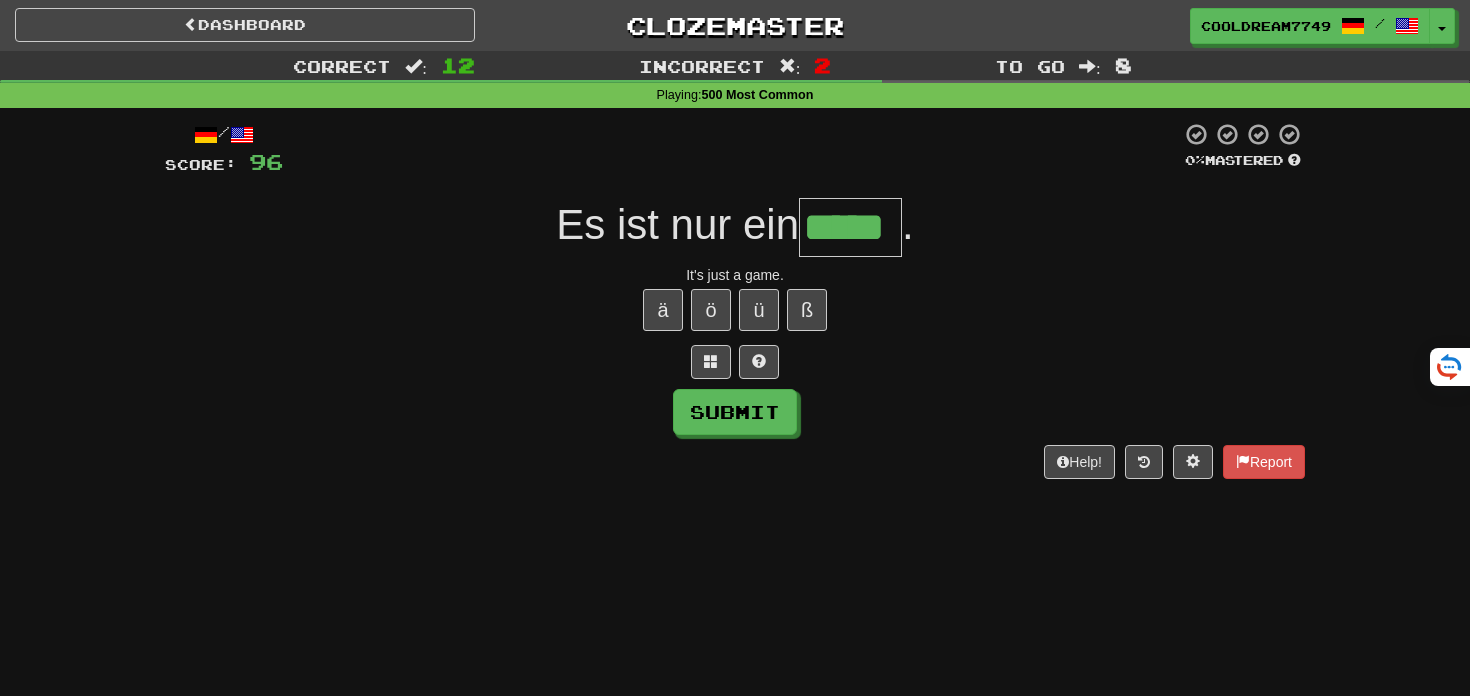 type on "*****" 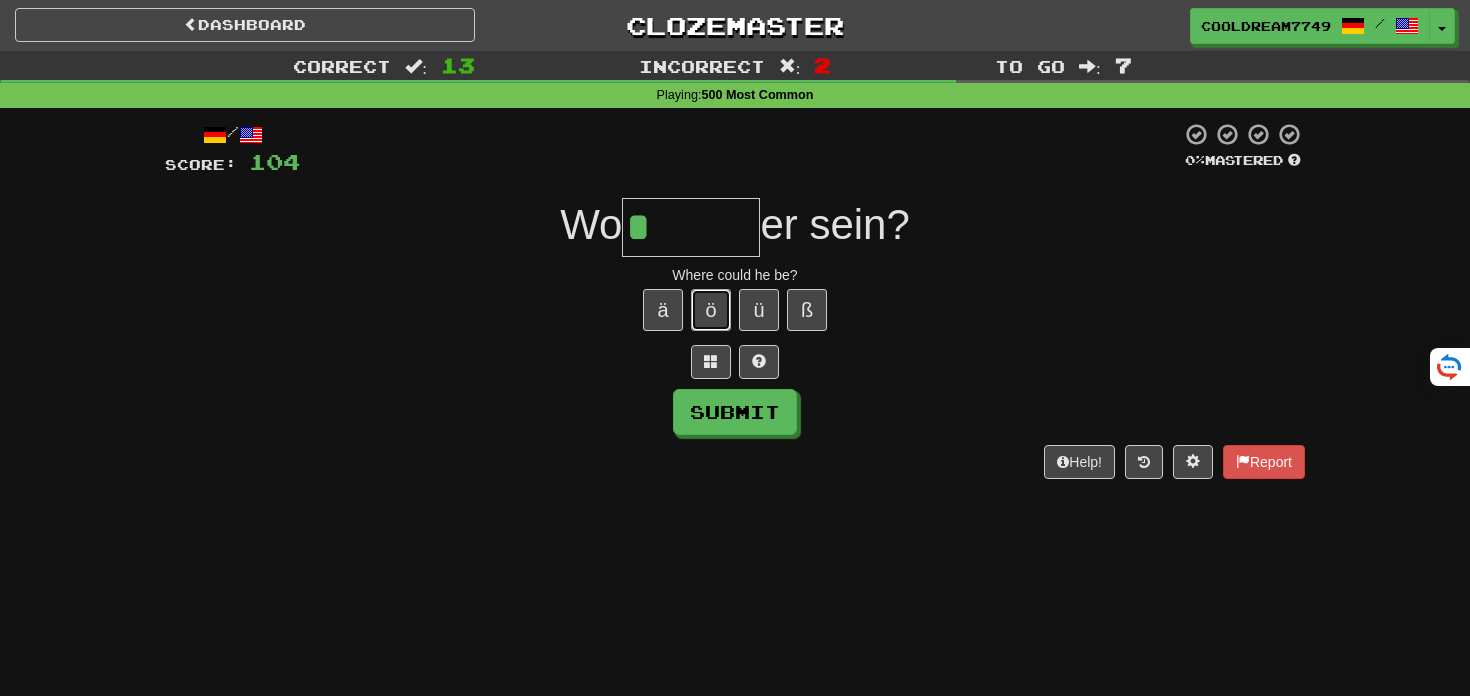 click on "ö" at bounding box center (711, 310) 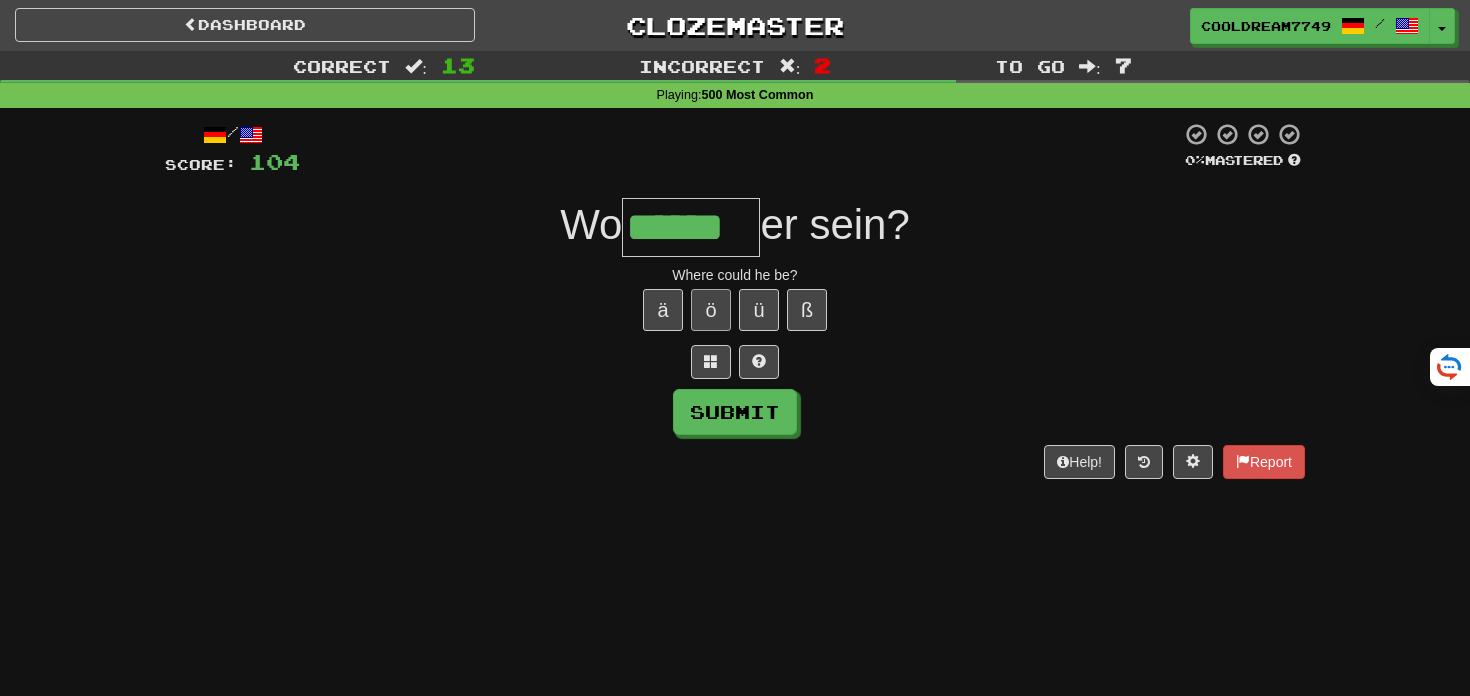 type on "******" 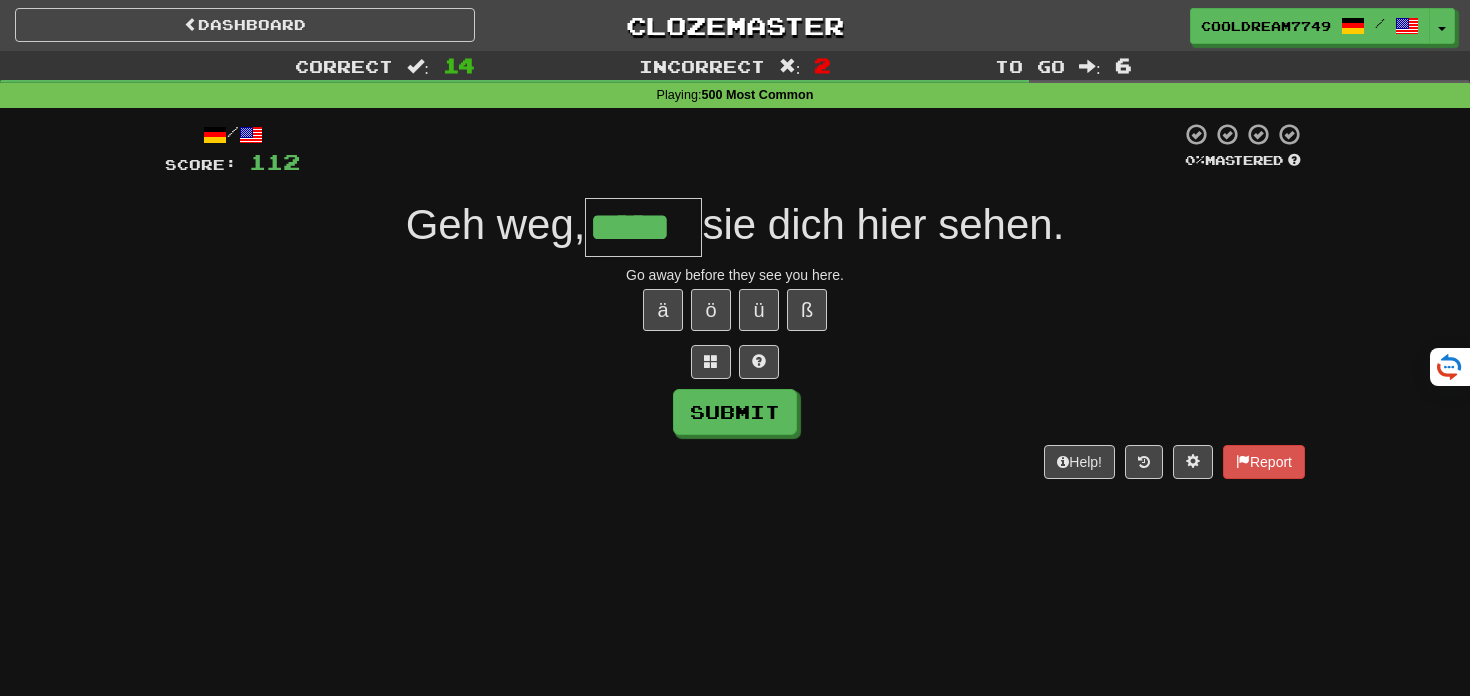 type on "*****" 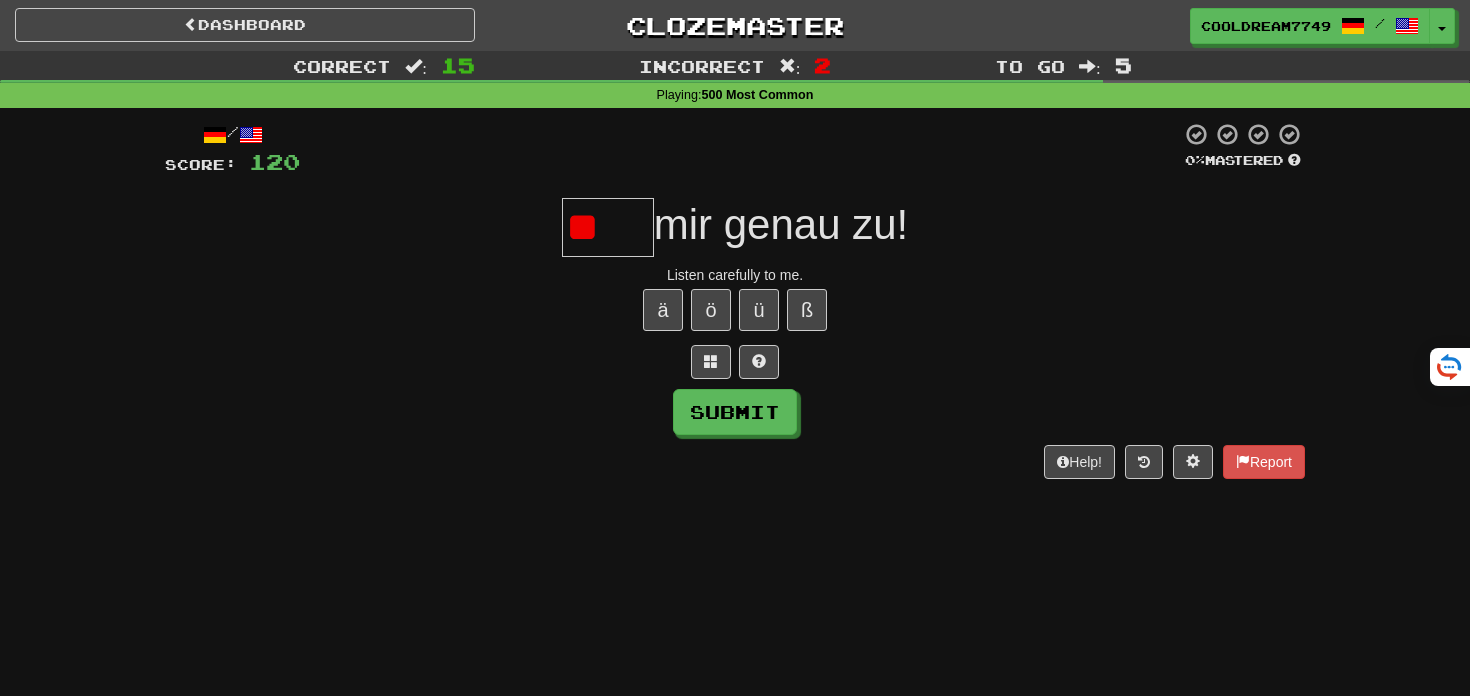 type on "*" 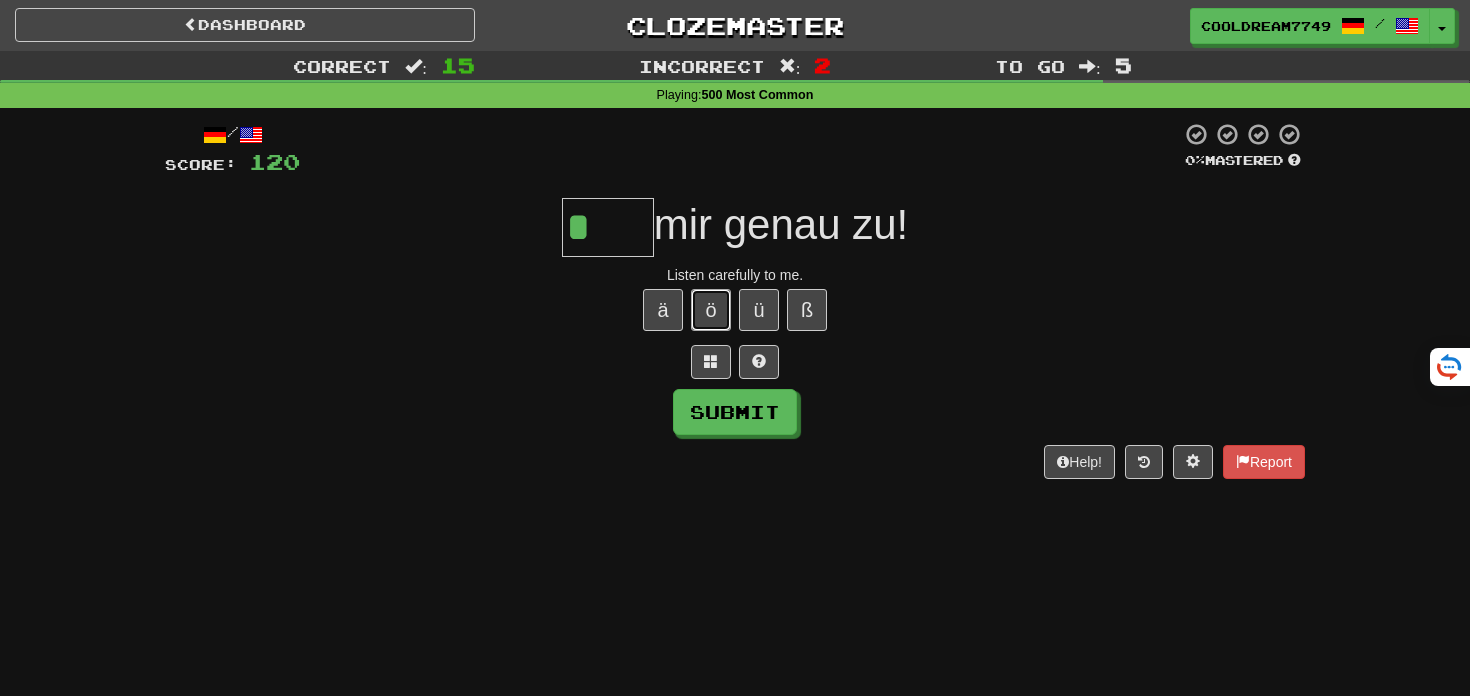 click on "ö" at bounding box center [711, 310] 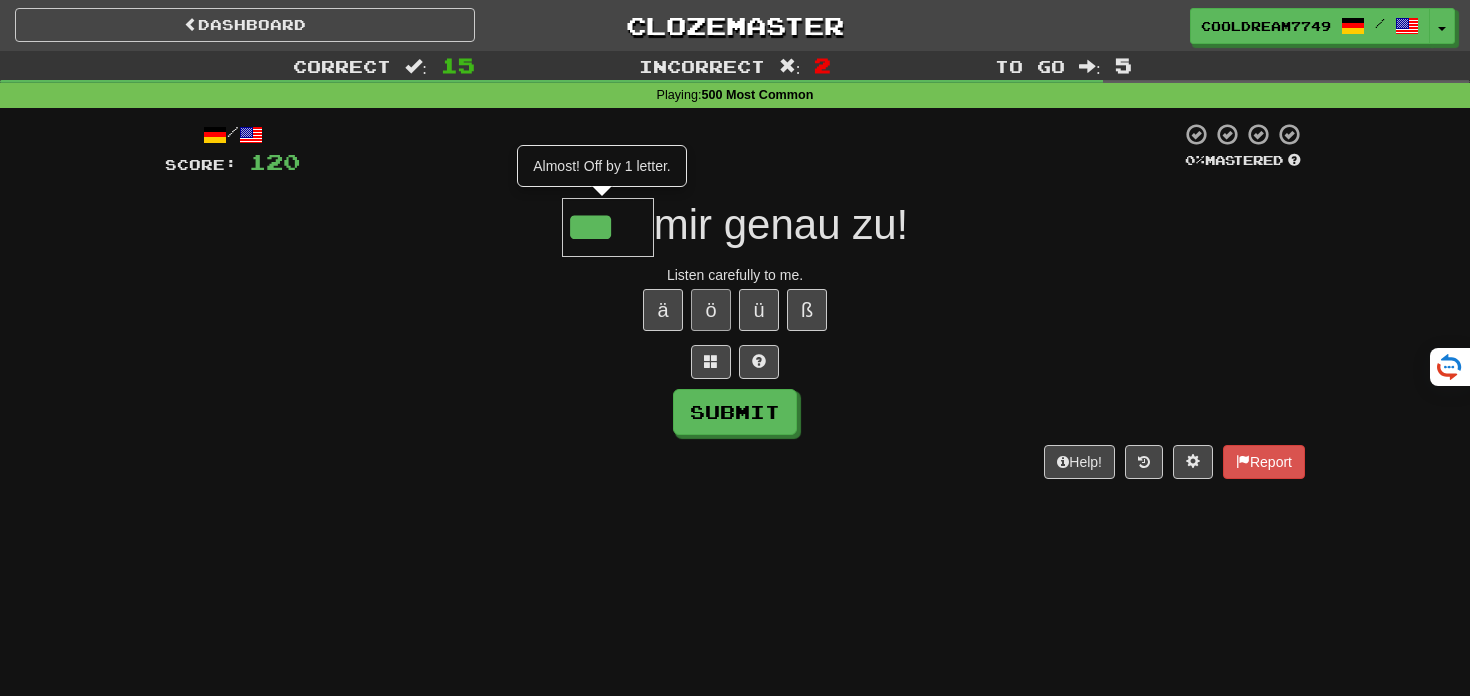 type on "****" 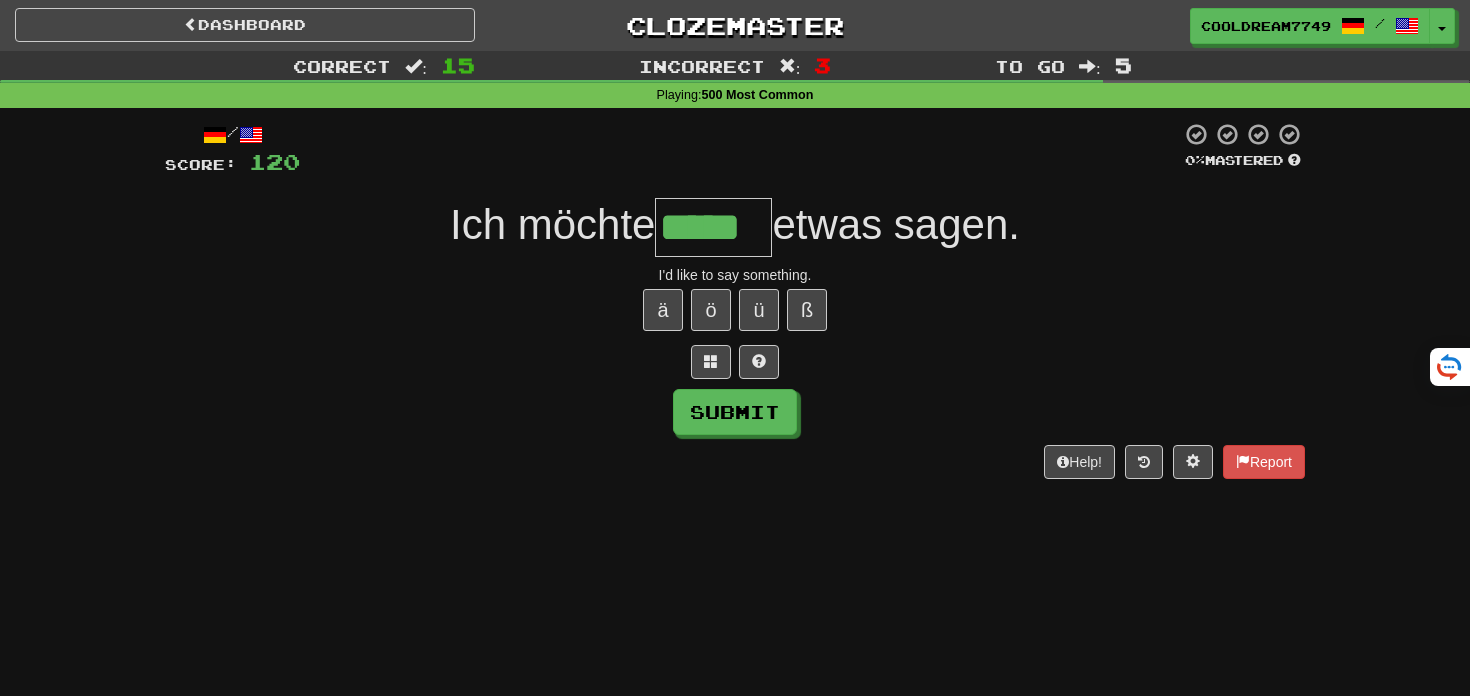type on "*****" 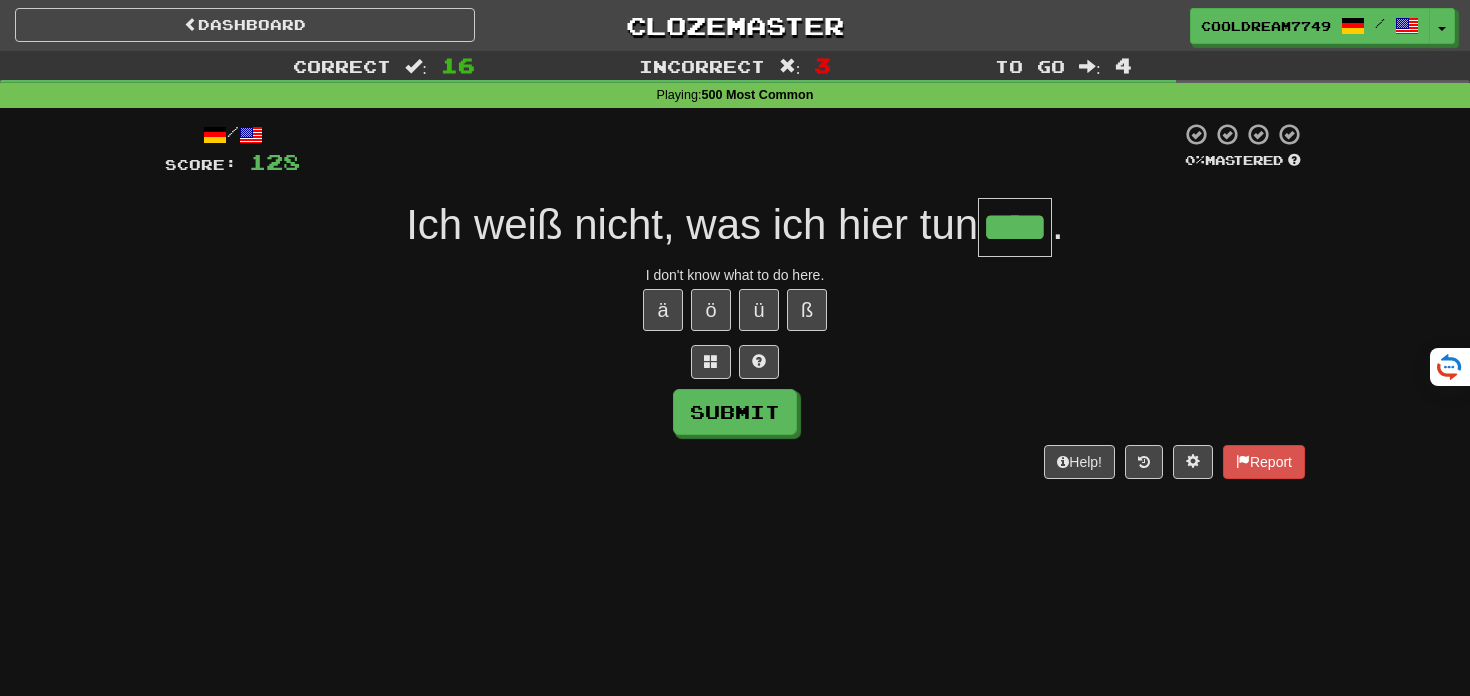 type on "****" 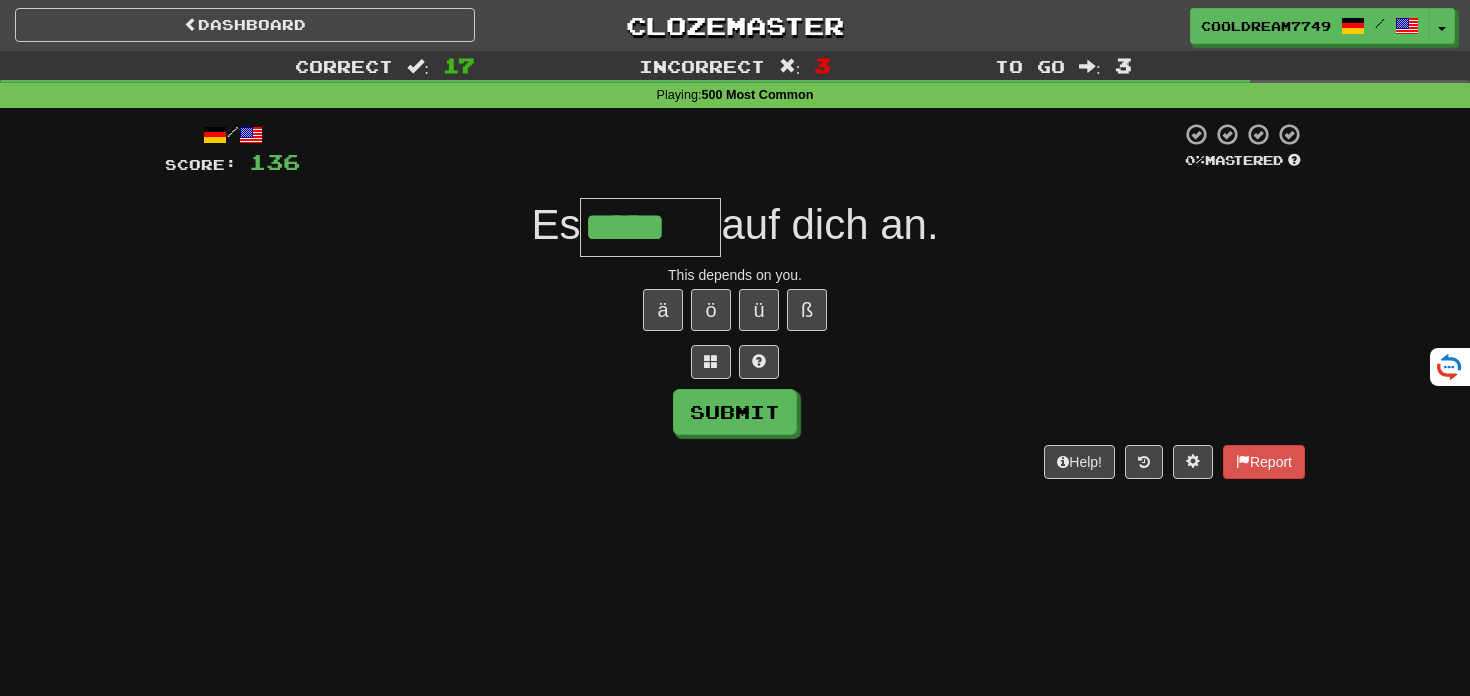type on "*****" 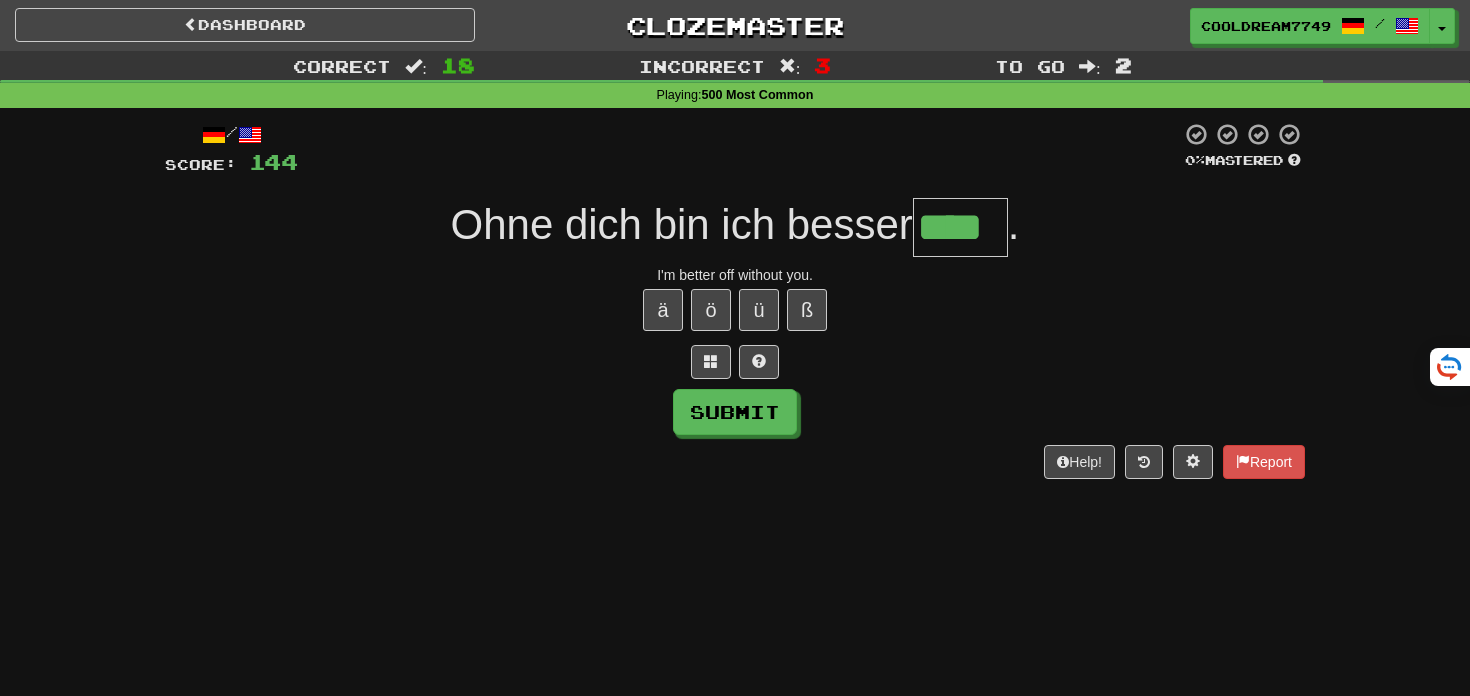 type on "****" 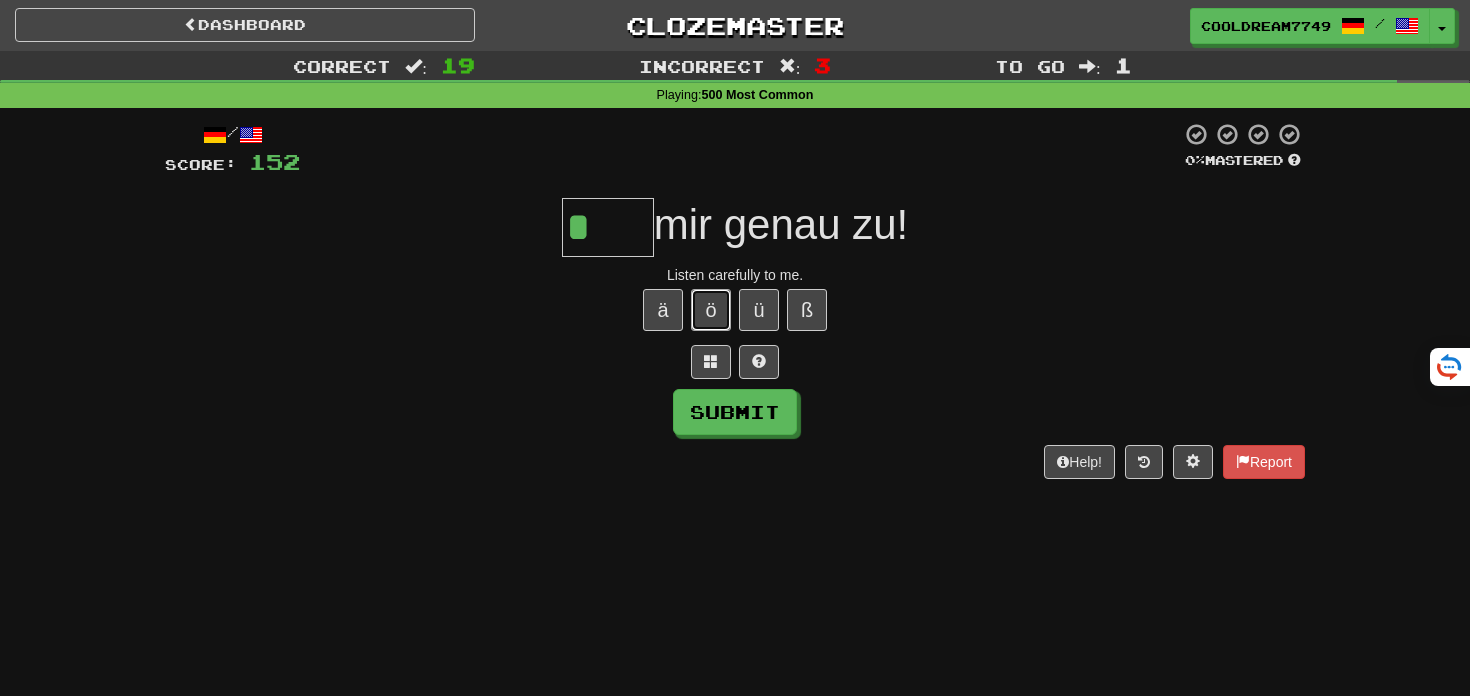 click on "ö" at bounding box center [711, 310] 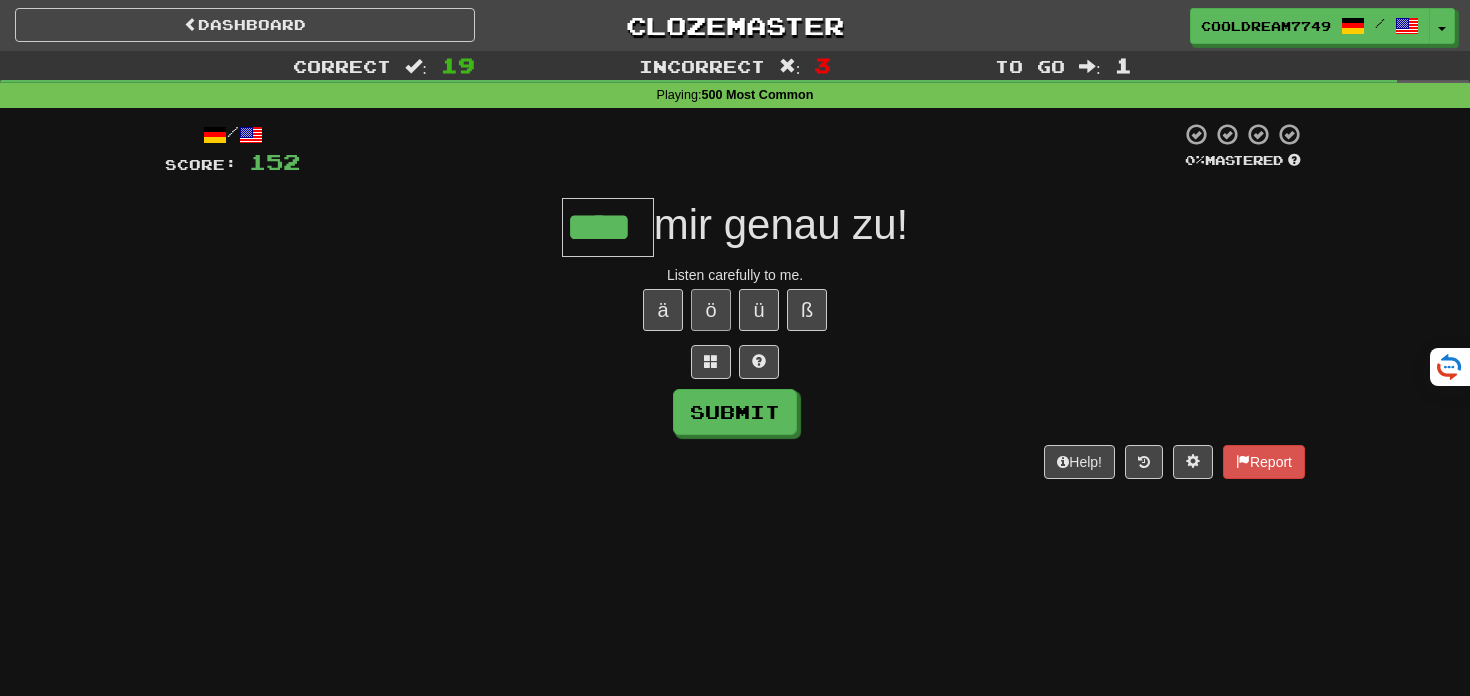 type on "****" 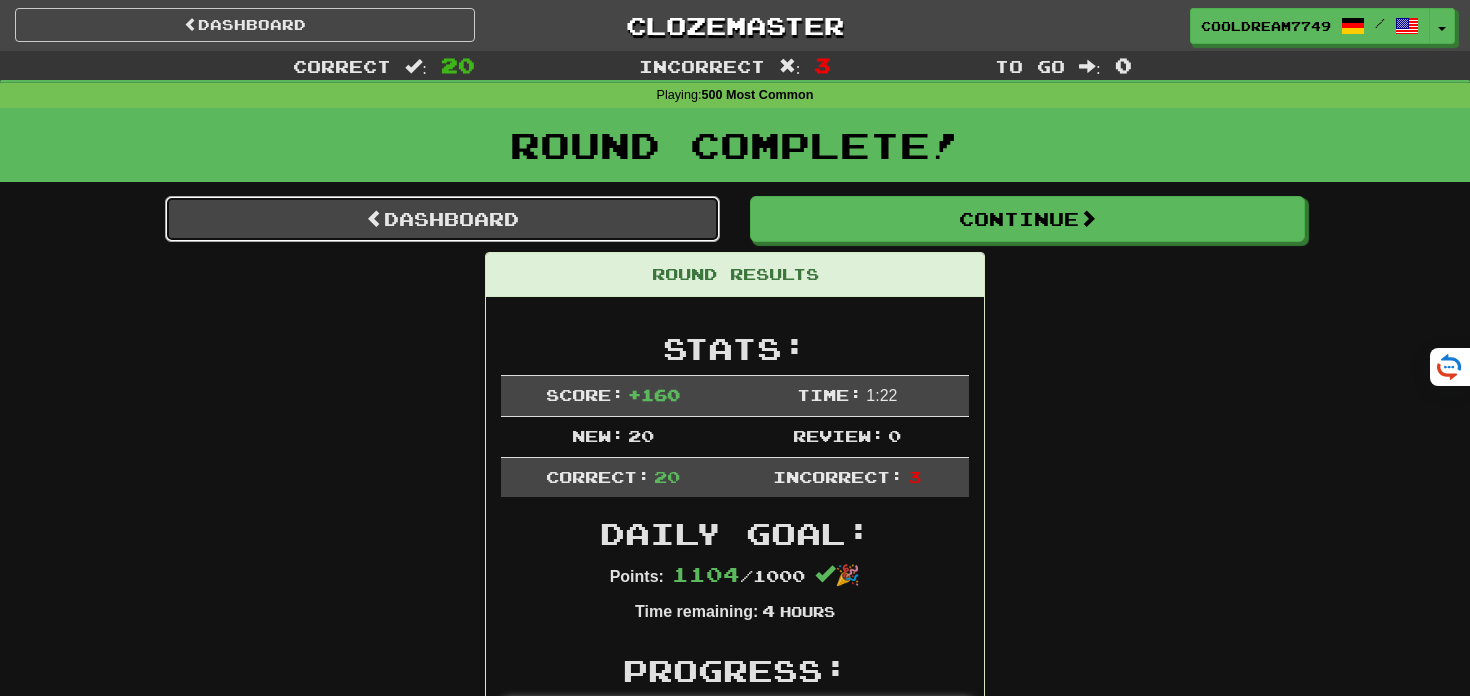 click on "Dashboard" at bounding box center [442, 219] 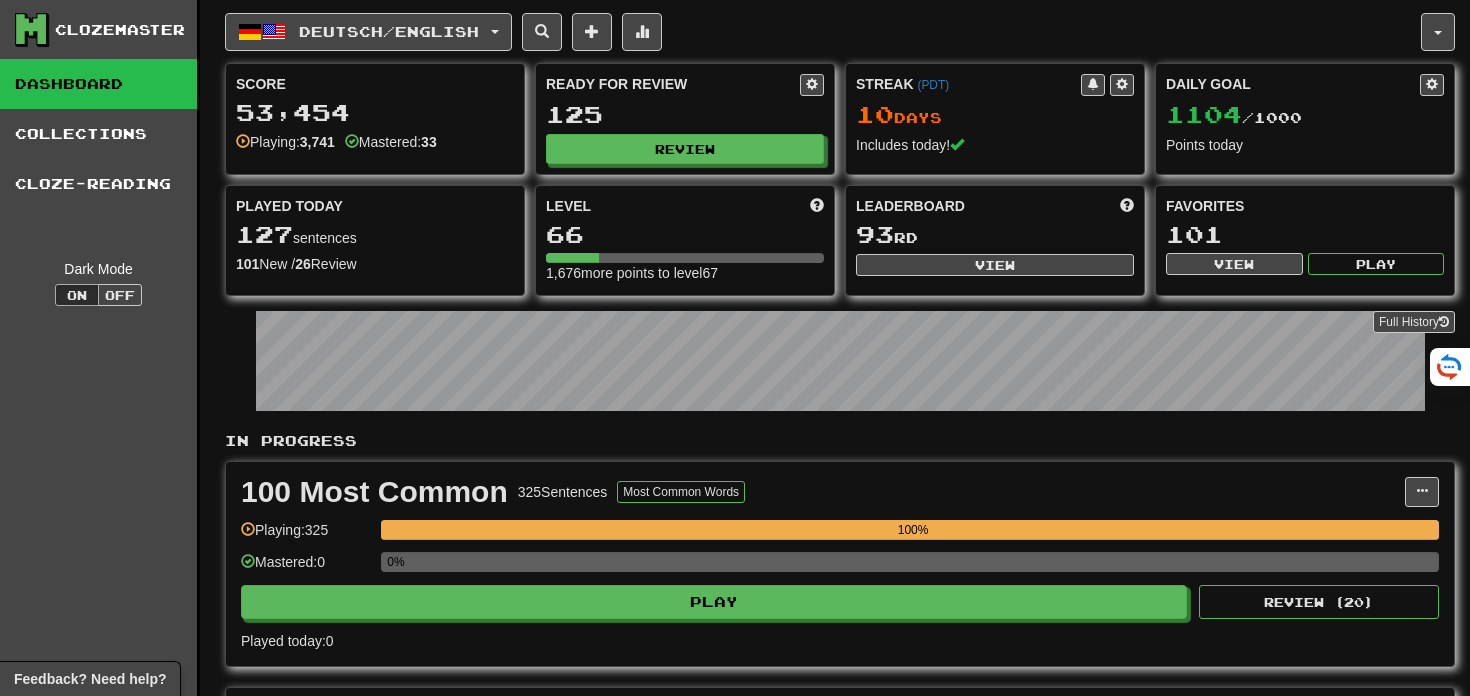 scroll, scrollTop: 497, scrollLeft: 0, axis: vertical 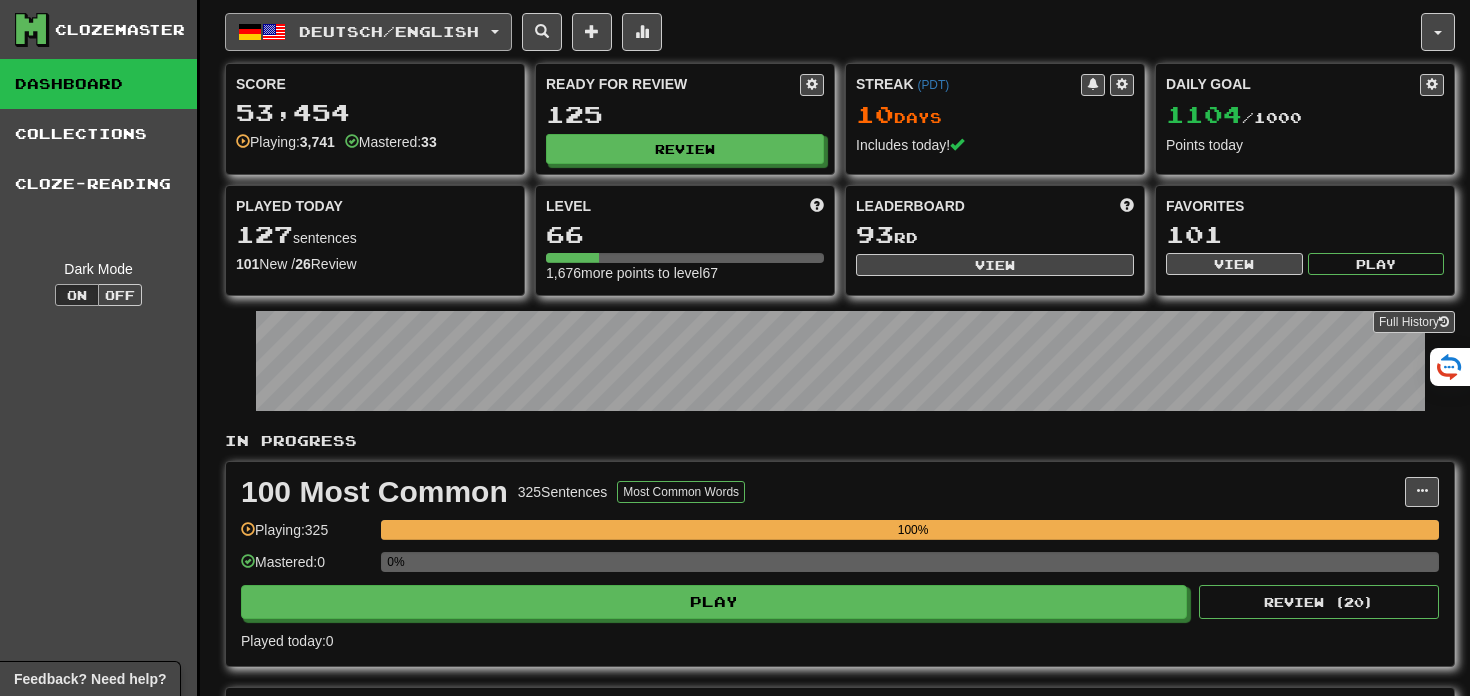 click on "Deutsch  /  English" at bounding box center (389, 31) 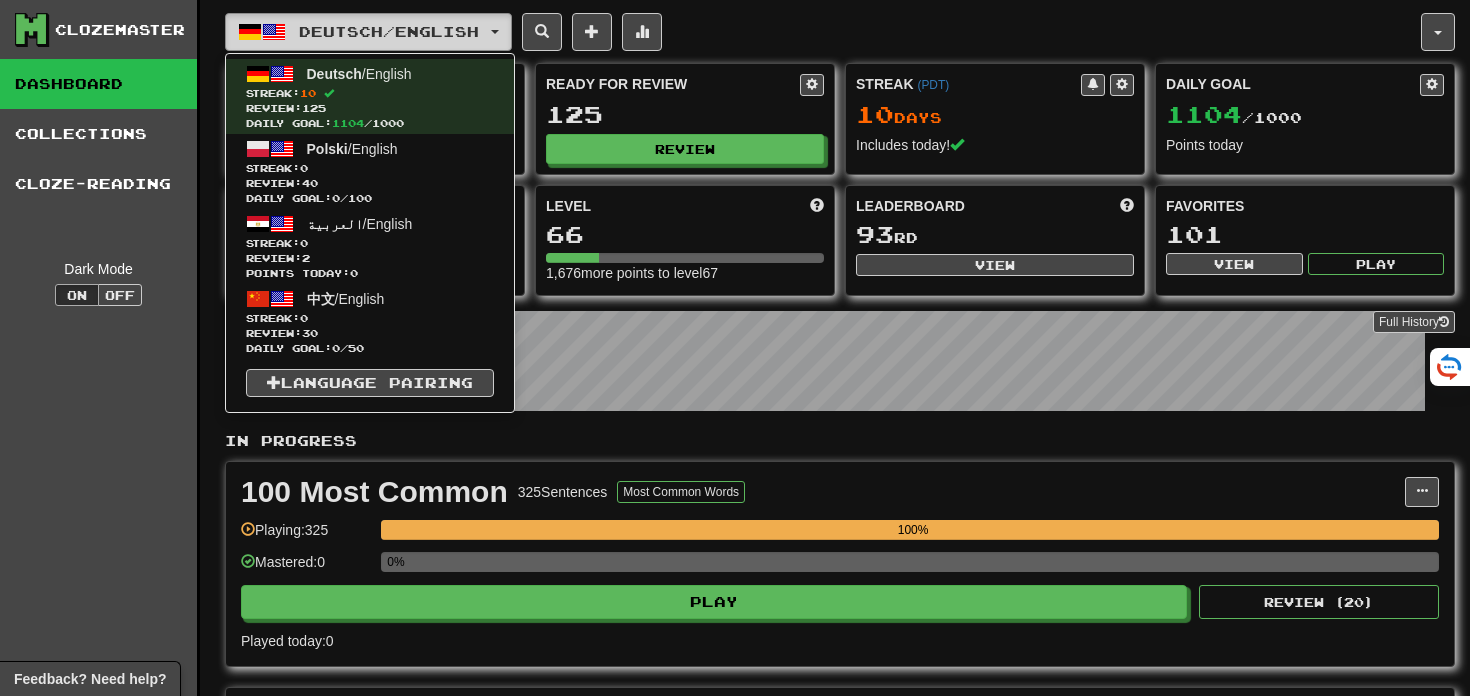 click on "Deutsch  /  English" at bounding box center (389, 31) 